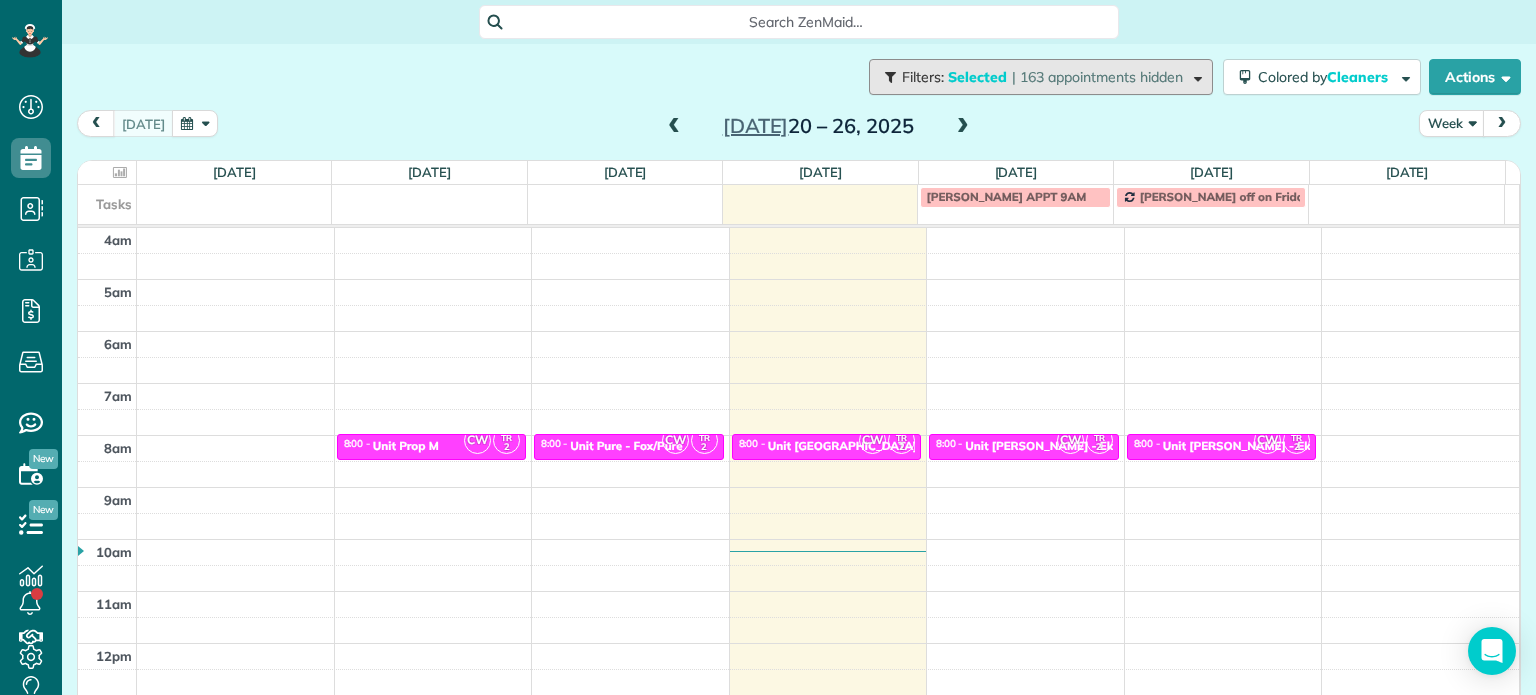 click on "|  163 appointments hidden" at bounding box center [1097, 77] 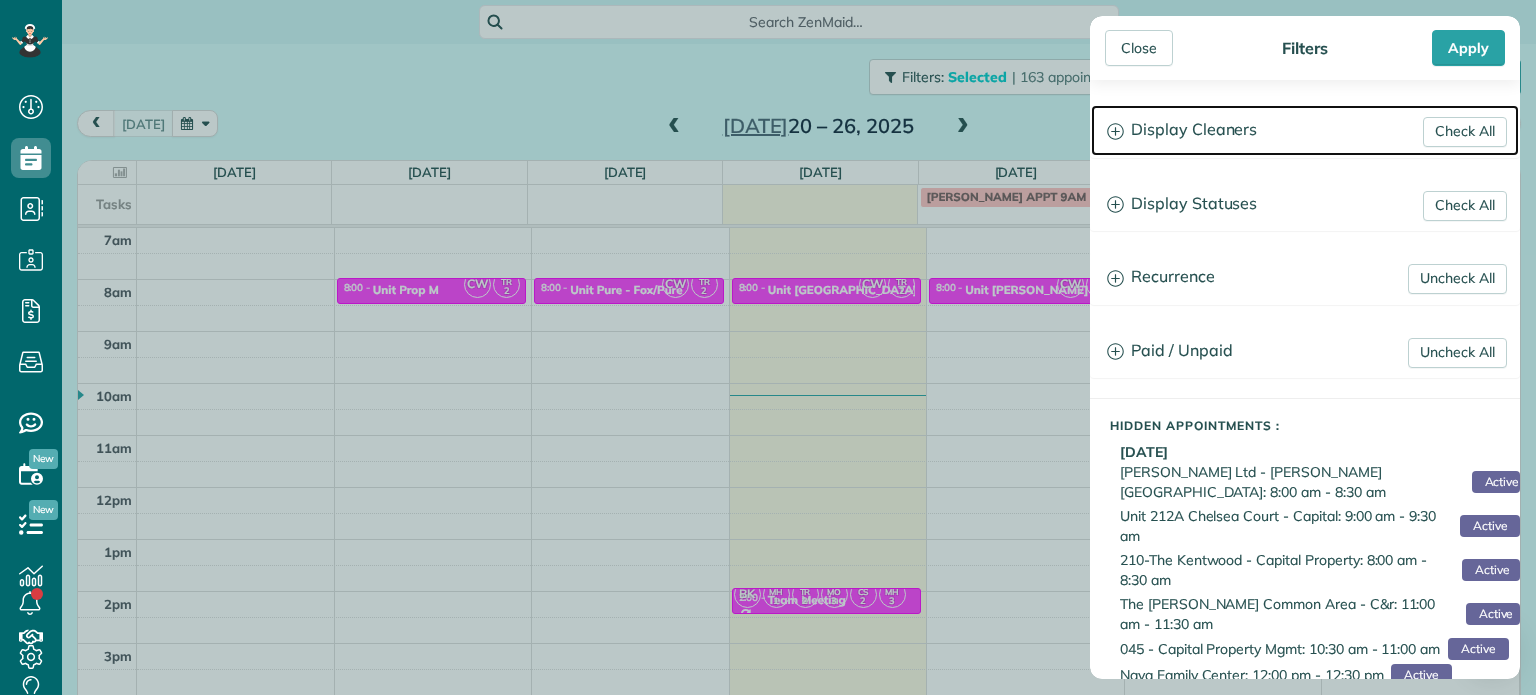 click on "Display Cleaners" at bounding box center [1305, 130] 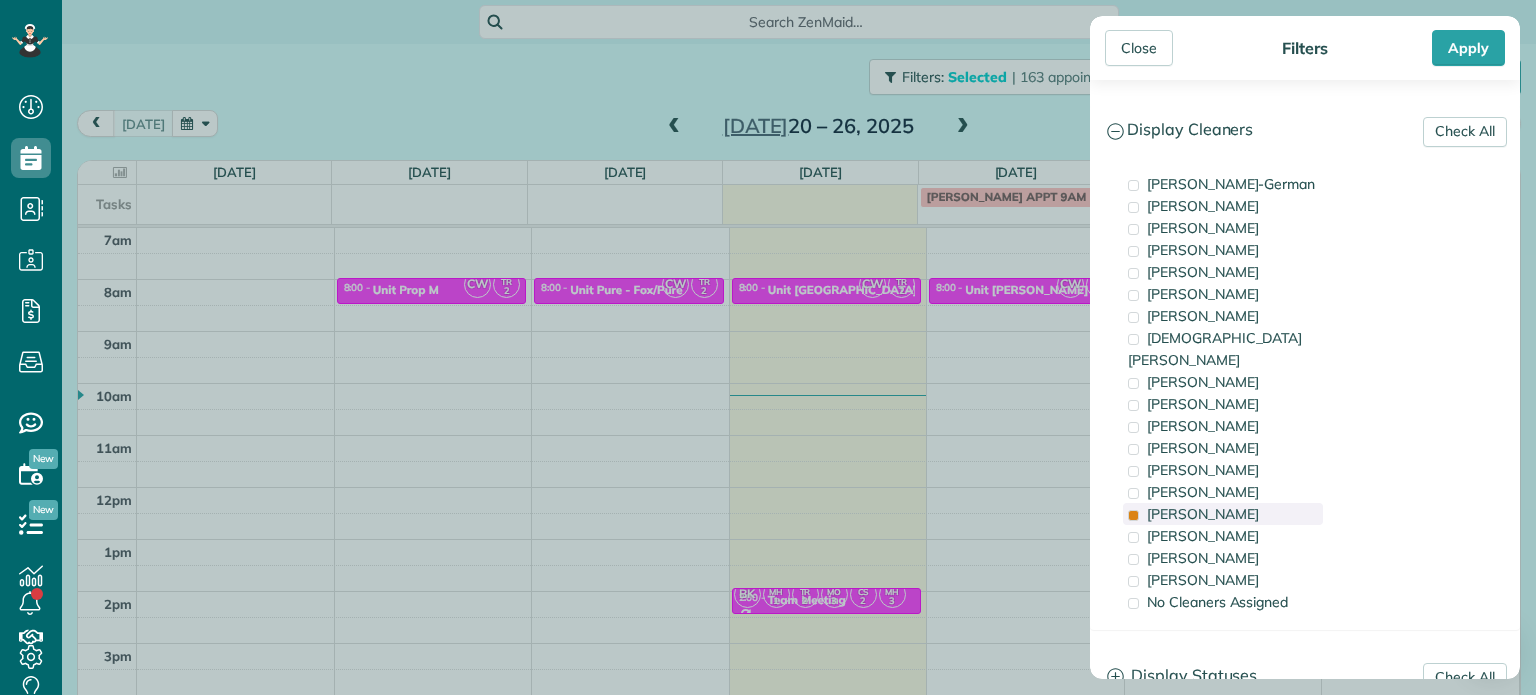 click on "[PERSON_NAME]" at bounding box center [1203, 514] 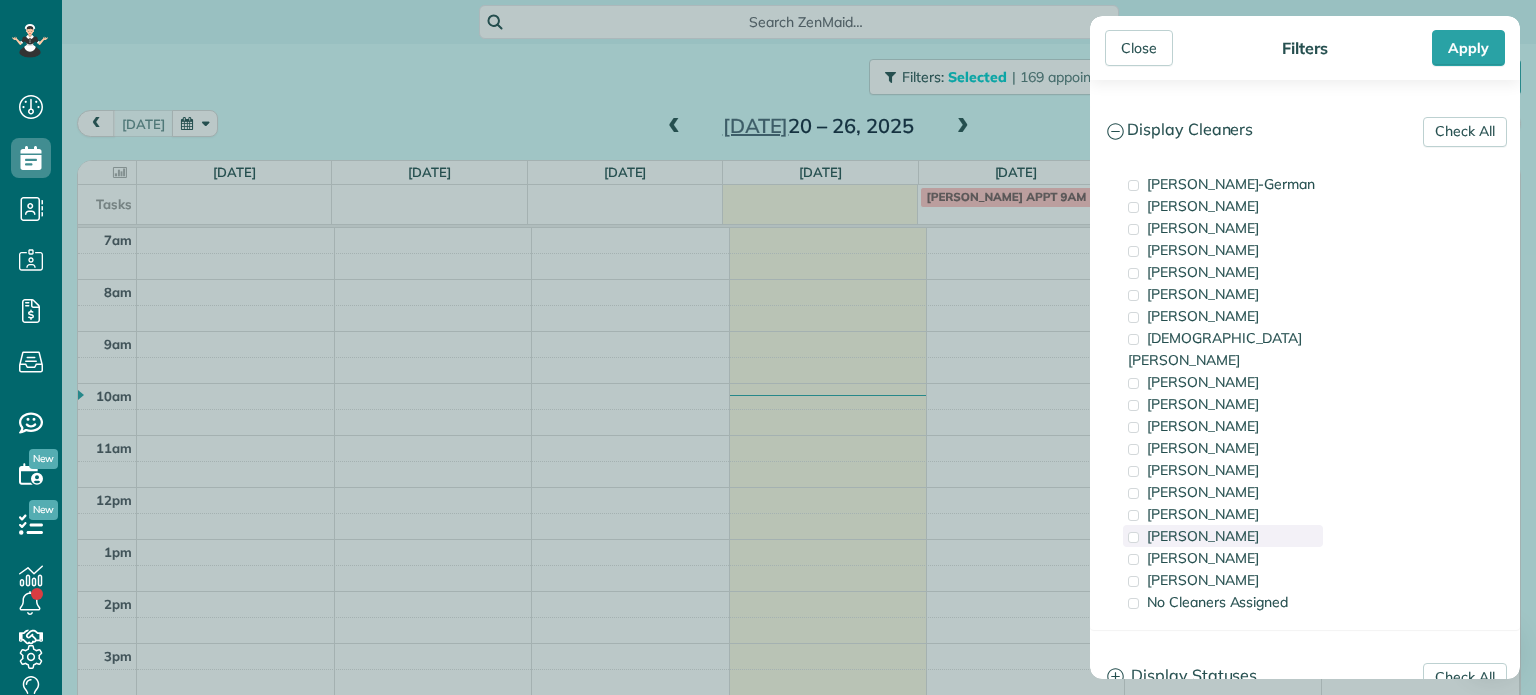 click on "[PERSON_NAME]" at bounding box center [1203, 536] 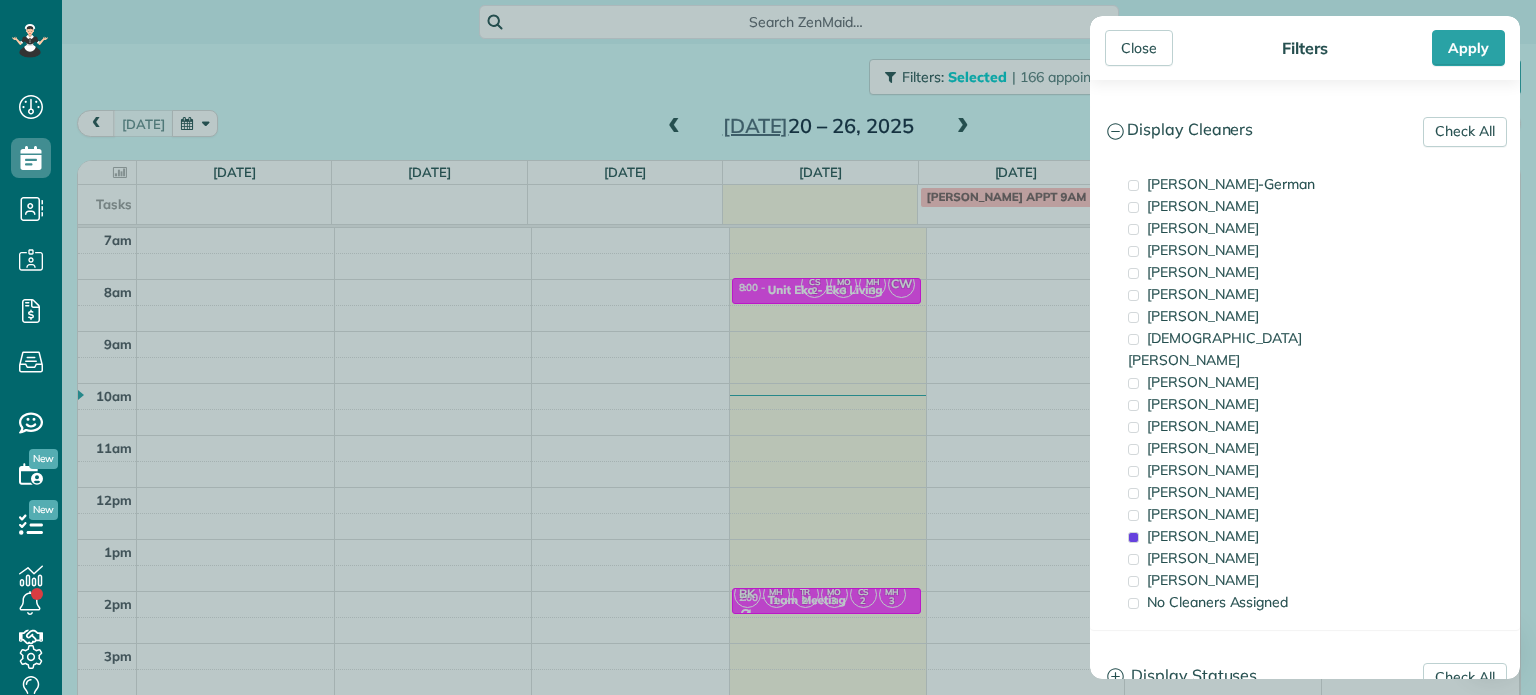 click on "Close
Filters
Apply
Check All
Display Cleaners
[PERSON_NAME]-German
[PERSON_NAME]
[PERSON_NAME]
[PERSON_NAME]
[PERSON_NAME]
[PERSON_NAME]
[PERSON_NAME]" at bounding box center [768, 347] 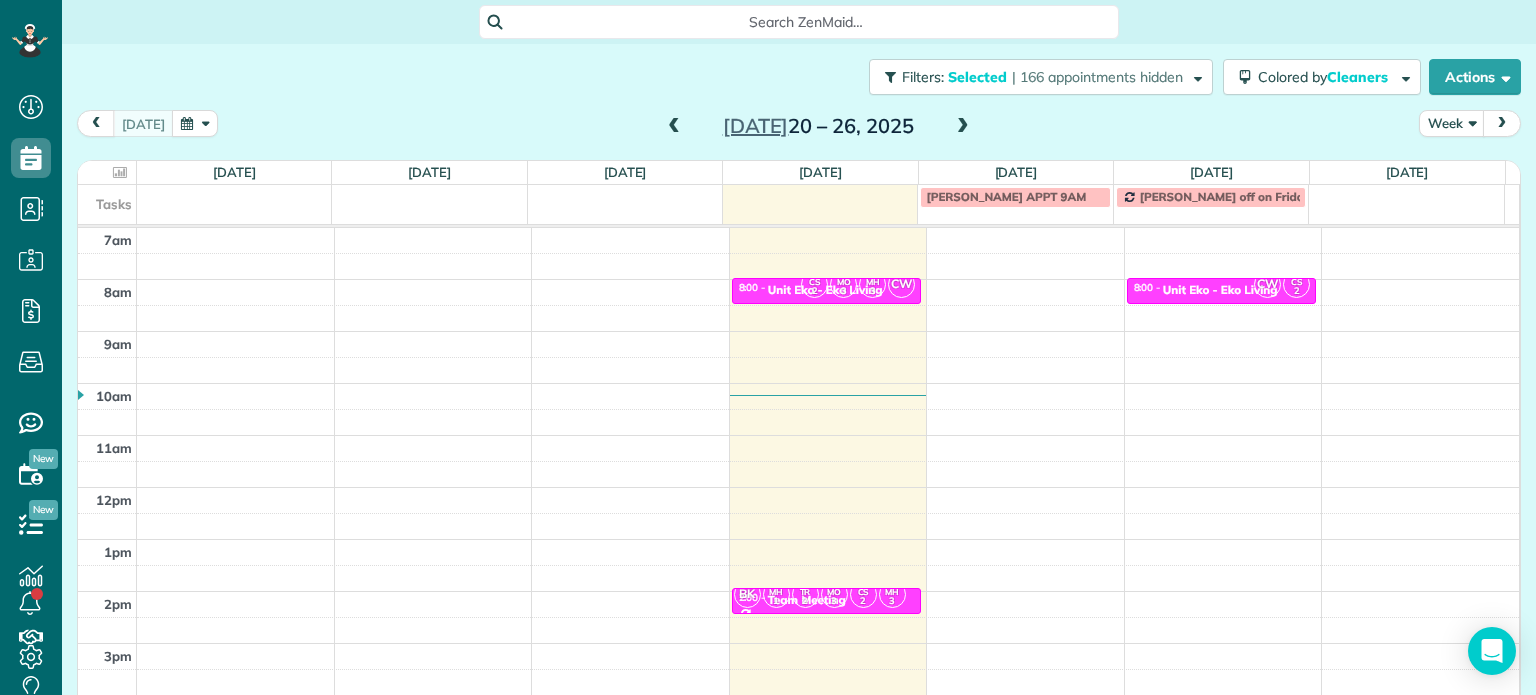 click on "4am 5am 6am 7am 8am 9am 10am 11am 12pm 1pm 2pm 3pm 4pm 5pm CS 2 MO 3 MH 3 CW 8:00 - 8:30 Unit Eko - Eko Living [STREET_ADDRESS] MZ TM 2 CW SW TL 2 TM 1 CF 1 TR 1 CH 2 SH 2 CC 3 AH 1 BK MH 1 TR 2 MO 3 CS 2 MH 3 2:00 - 2:30 Team Meeting [STREET_ADDRESS][PERSON_NAME] CW CS 2 8:00 - 8:30 Unit Eko - Eko Living [STREET_ADDRESS]" at bounding box center (798, 435) 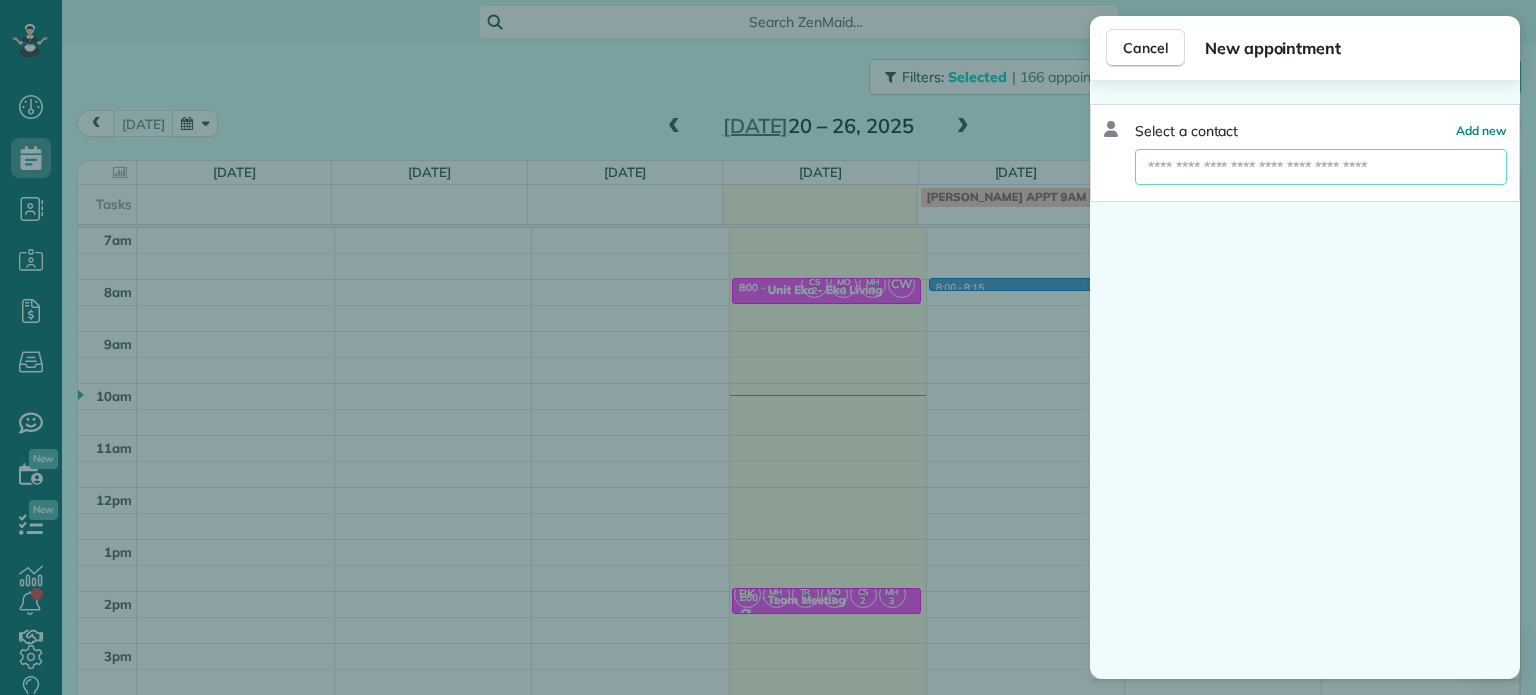 click at bounding box center [1321, 167] 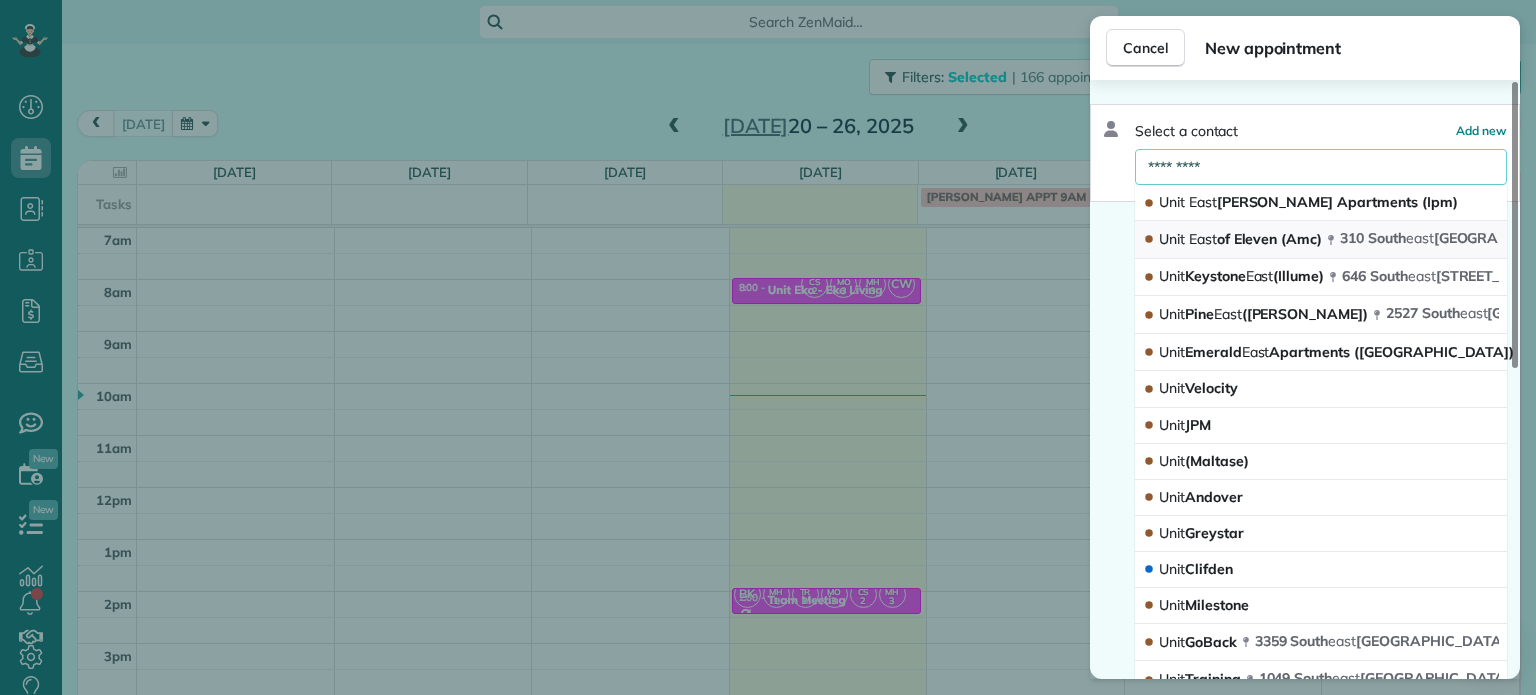 type on "*********" 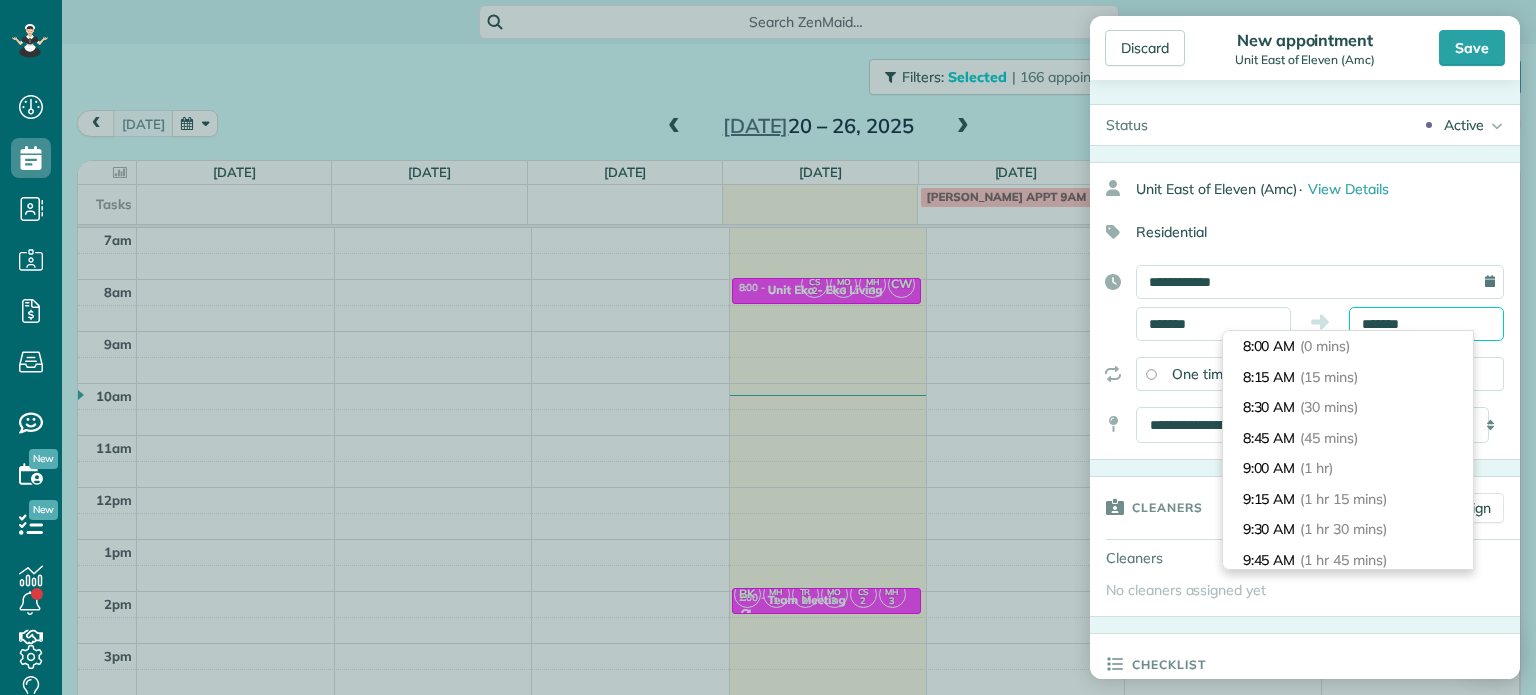 click on "Dashboard
Scheduling
Calendar View
List View
Dispatch View - Weekly scheduling (Beta)" at bounding box center (768, 347) 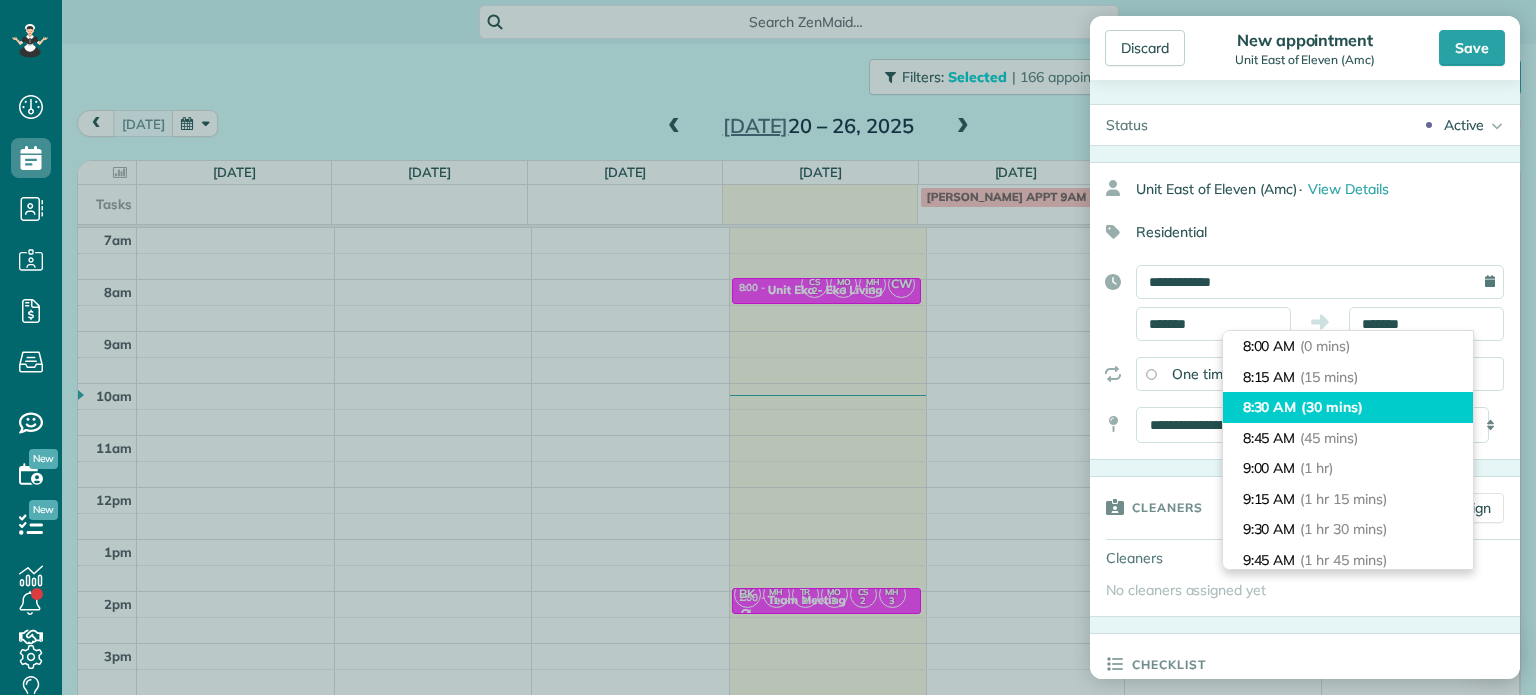 type on "*******" 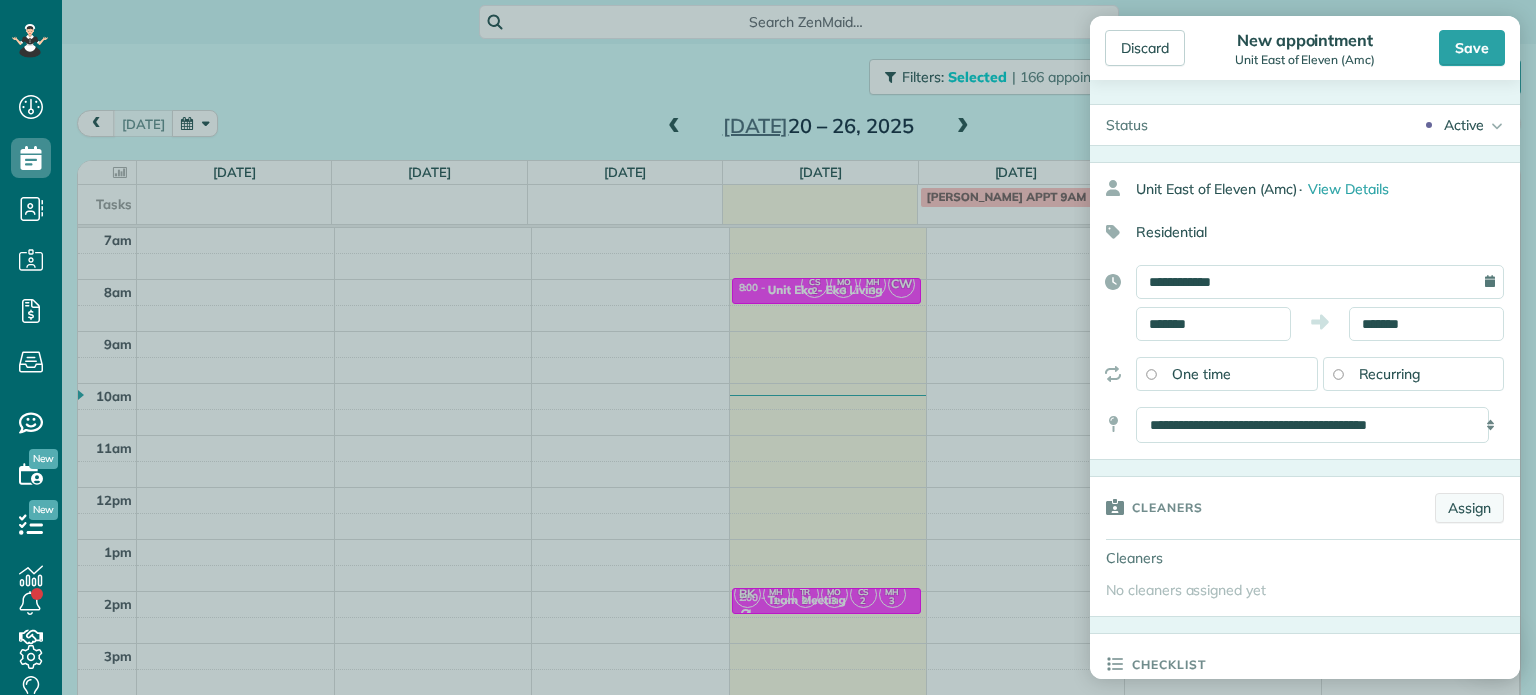 click on "Assign" at bounding box center [1469, 508] 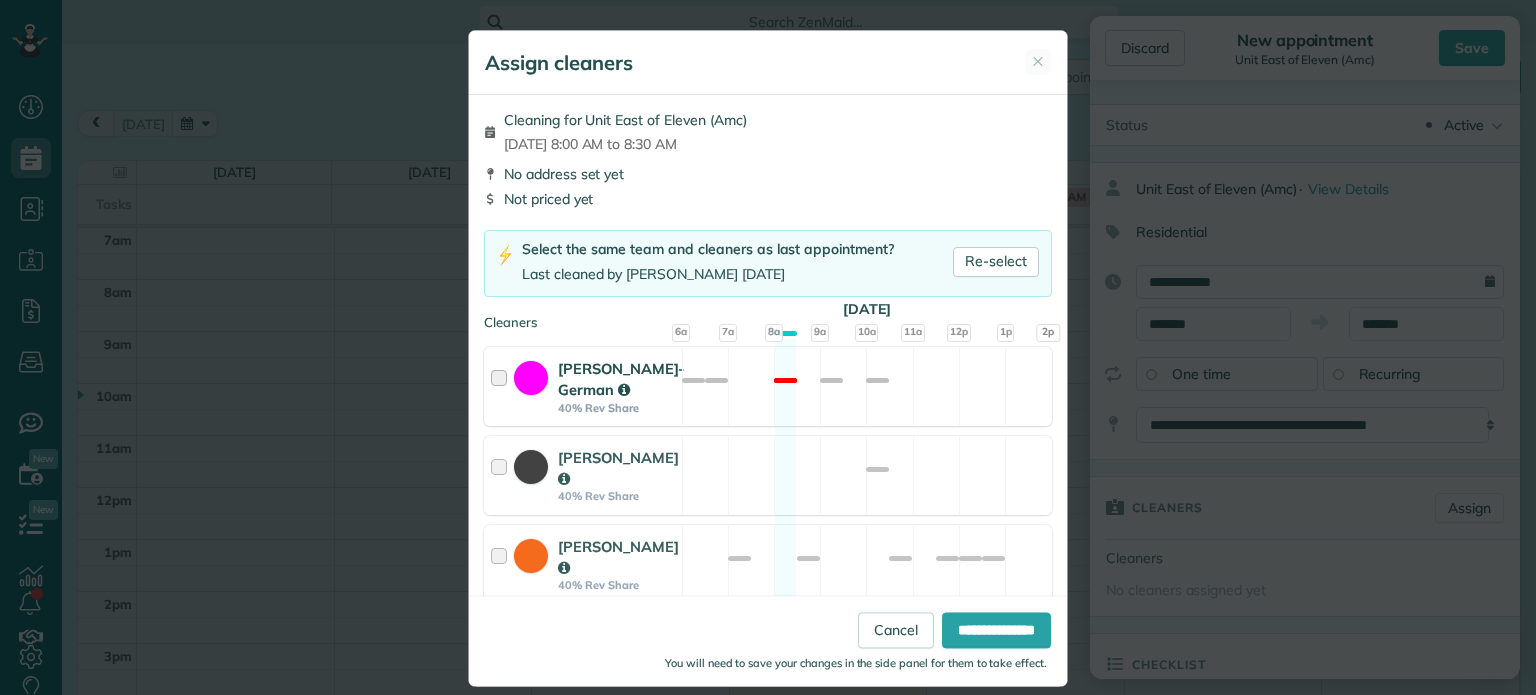 click on "[PERSON_NAME]-German
40% Rev Share
Not available" at bounding box center (768, 386) 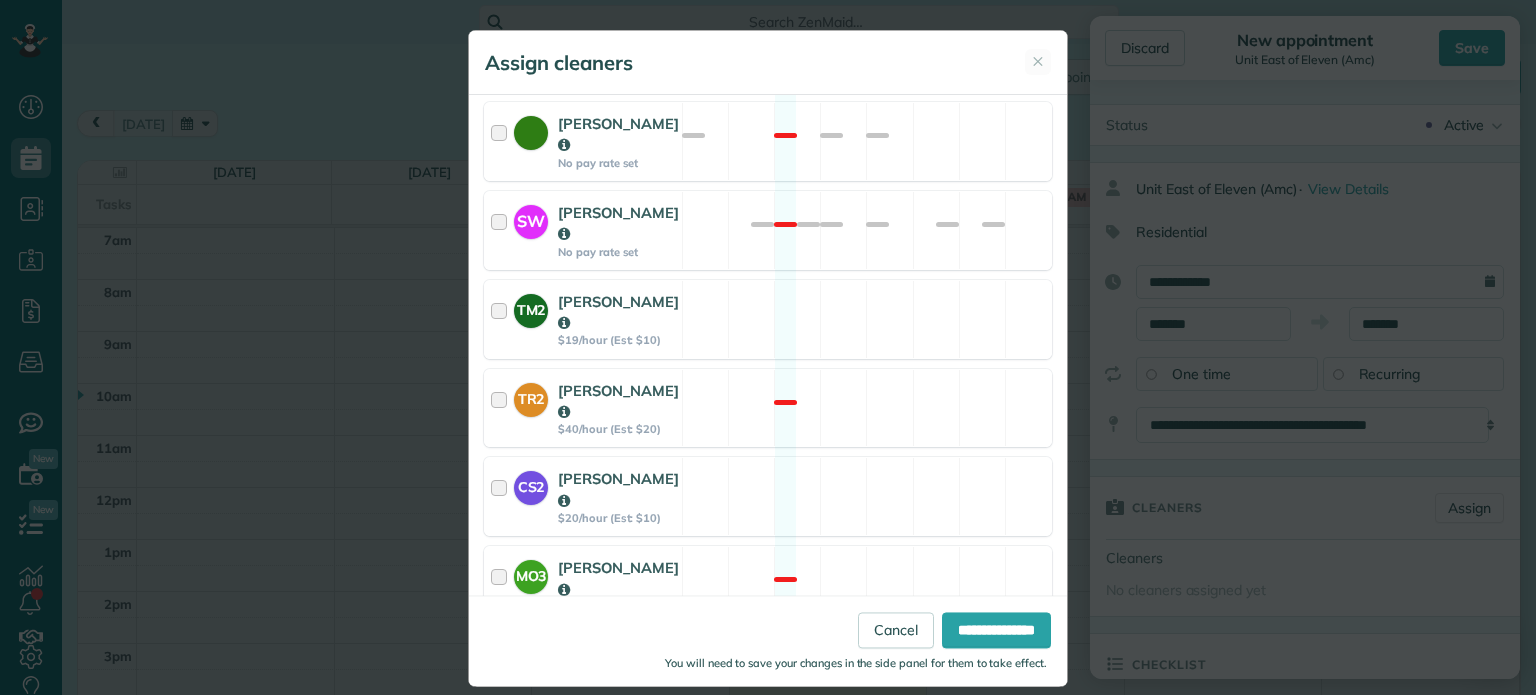 scroll, scrollTop: 1239, scrollLeft: 0, axis: vertical 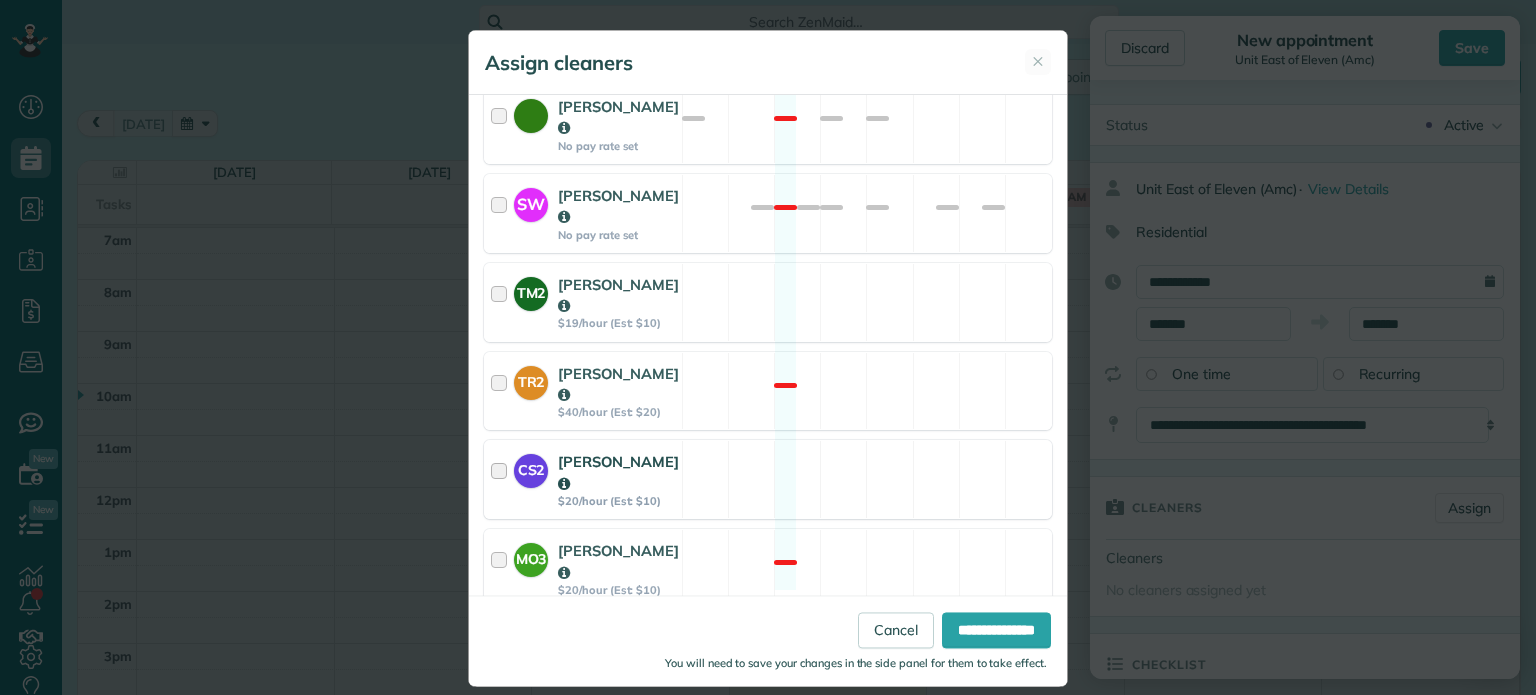 click on "CS2
[PERSON_NAME]
$20/hour (Est: $10)
Available" at bounding box center (768, 479) 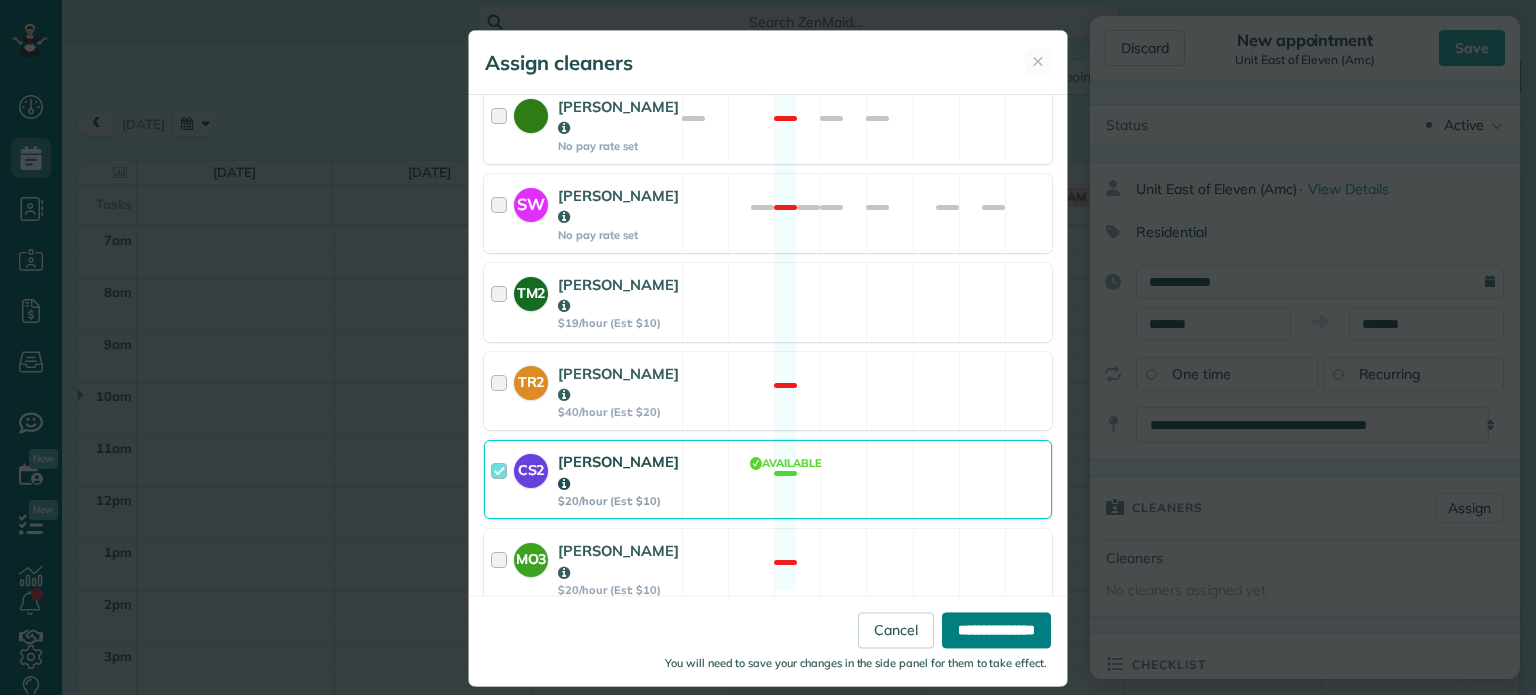 click on "**********" at bounding box center [996, 631] 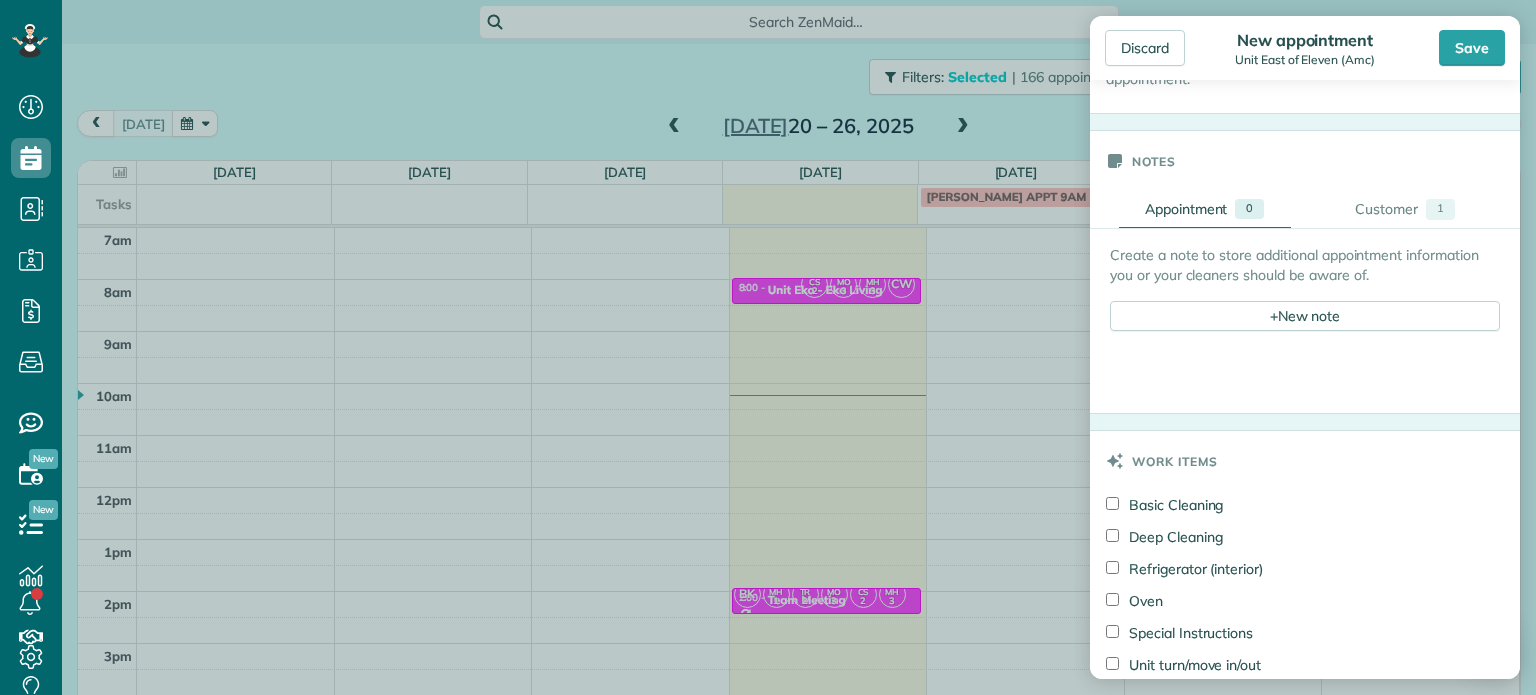 scroll, scrollTop: 741, scrollLeft: 0, axis: vertical 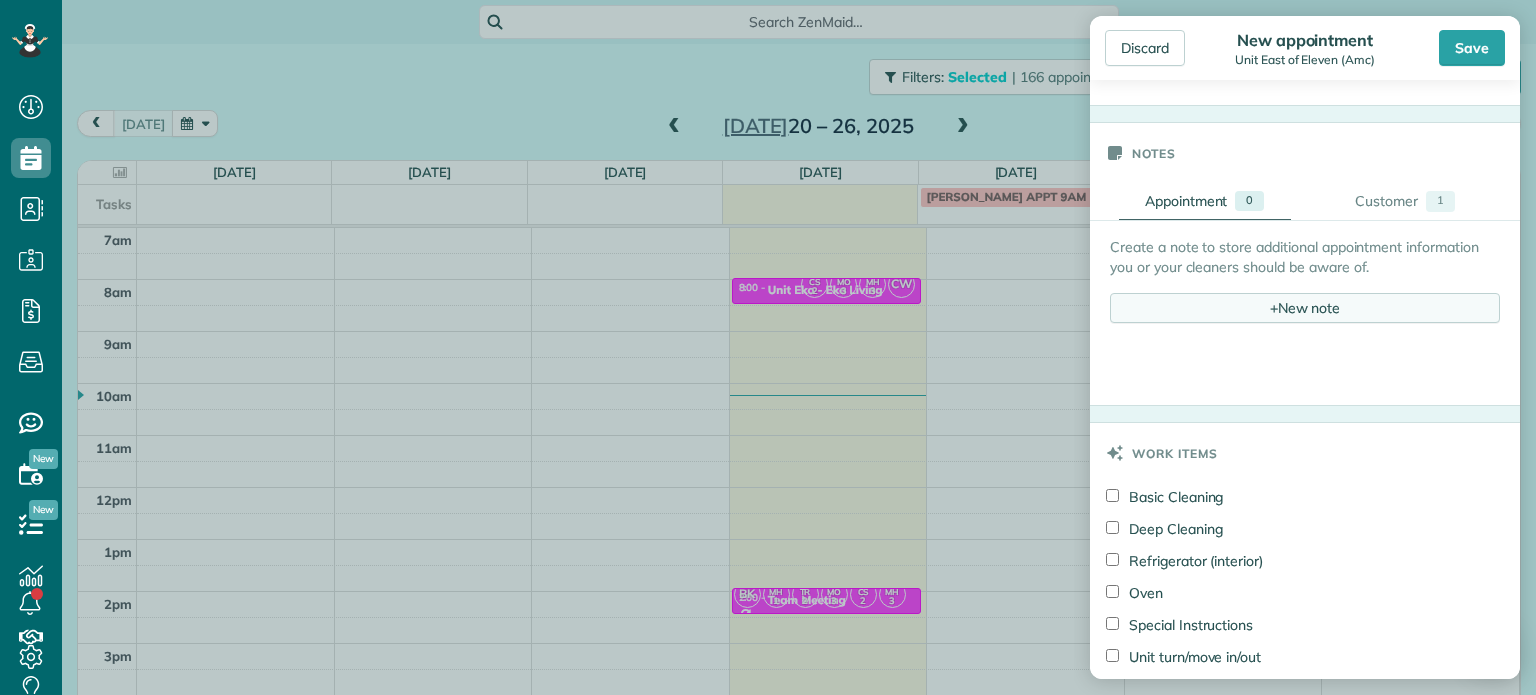 click on "+ New note" at bounding box center (1305, 308) 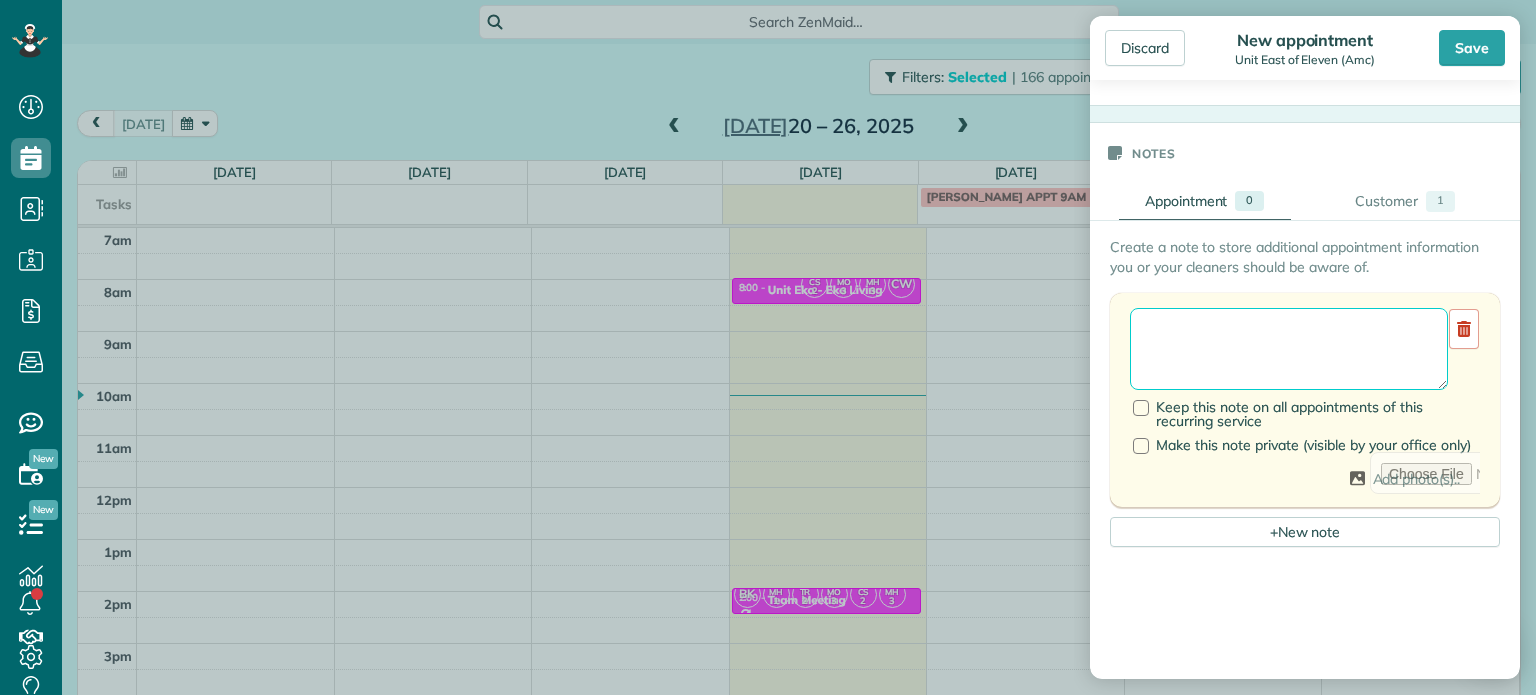 click at bounding box center (1289, 349) 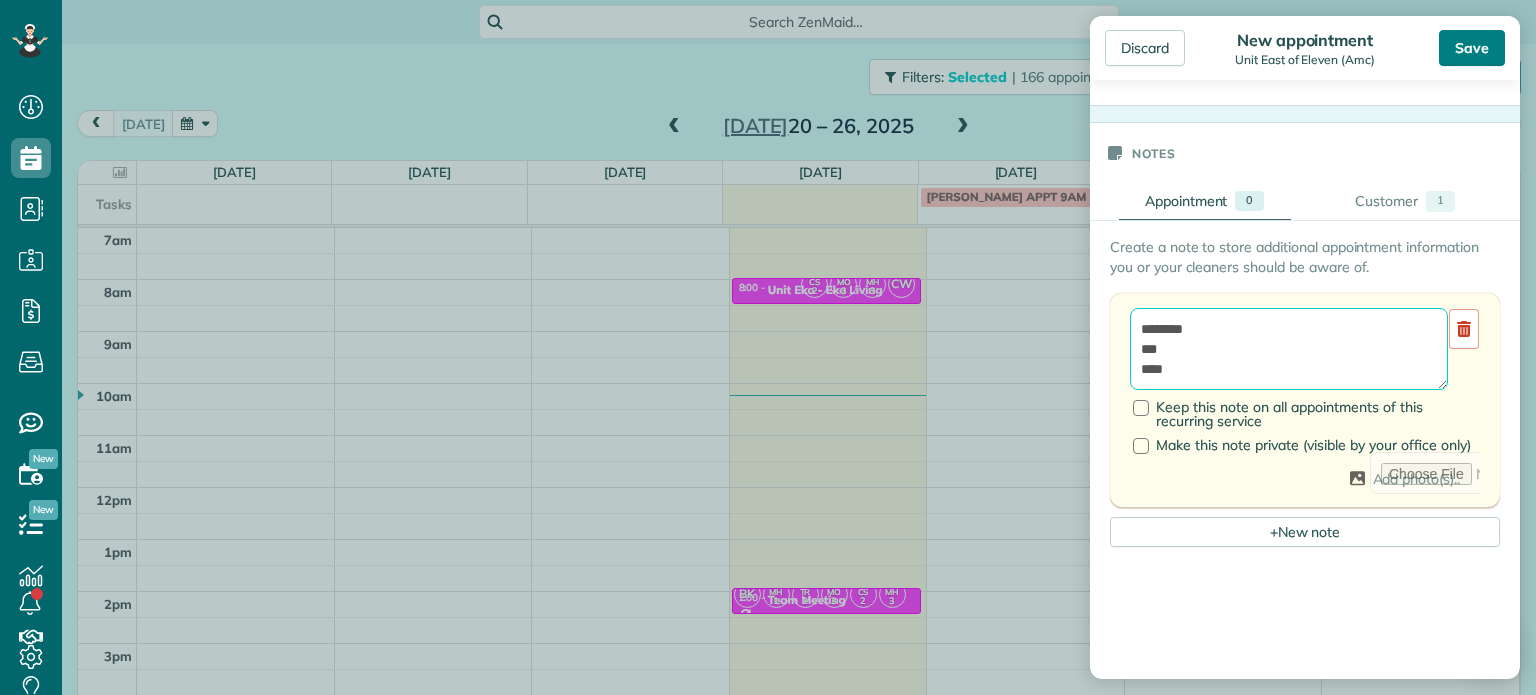 type on "********
***
****" 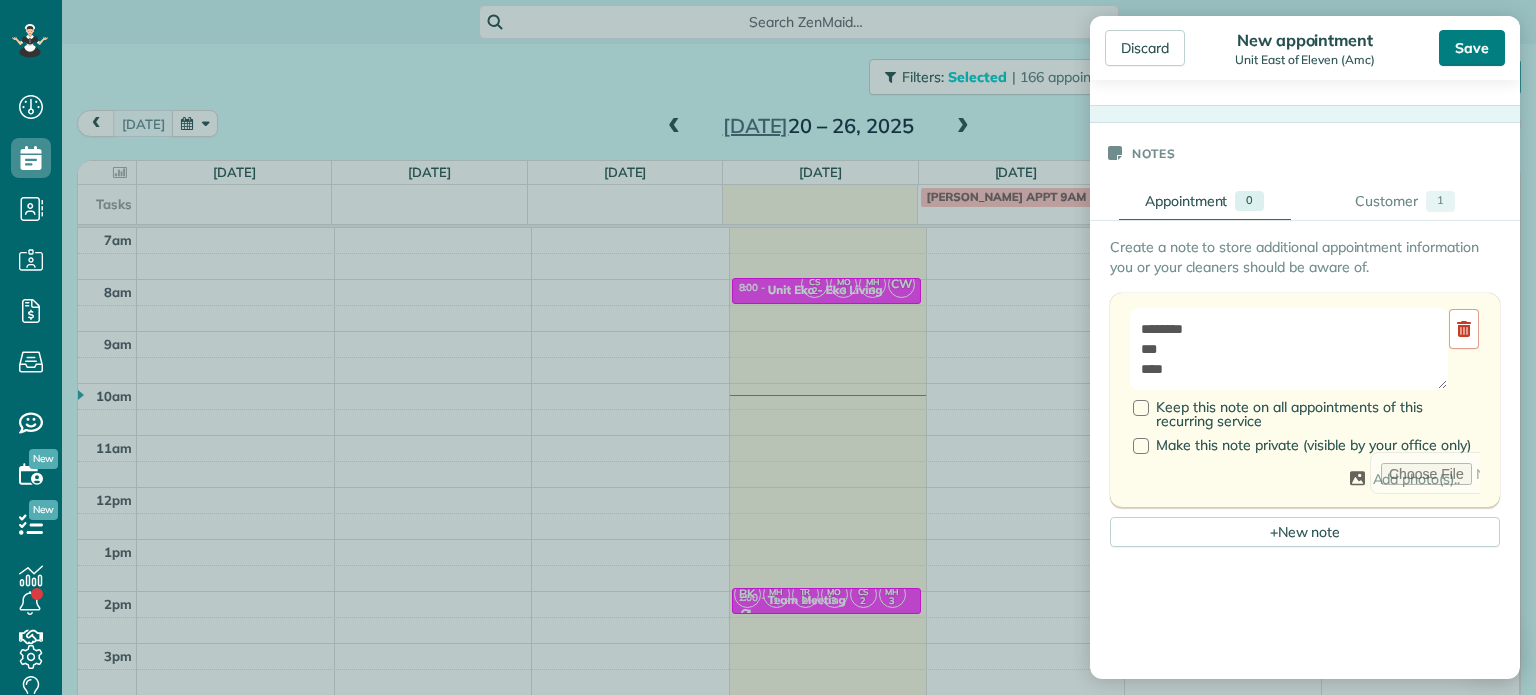 drag, startPoint x: 1484, startPoint y: 49, endPoint x: 1479, endPoint y: 37, distance: 13 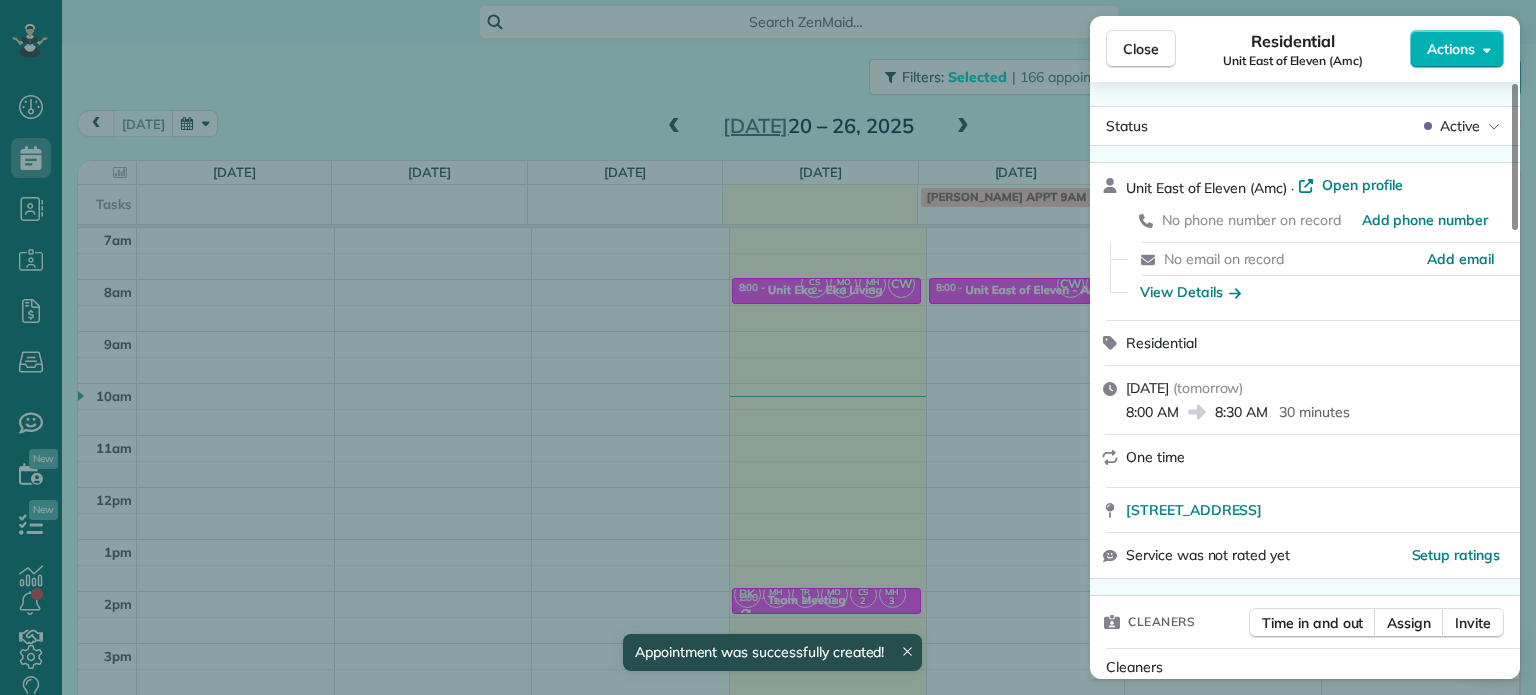 click on "Close Residential Unit East of Eleven (Amc) Actions Status Active Unit East of Eleven (Amc) · Open profile No phone number on record Add phone number No email on record Add email View Details Residential [DATE] ( [DATE] ) 8:00 AM 8:30 AM 30 minutes One time [STREET_ADDRESS] Service was not rated yet Setup ratings Cleaners Time in and out Assign Invite Cleaners [PERSON_NAME] 8:00 AM 8:30 AM [PERSON_NAME]-German 8:00 AM 8:30 AM Checklist Try Now Keep this appointment up to your standards. Stay on top of every detail, keep your cleaners organised, and your client happy. Assign a checklist Watch a 5 min demo Billing Billing actions Price $0.00 Overcharge $0.00 Discount $0.00 Coupon discount - Primary tax - Secondary tax - Total appointment price $0.00 Tips collected New feature! $0.00 [PERSON_NAME] as paid Total including tip $0.00 Get paid online in no-time! Send an invoice and reward your cleaners with tips Charge customer credit card Appointment custom fields Notes" at bounding box center (768, 347) 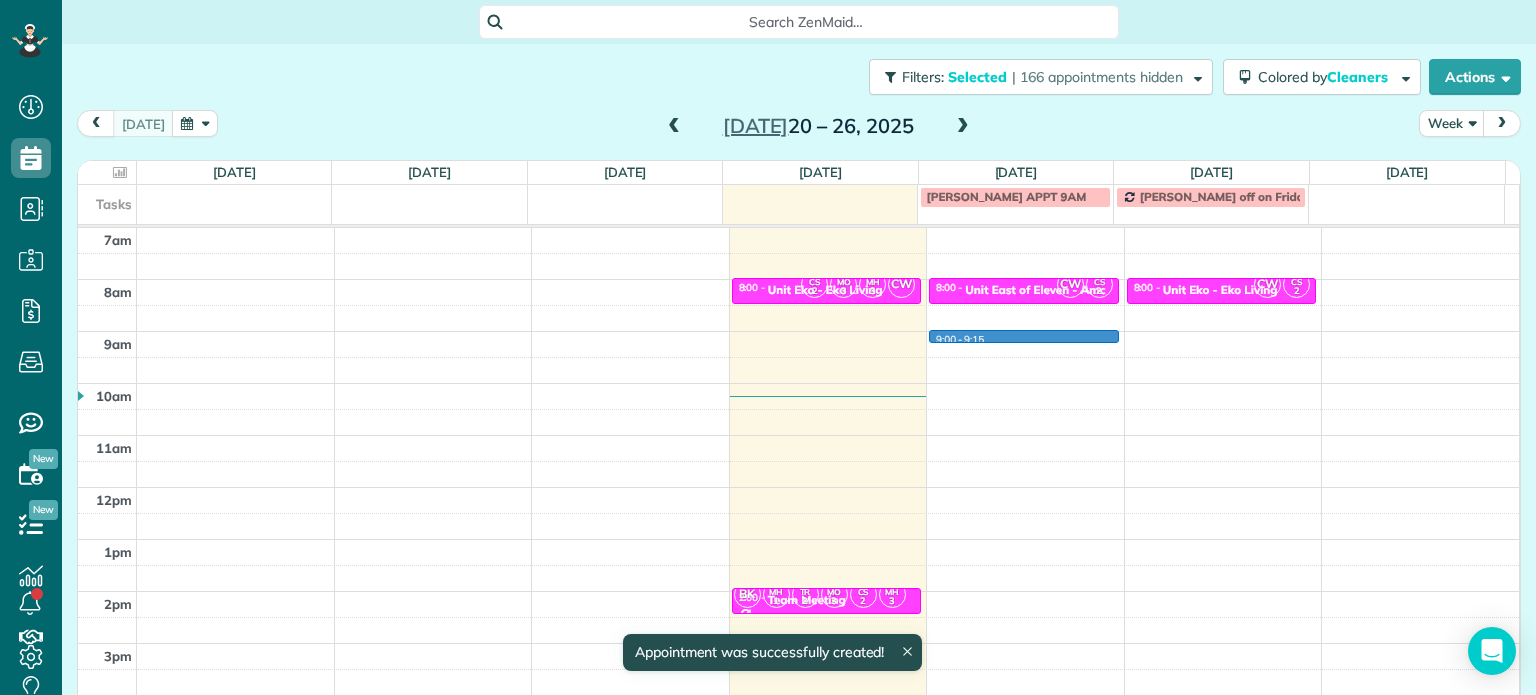 click on "4am 5am 6am 7am 8am 9am 10am 11am 12pm 1pm 2pm 3pm 4pm 5pm CS 2 MO 3 MH 3 CW 8:00 - 8:30 Unit Eko - Eko Living [STREET_ADDRESS] MZ TM 2 CW SW TL 2 TM 1 CF 1 TR 1 CH 2 SH 2 CC 3 AH 1 BK MH 1 TR 2 MO 3 CS 2 MH 3 2:00 - 2:30 Team Meeting [STREET_ADDRESS][PERSON_NAME] 9:00 - 9:15 CW CS 2 8:00 - 8:30 Unit East of Eleven - Amc [STREET_ADDRESS] CW CS 2 8:00 - 8:30 Unit Eko - Eko Living [STREET_ADDRESS]" at bounding box center [798, 435] 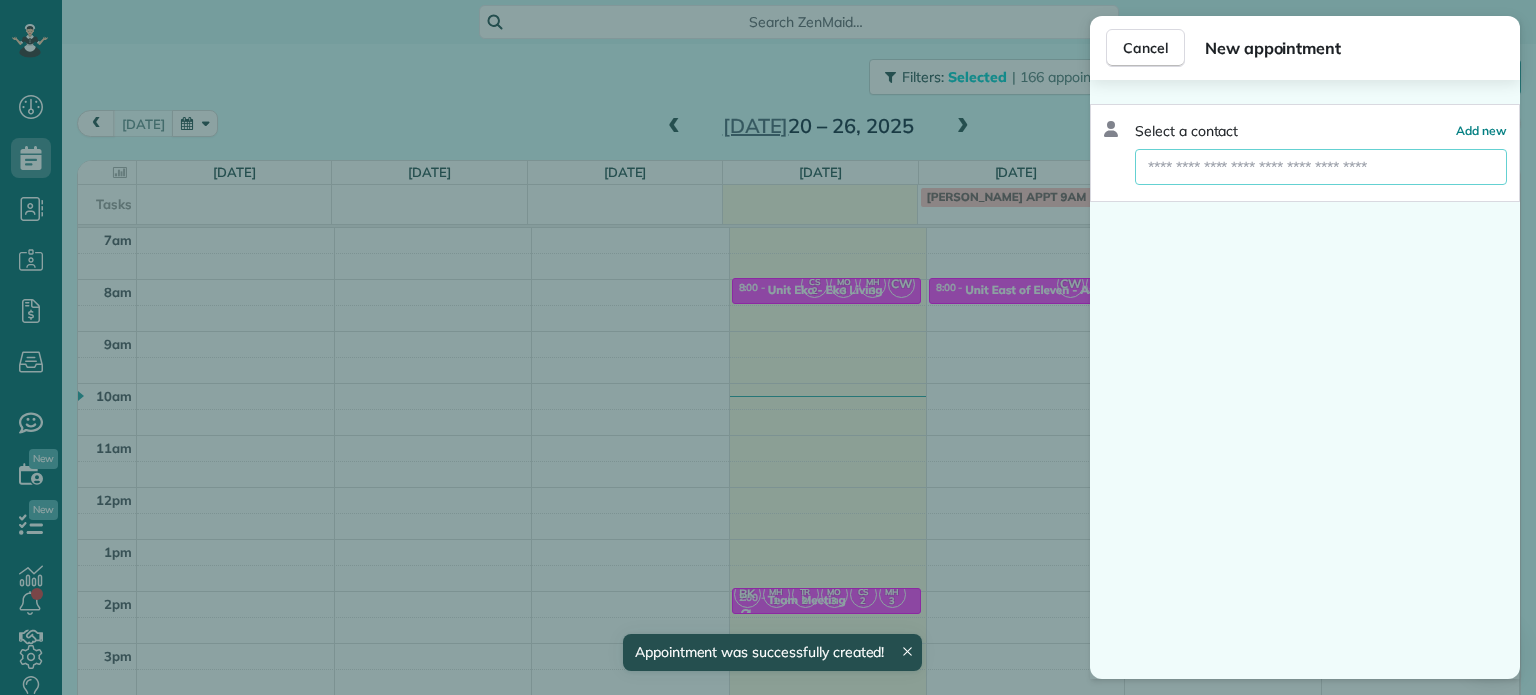 click at bounding box center (1321, 167) 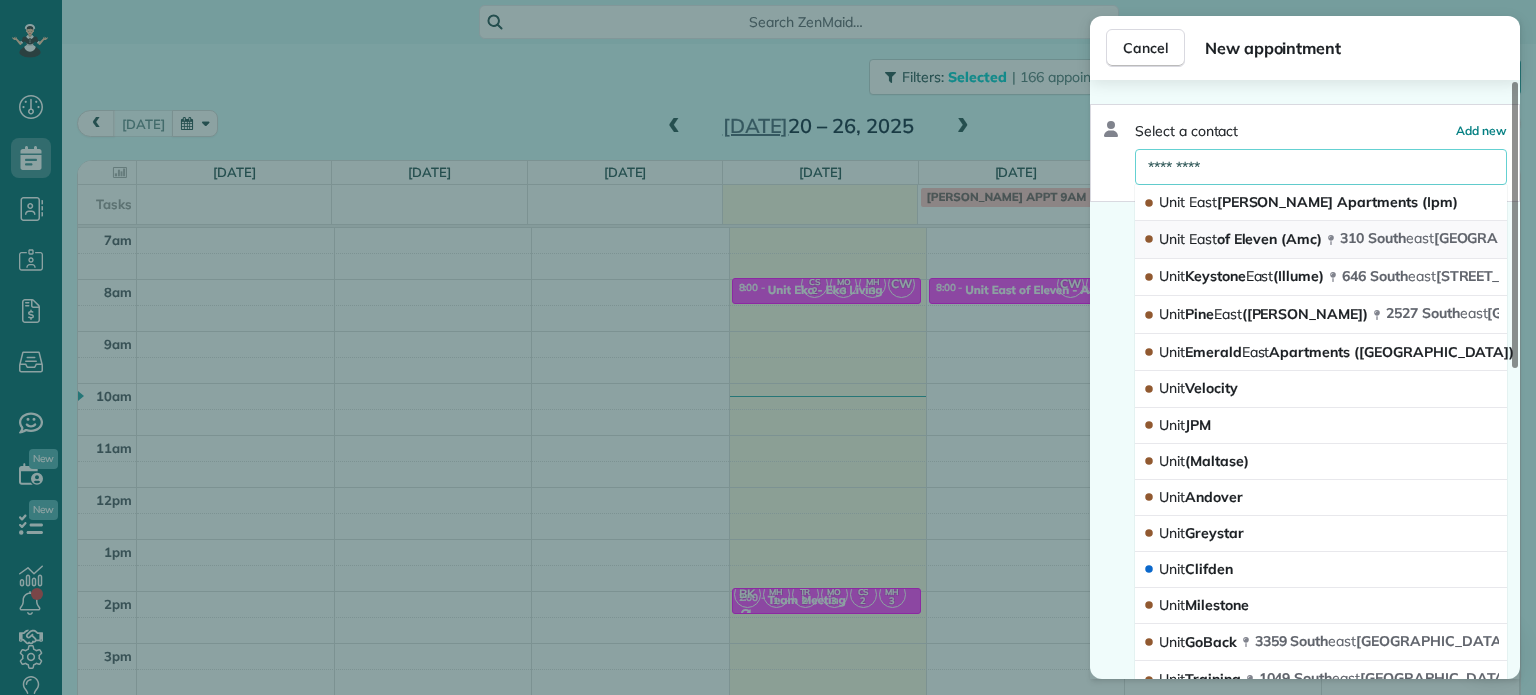 type on "*********" 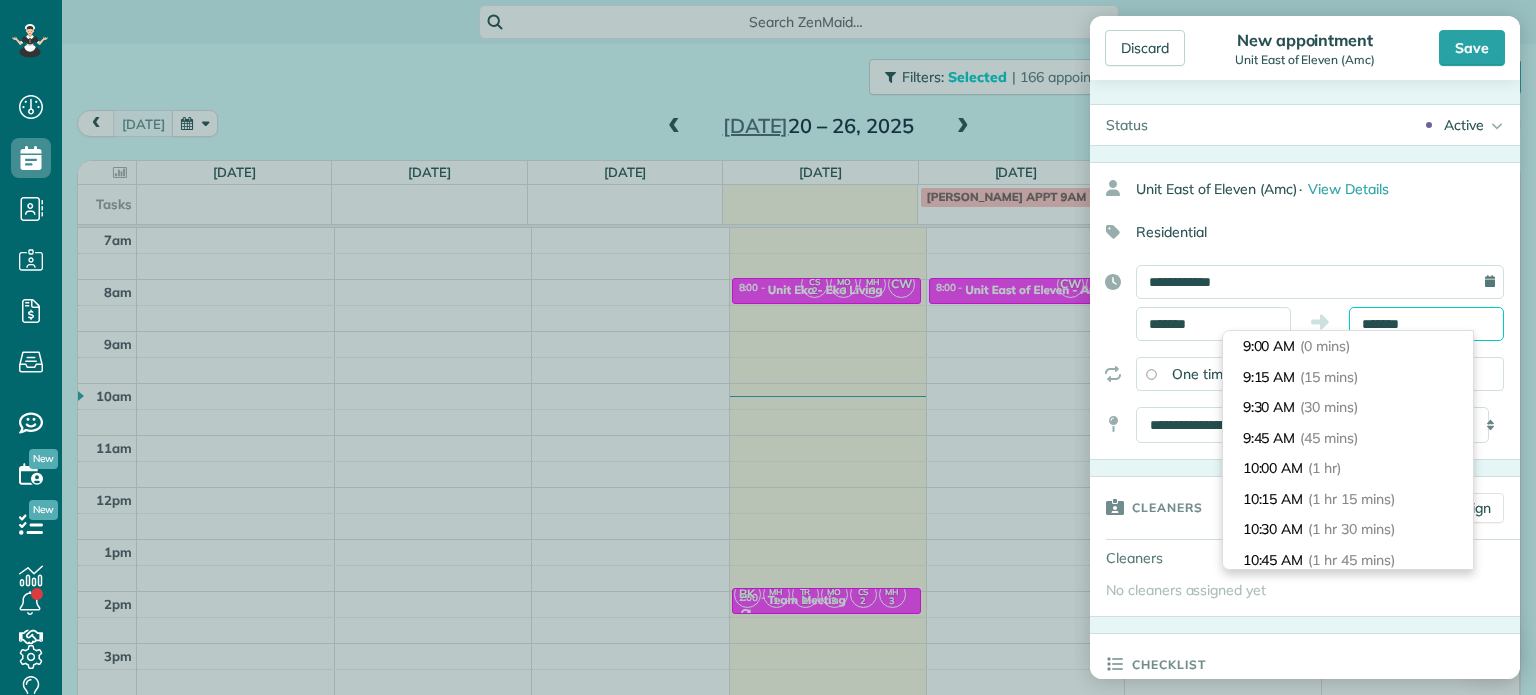 click on "*******" at bounding box center [1426, 324] 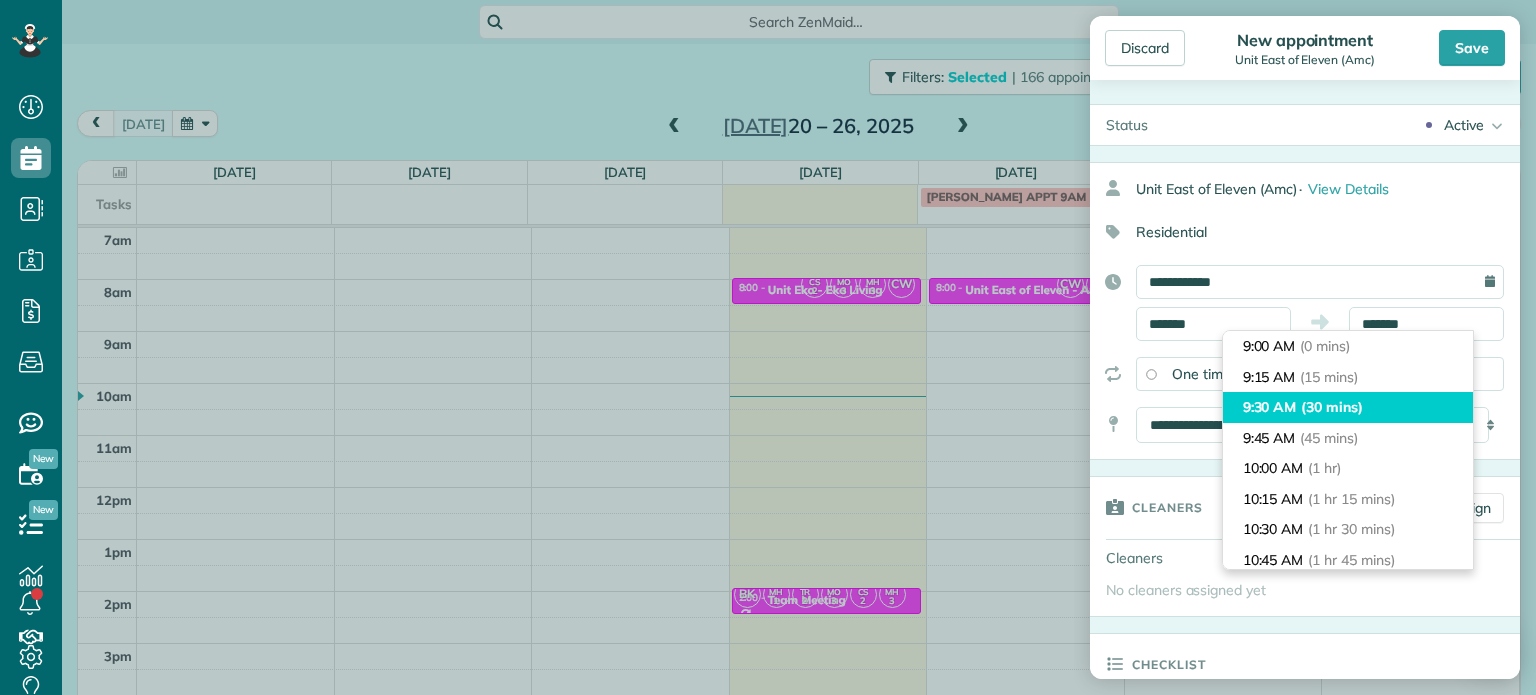 type on "*******" 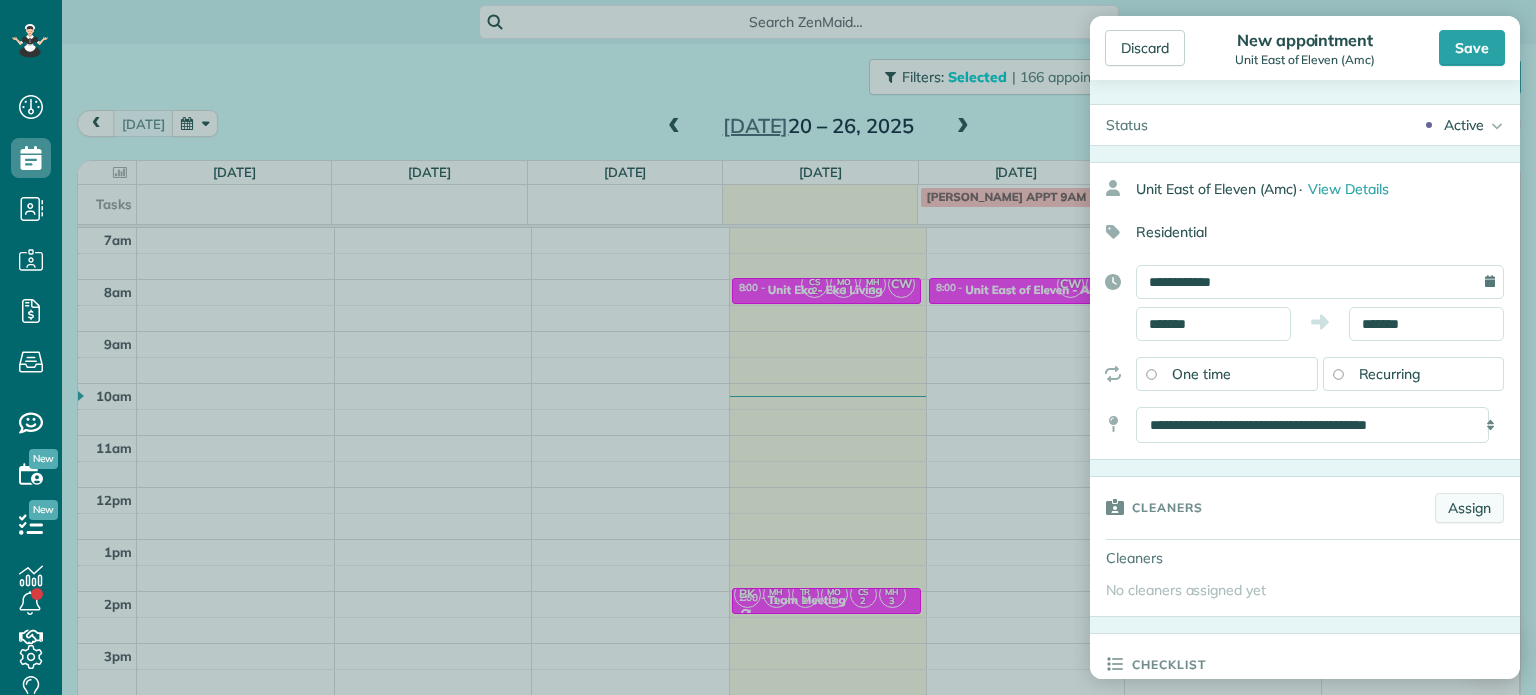 click on "Assign" at bounding box center (1469, 508) 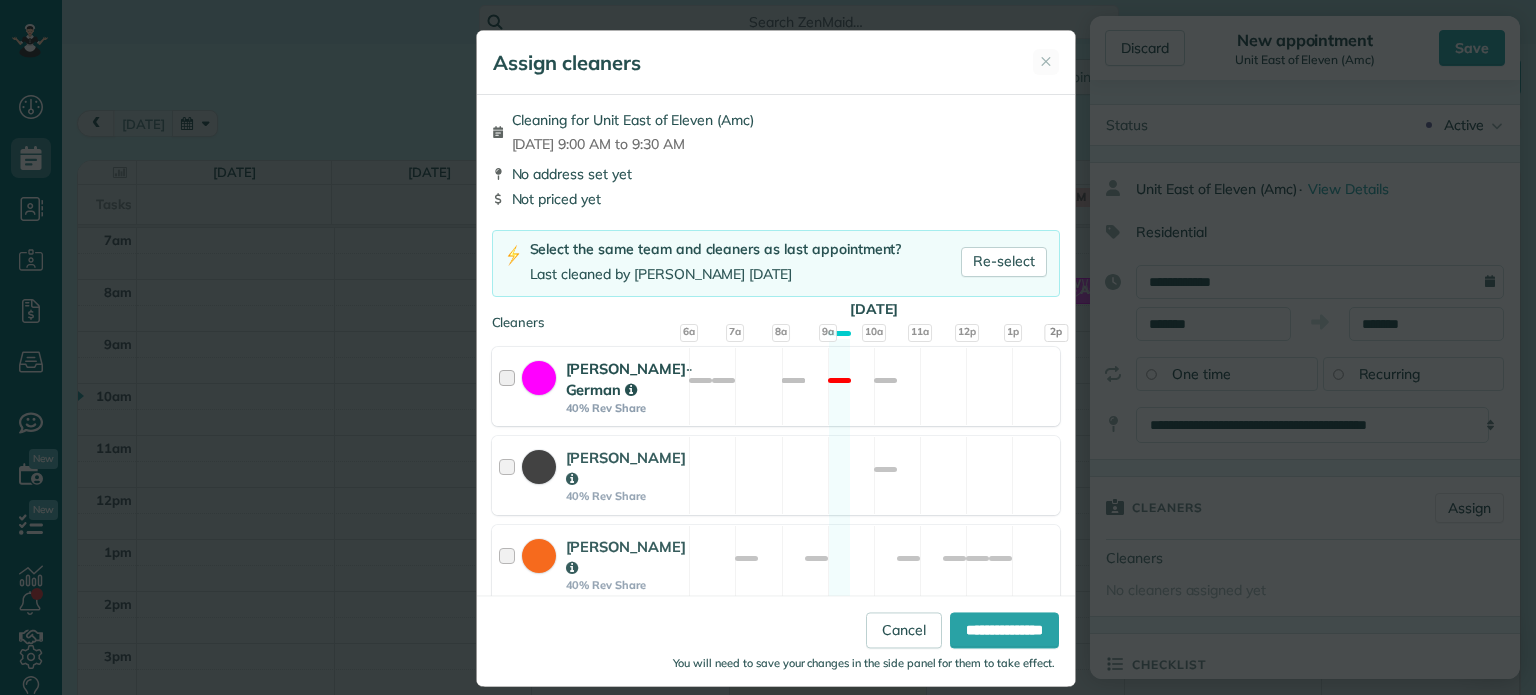 click on "[PERSON_NAME]-German
40% Rev Share
Not available" at bounding box center [776, 386] 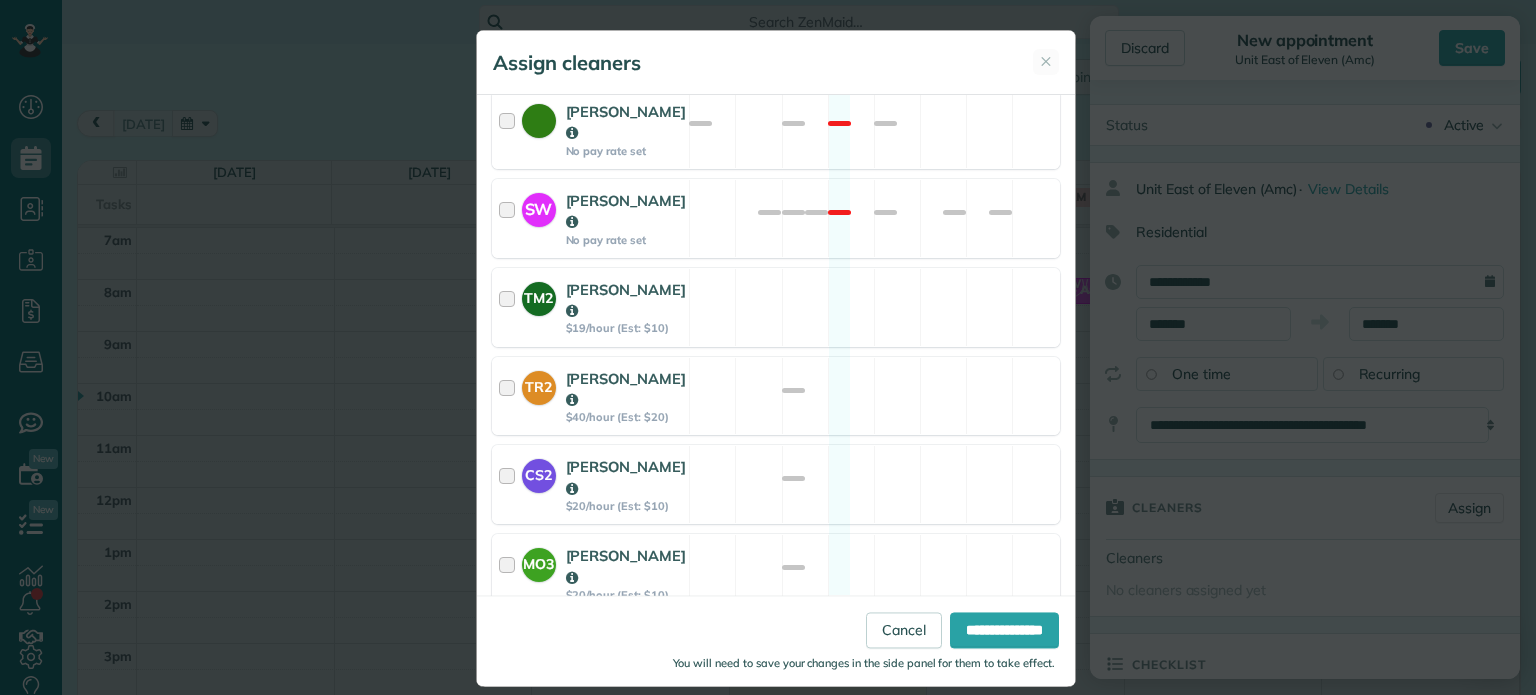 scroll, scrollTop: 1239, scrollLeft: 0, axis: vertical 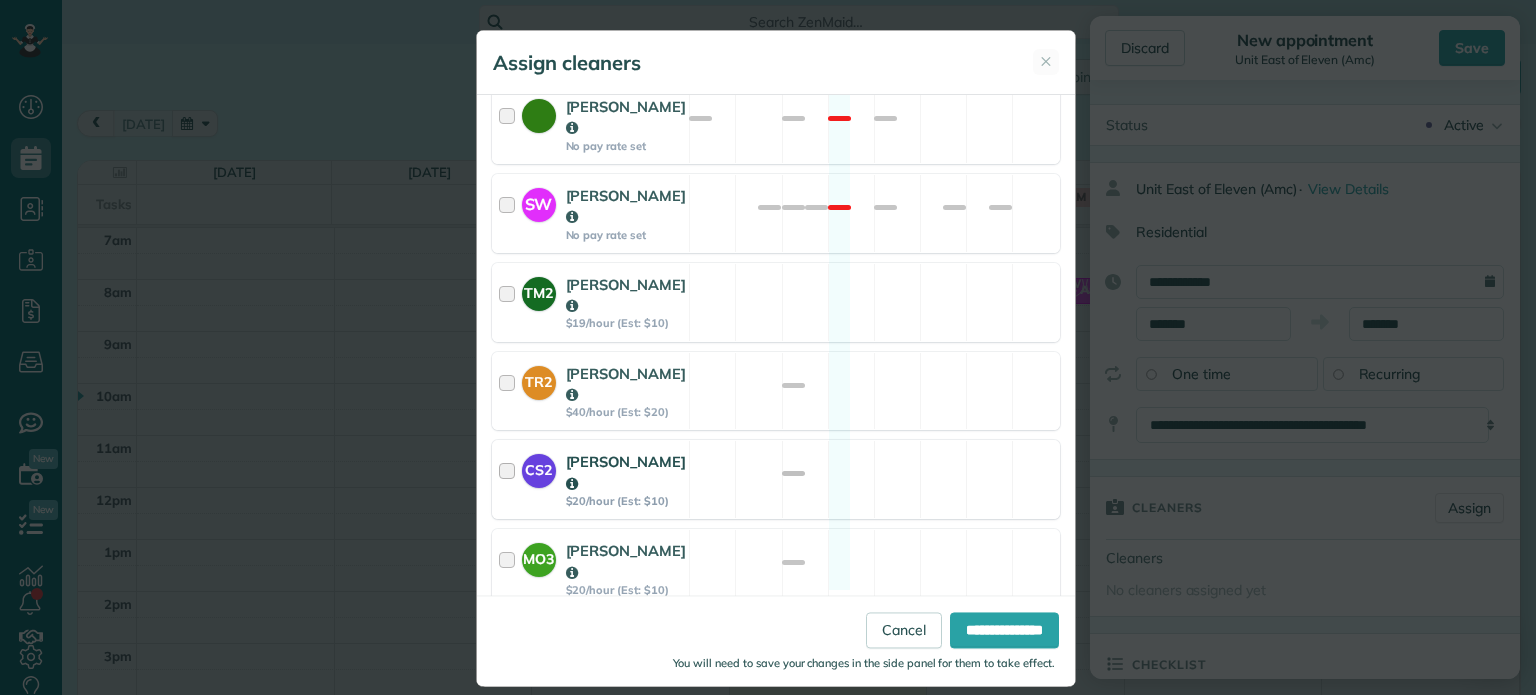 click on "CS2
[PERSON_NAME]
$20/hour (Est: $10)
Available" at bounding box center [776, 479] 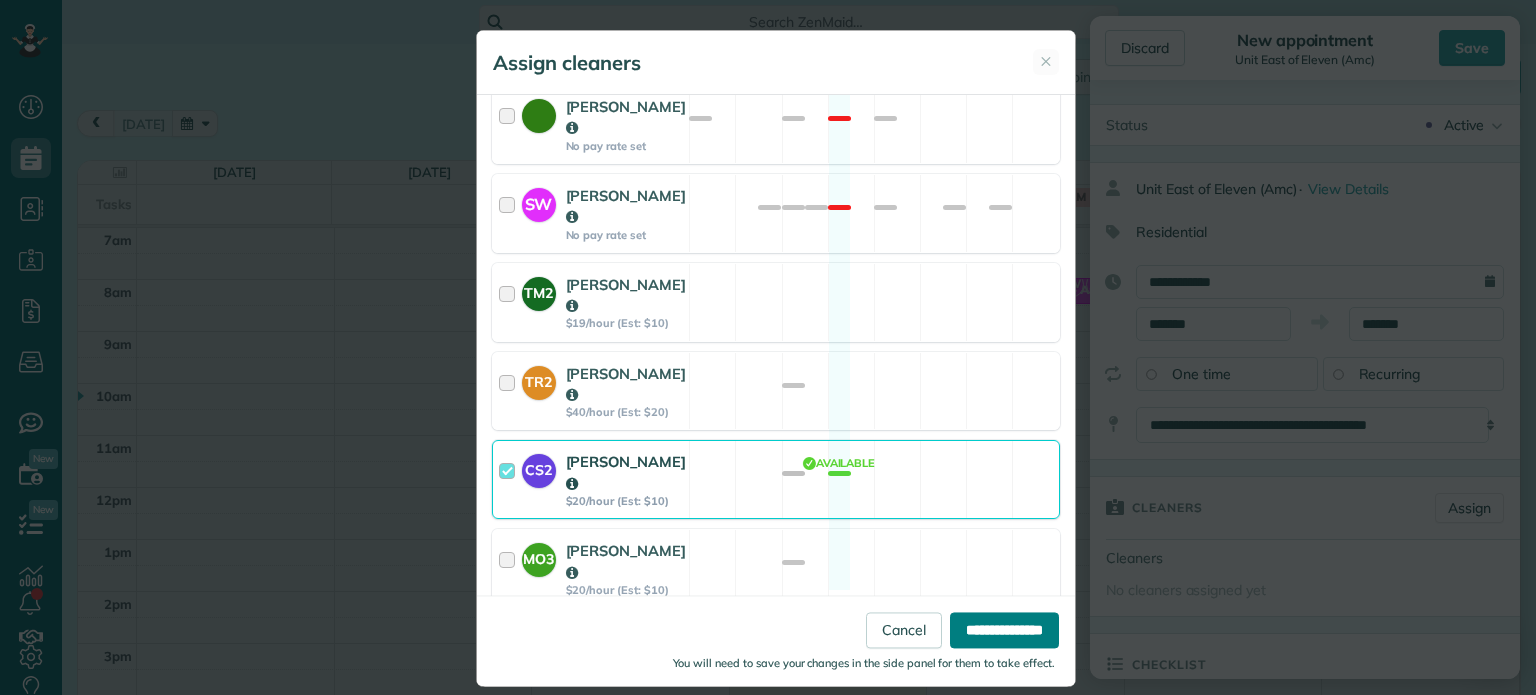 click on "**********" at bounding box center [1004, 631] 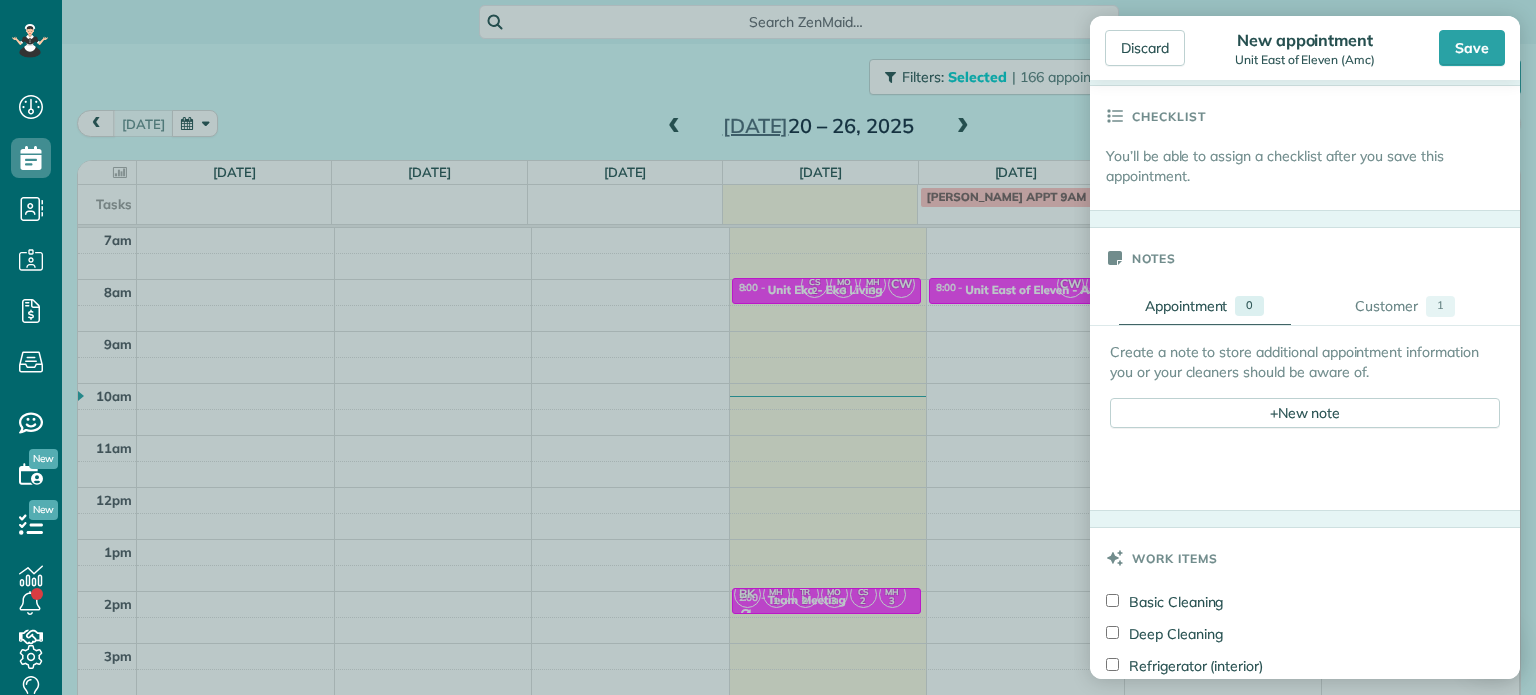 scroll, scrollTop: 693, scrollLeft: 0, axis: vertical 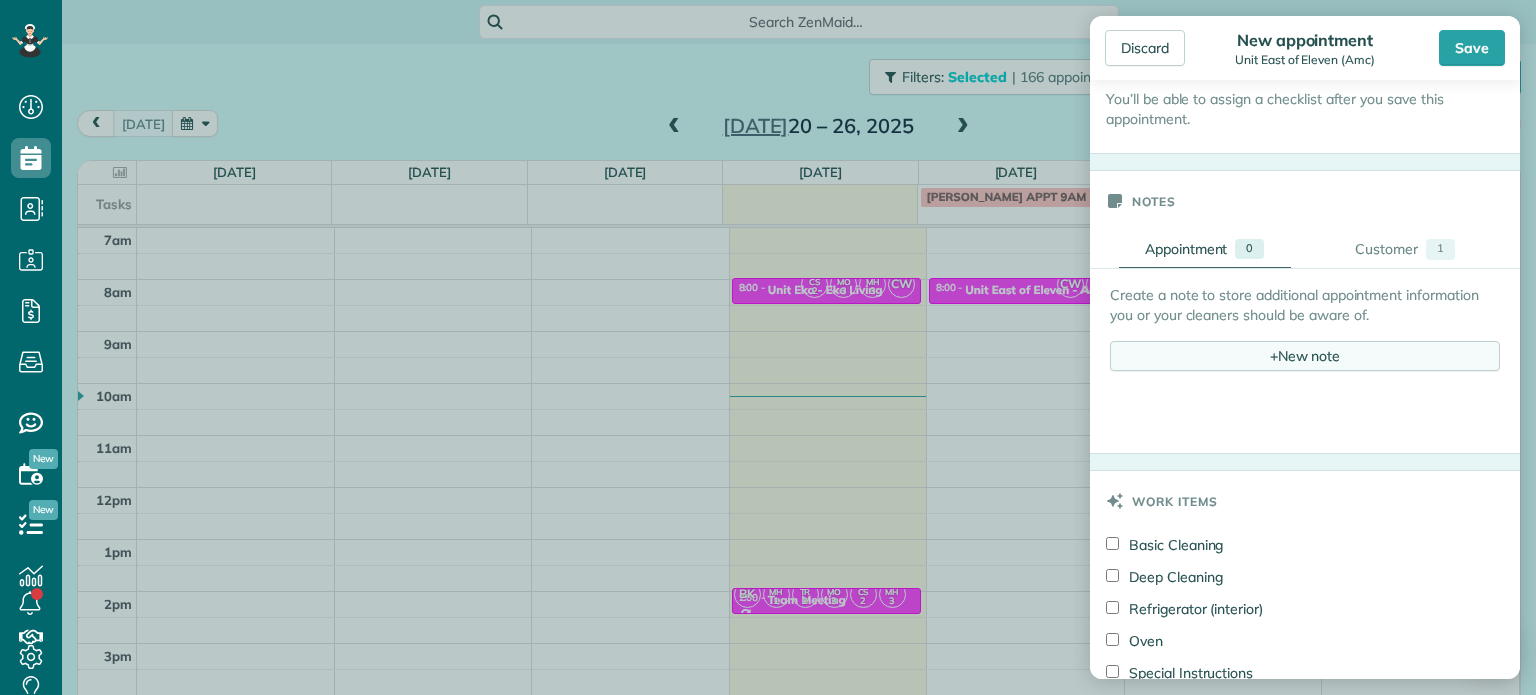 click on "+ New note" at bounding box center [1305, 356] 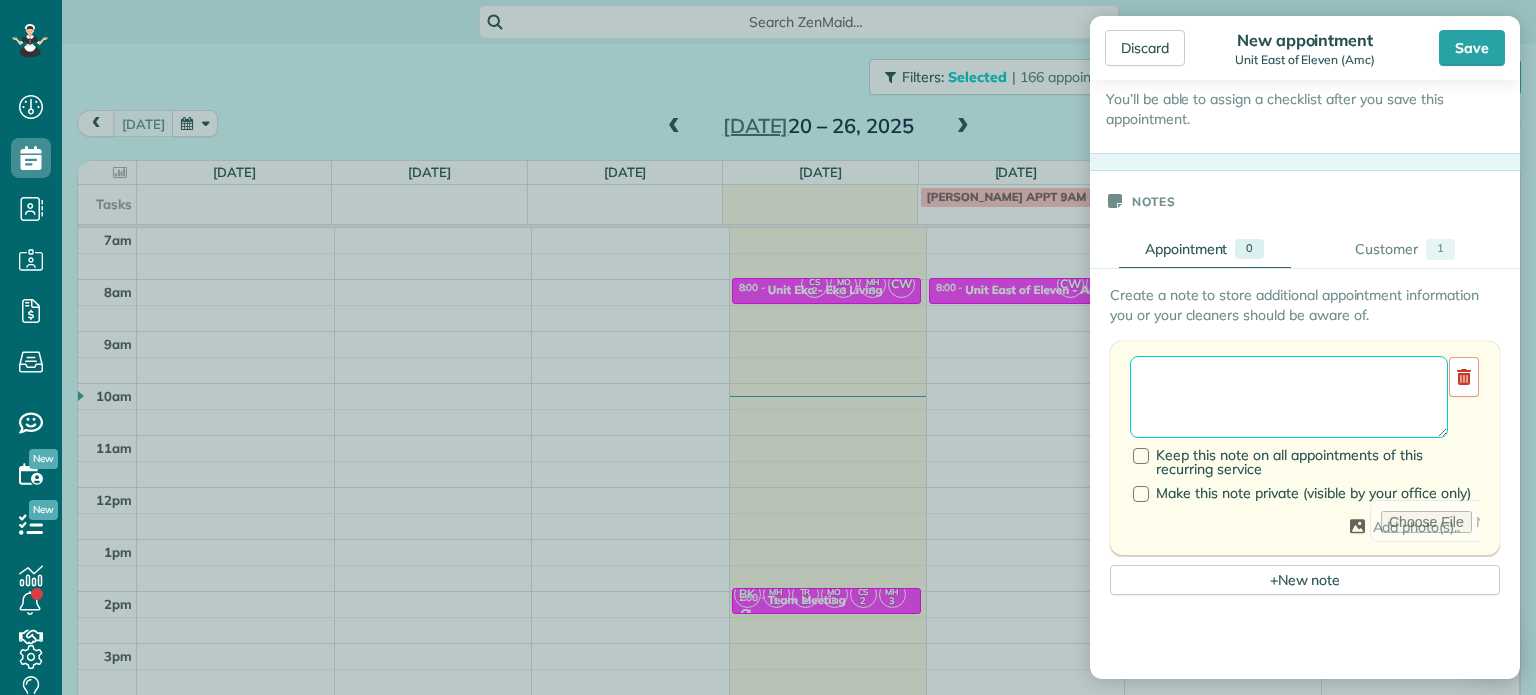 click at bounding box center (1289, 397) 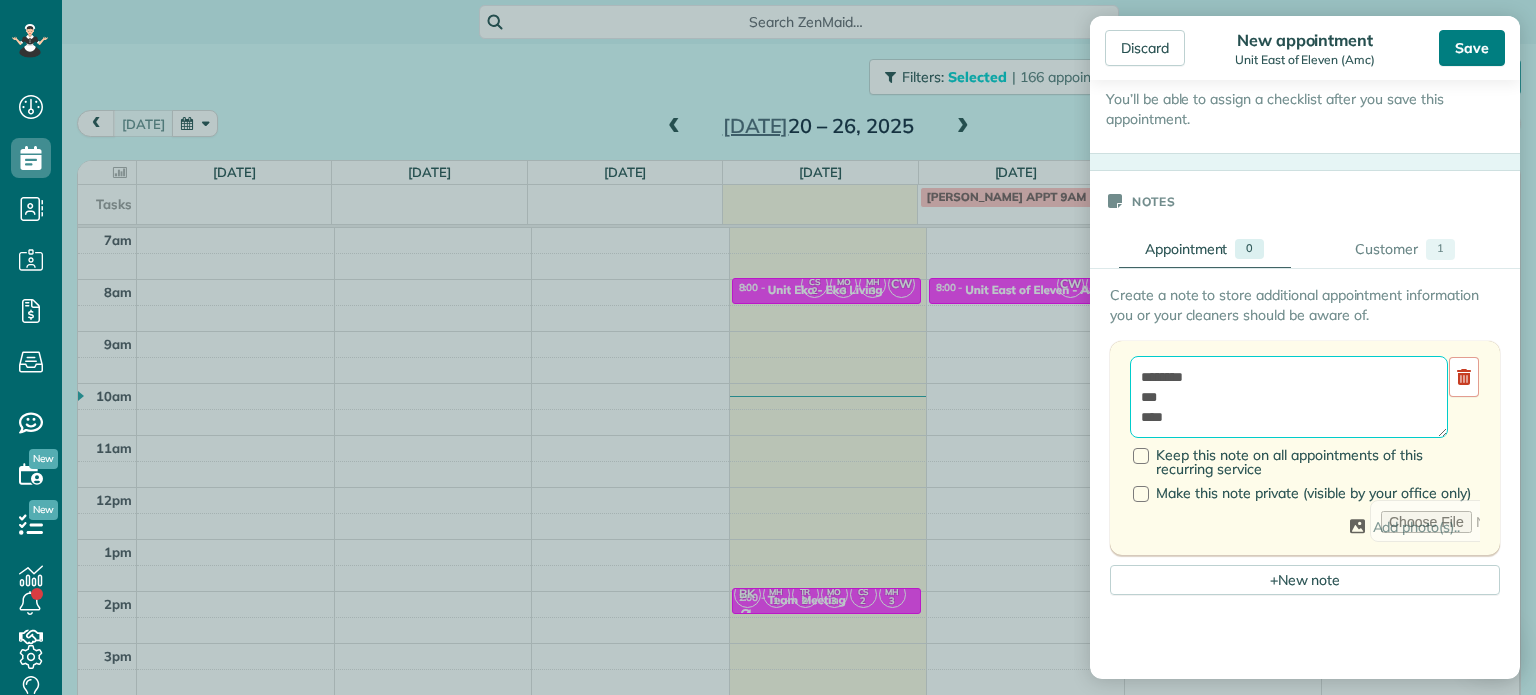 type on "********
***
****" 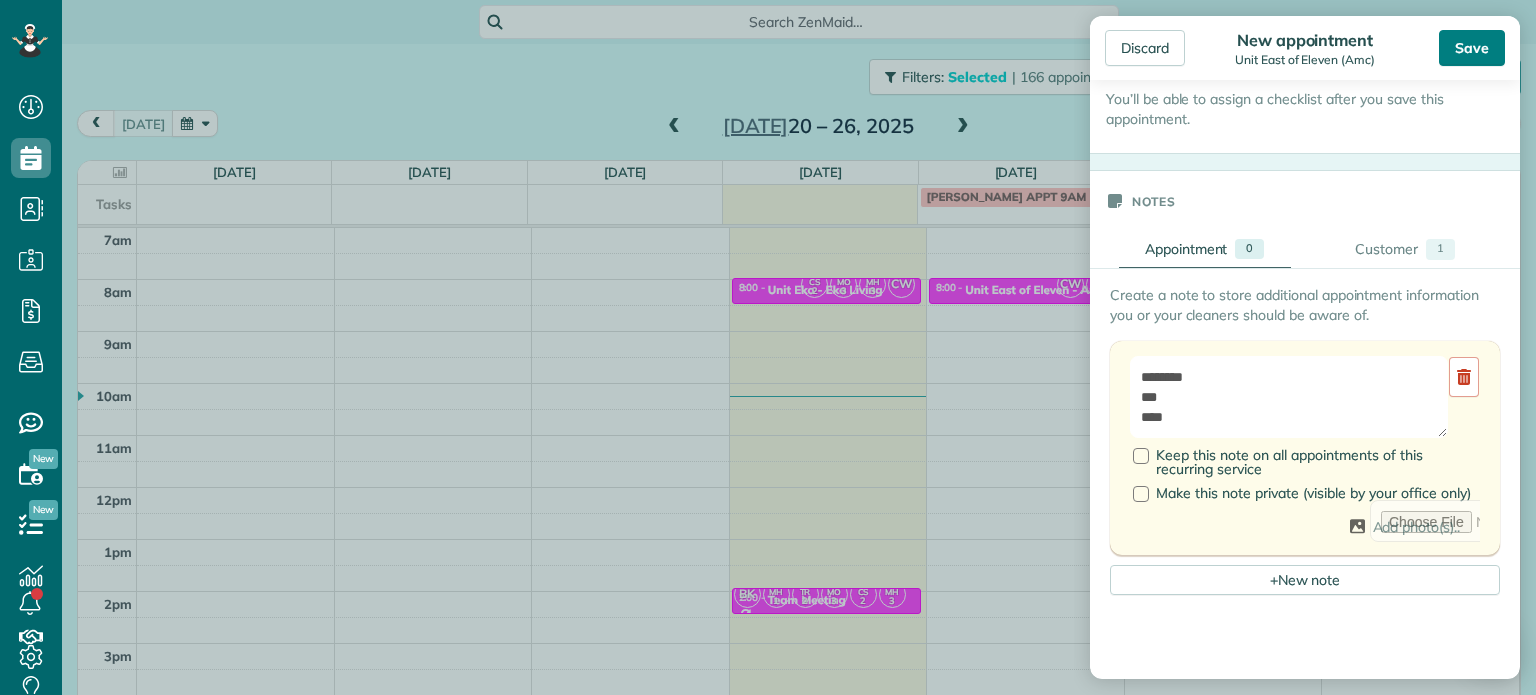 click on "Save" at bounding box center (1472, 48) 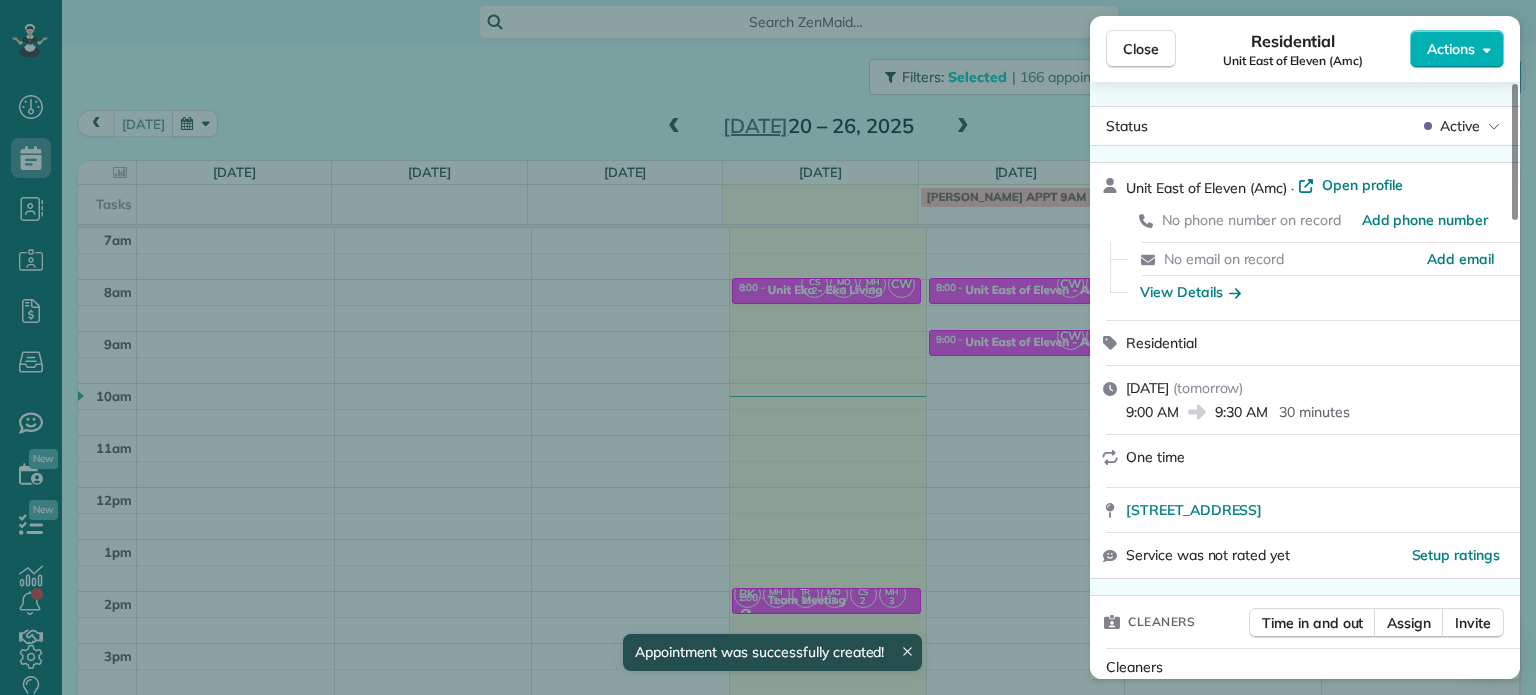 click on "Close Residential Unit East of Eleven (Amc) Actions Status Active Unit East of Eleven (Amc) · Open profile No phone number on record Add phone number No email on record Add email View Details Residential [DATE] ( [DATE] ) 9:00 AM 9:30 AM 30 minutes One time [STREET_ADDRESS] Service was not rated yet Setup ratings Cleaners Time in and out Assign Invite Cleaners [PERSON_NAME] 9:00 AM 9:30 AM [PERSON_NAME]-German 9:00 AM 9:30 AM Checklist Try Now Keep this appointment up to your standards. Stay on top of every detail, keep your cleaners organised, and your client happy. Assign a checklist Watch a 5 min demo Billing Billing actions Price $0.00 Overcharge $0.00 Discount $0.00 Coupon discount - Primary tax - Secondary tax - Total appointment price $0.00 Tips collected New feature! $0.00 [PERSON_NAME] as paid Total including tip $0.00 Get paid online in no-time! Send an invoice and reward your cleaners with tips Charge customer credit card Appointment custom fields Notes" at bounding box center (768, 347) 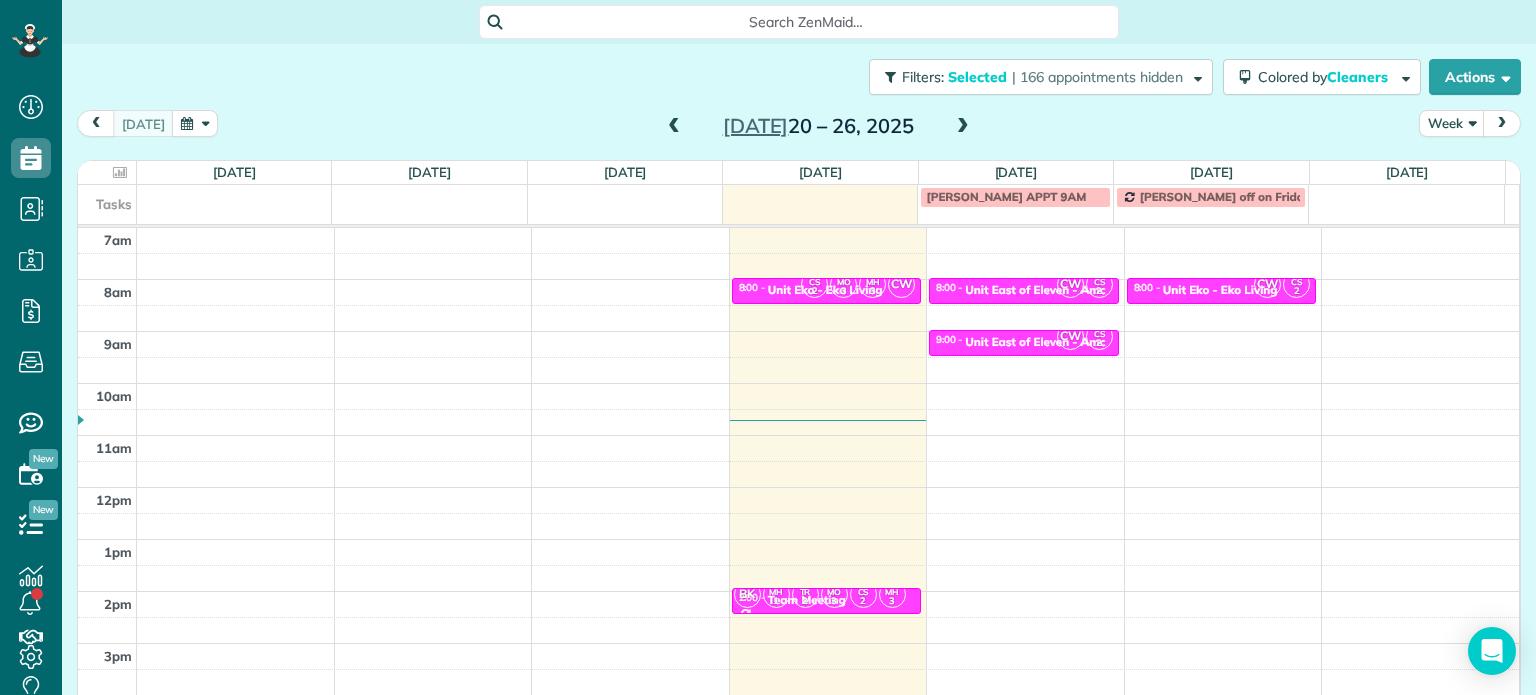 click at bounding box center [963, 127] 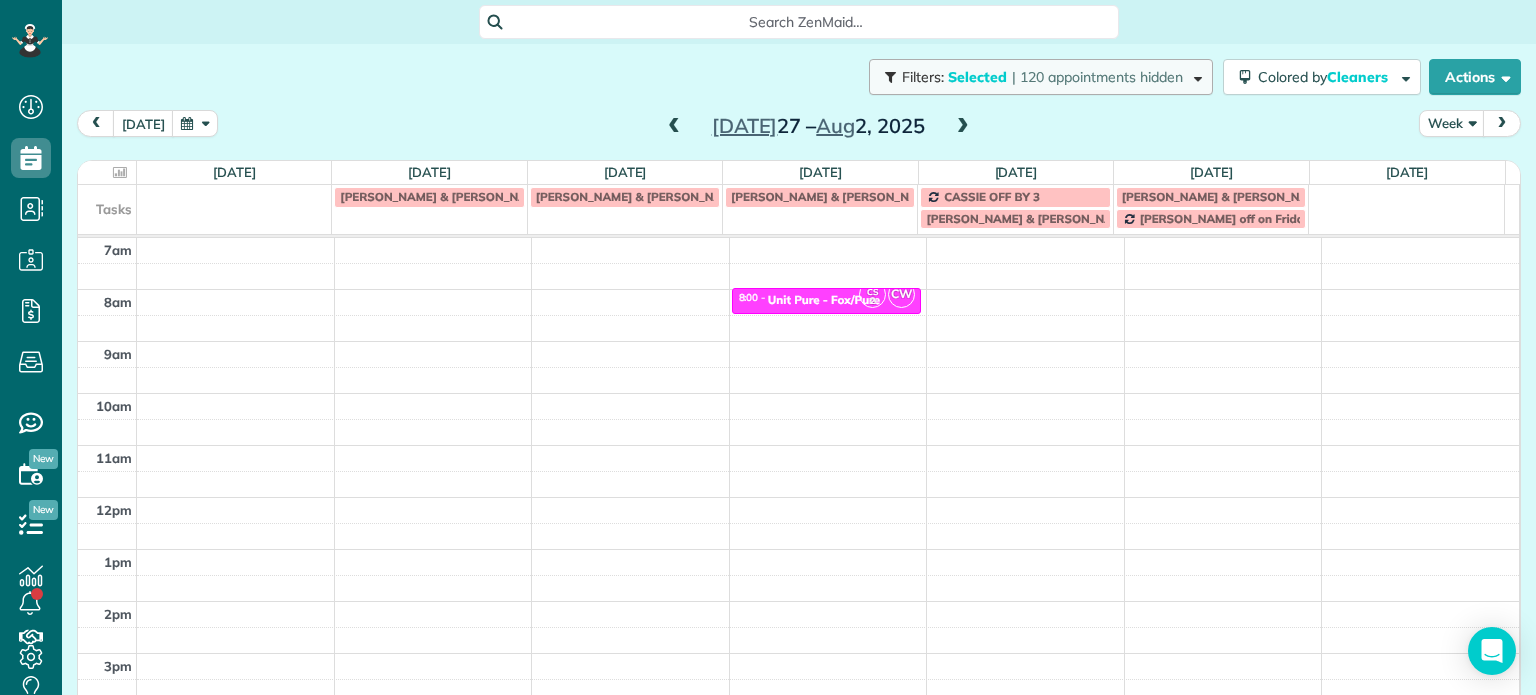 click on "Filters:   Selected
|  120 appointments hidden" at bounding box center [1041, 77] 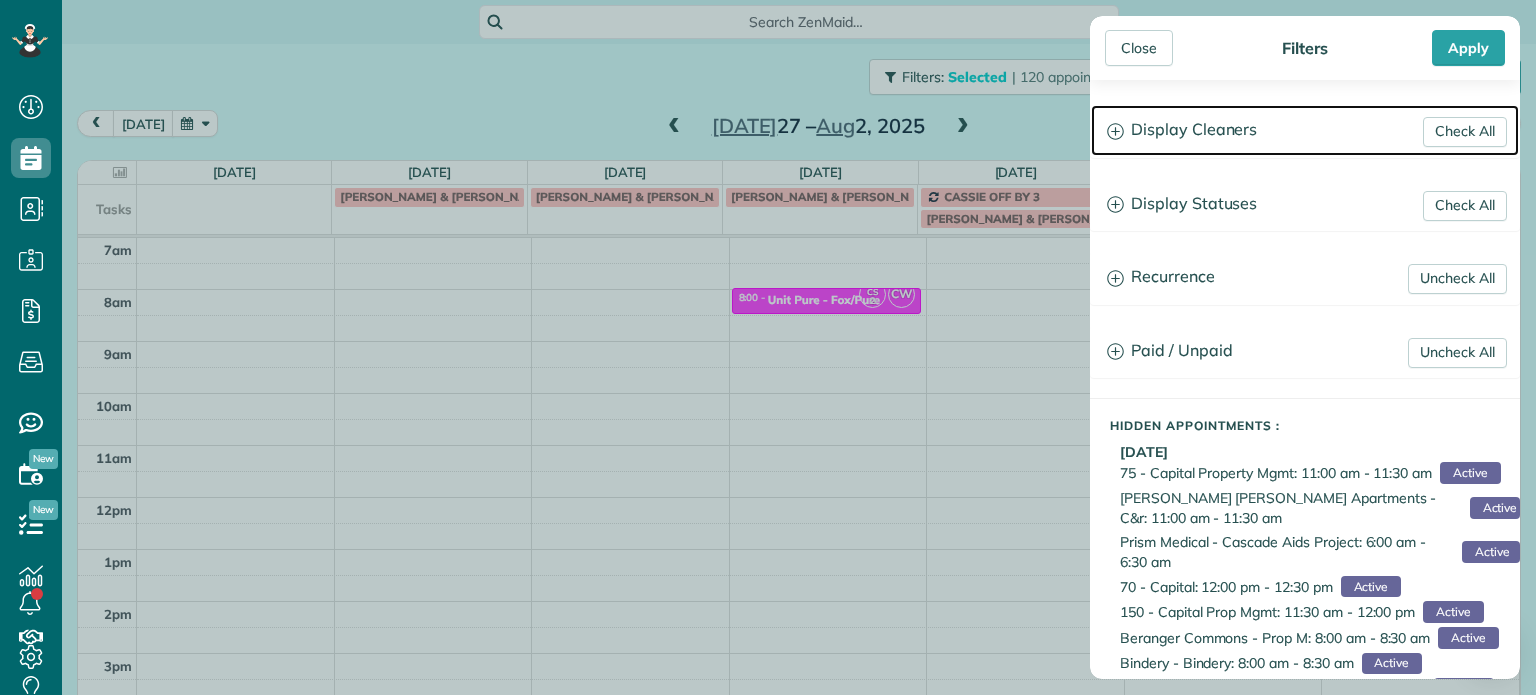 click on "Display Cleaners" at bounding box center (1305, 130) 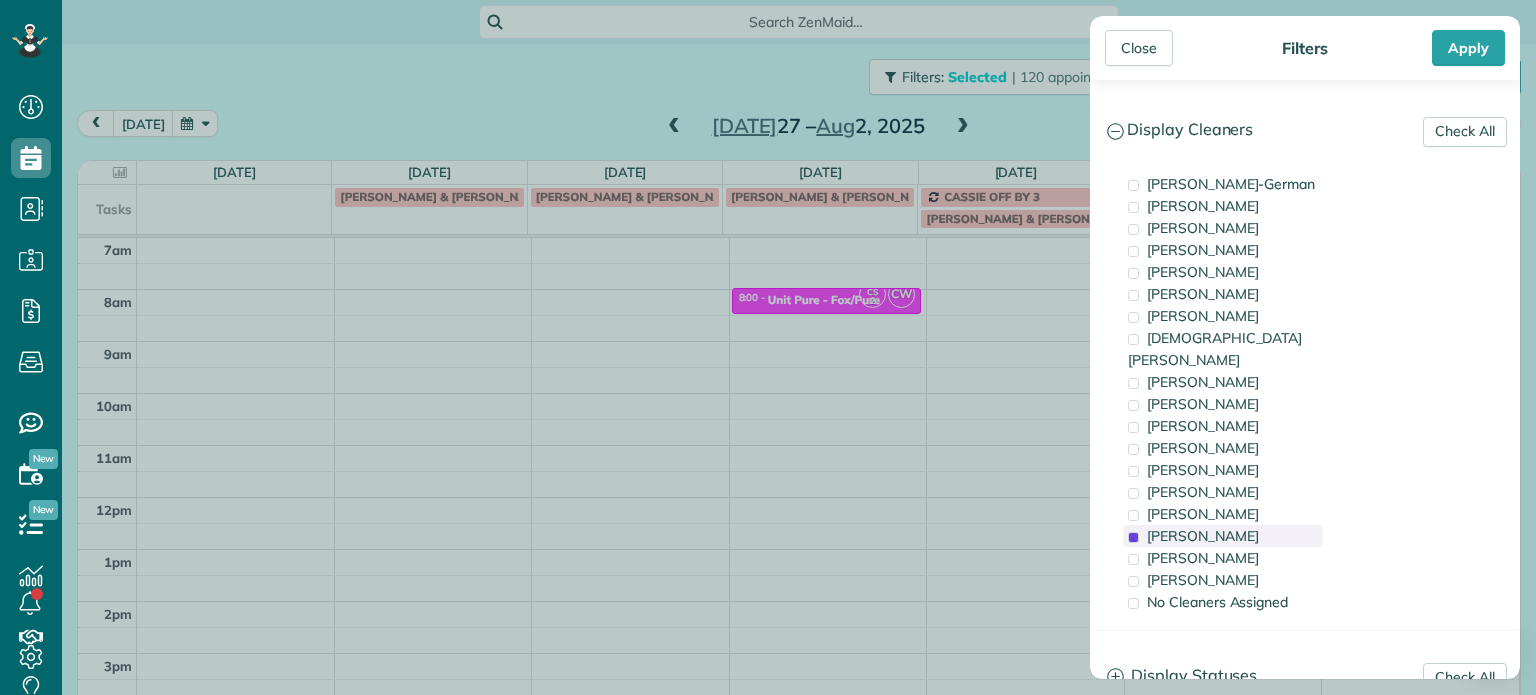 click on "[PERSON_NAME]" at bounding box center [1203, 536] 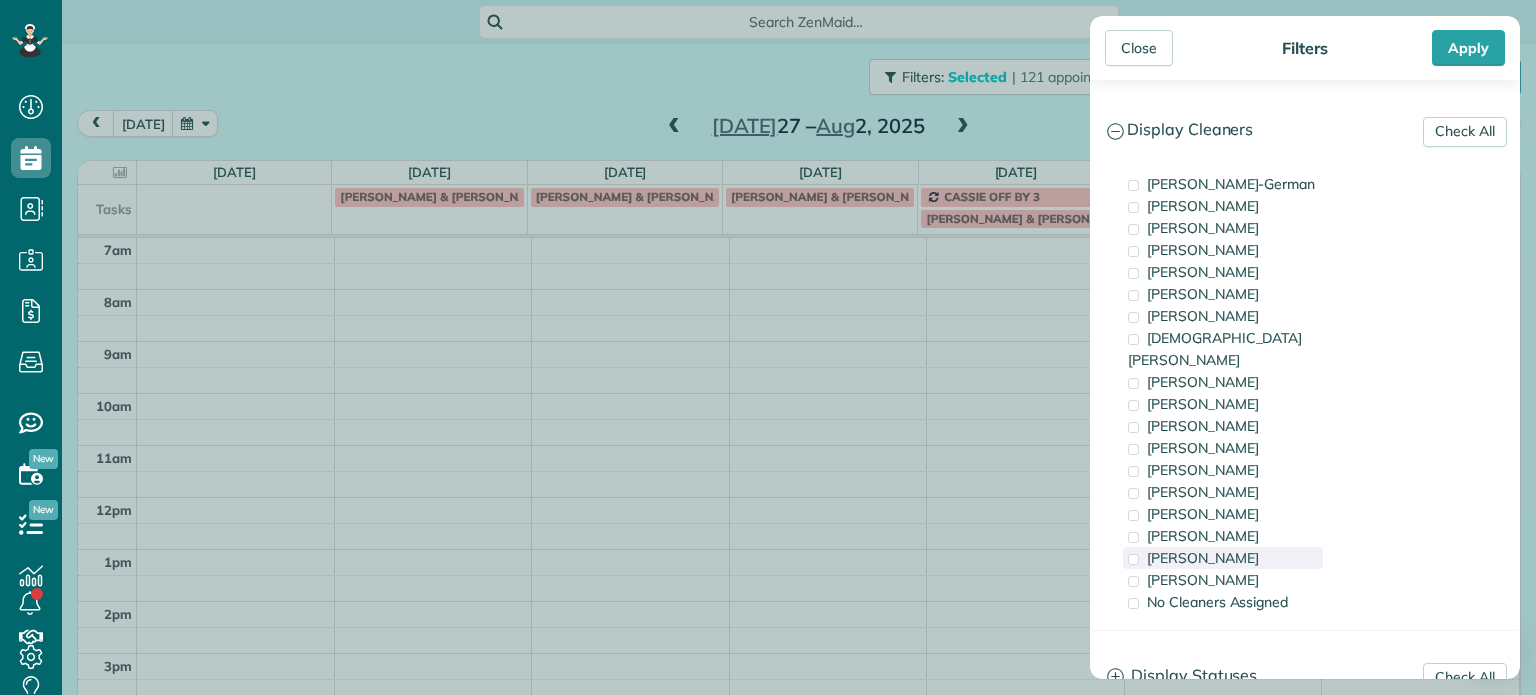 click on "[PERSON_NAME]" at bounding box center (1203, 558) 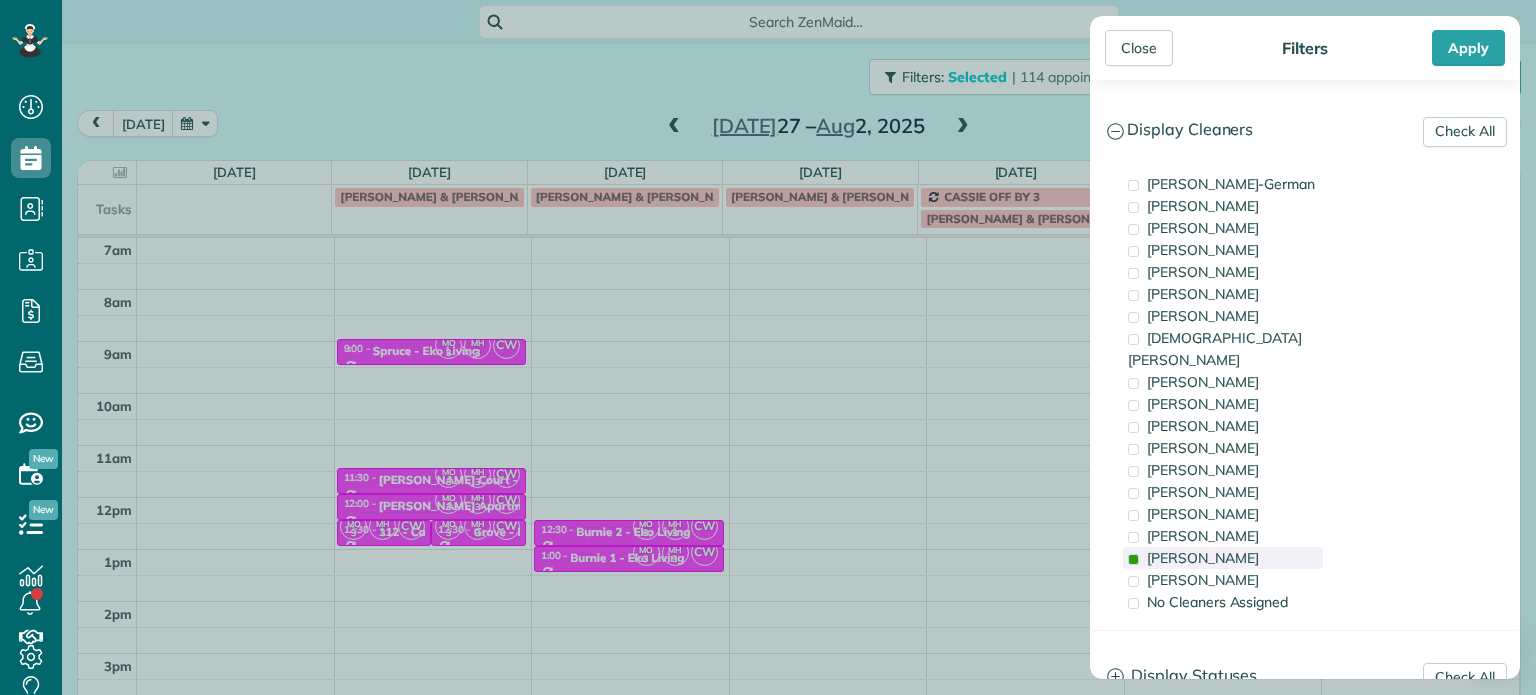 click on "[PERSON_NAME]" at bounding box center (1203, 558) 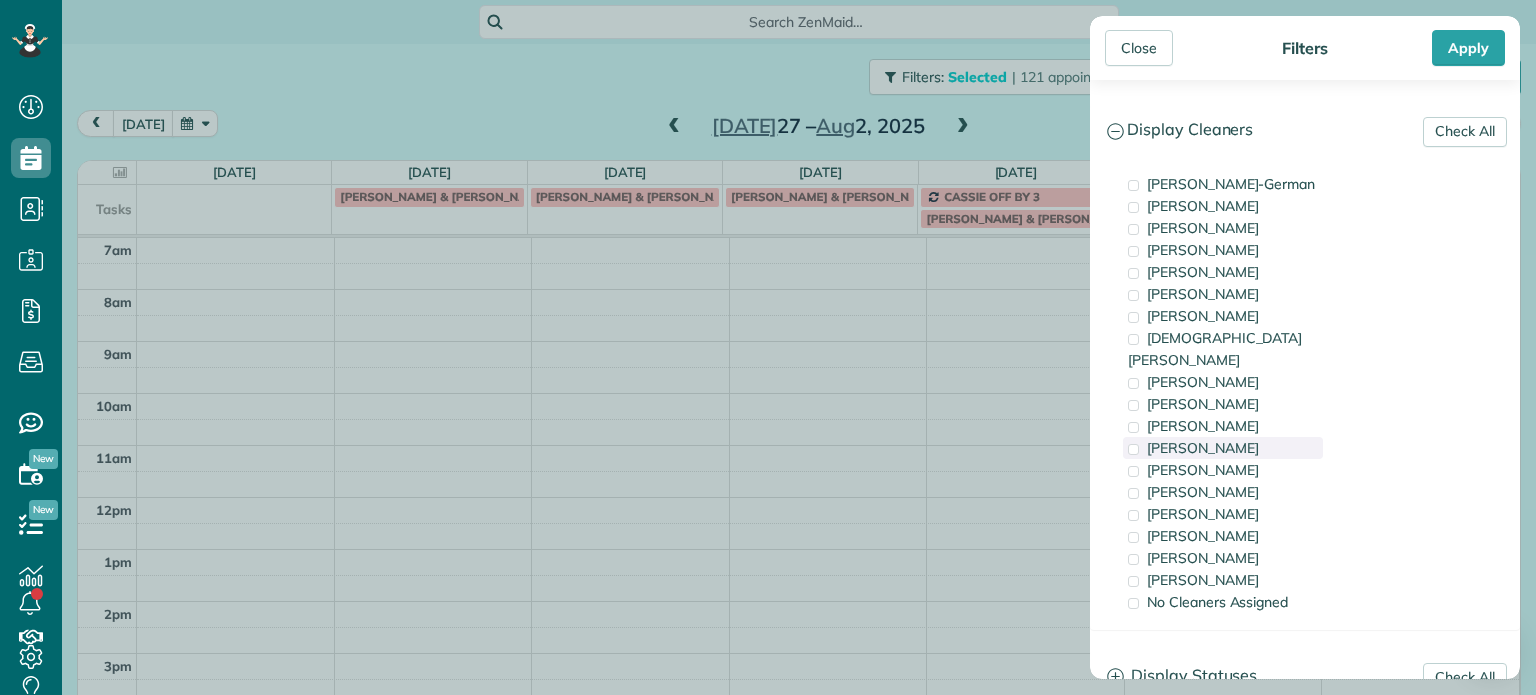 click on "[PERSON_NAME]" at bounding box center (1203, 448) 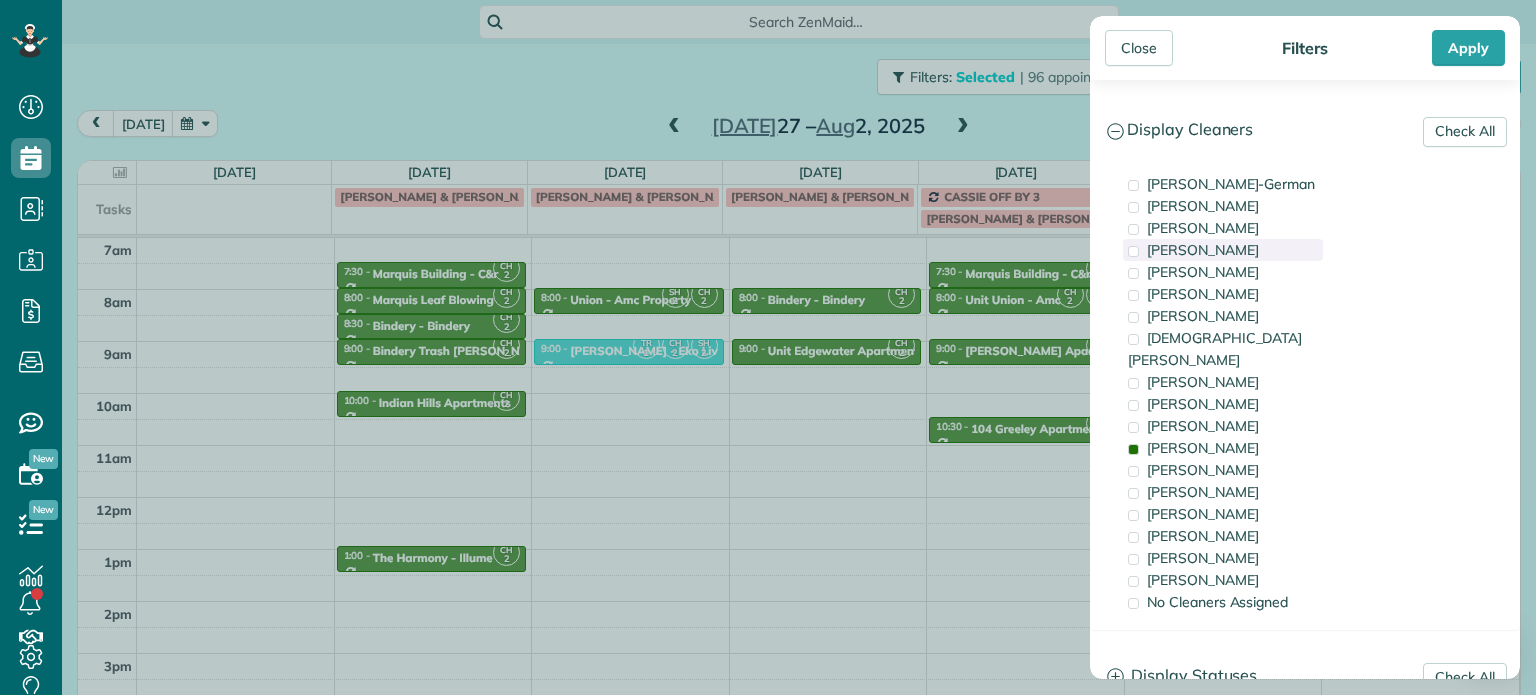 click on "[PERSON_NAME]" at bounding box center [1203, 250] 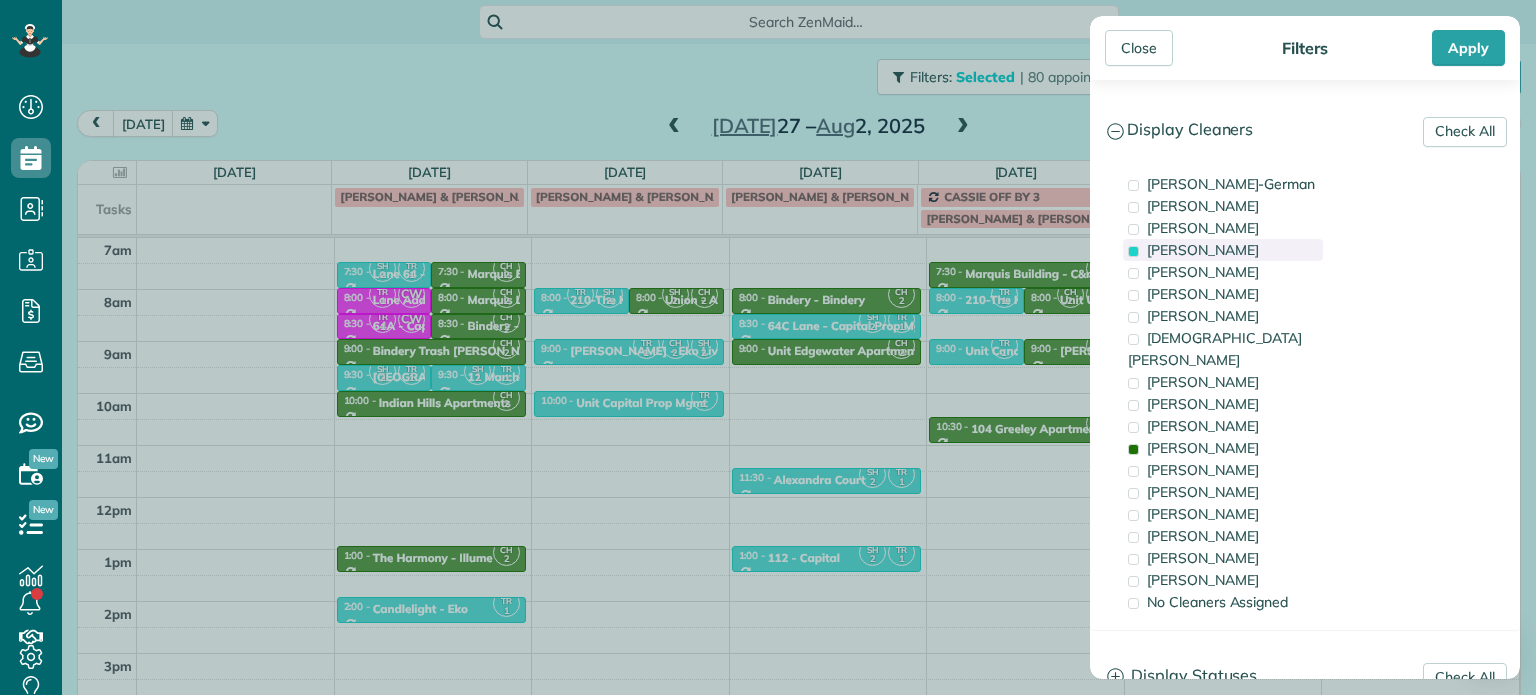 click on "[PERSON_NAME]" at bounding box center [1203, 250] 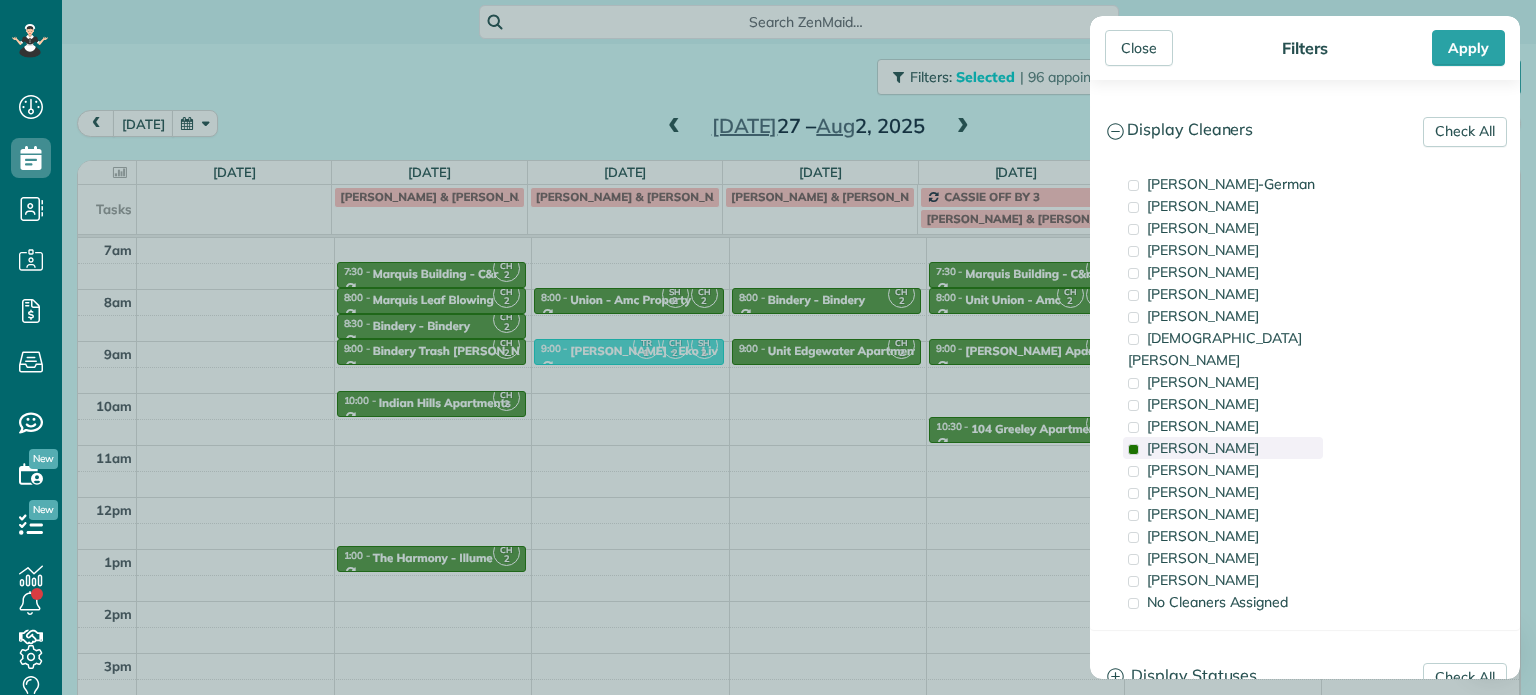 click on "[PERSON_NAME]" at bounding box center [1203, 448] 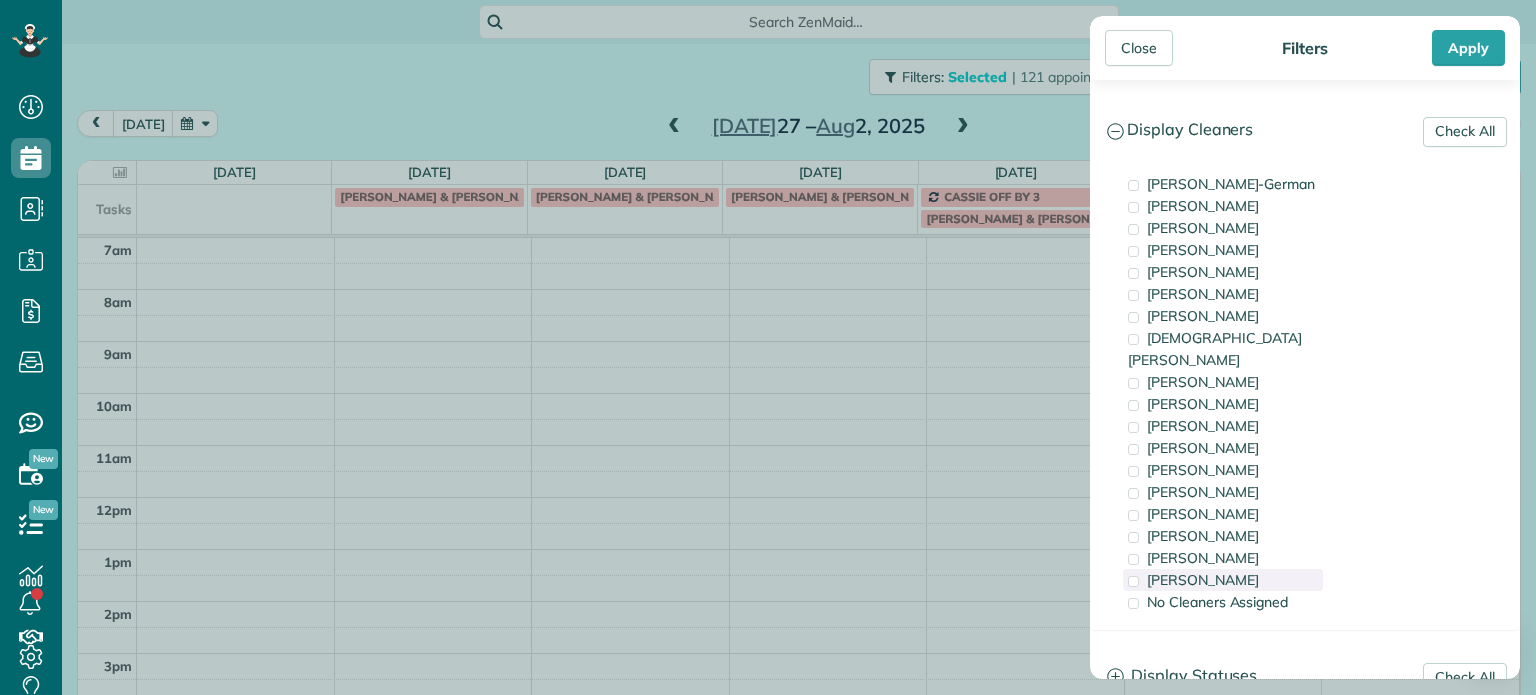 click on "[PERSON_NAME]" at bounding box center (1203, 580) 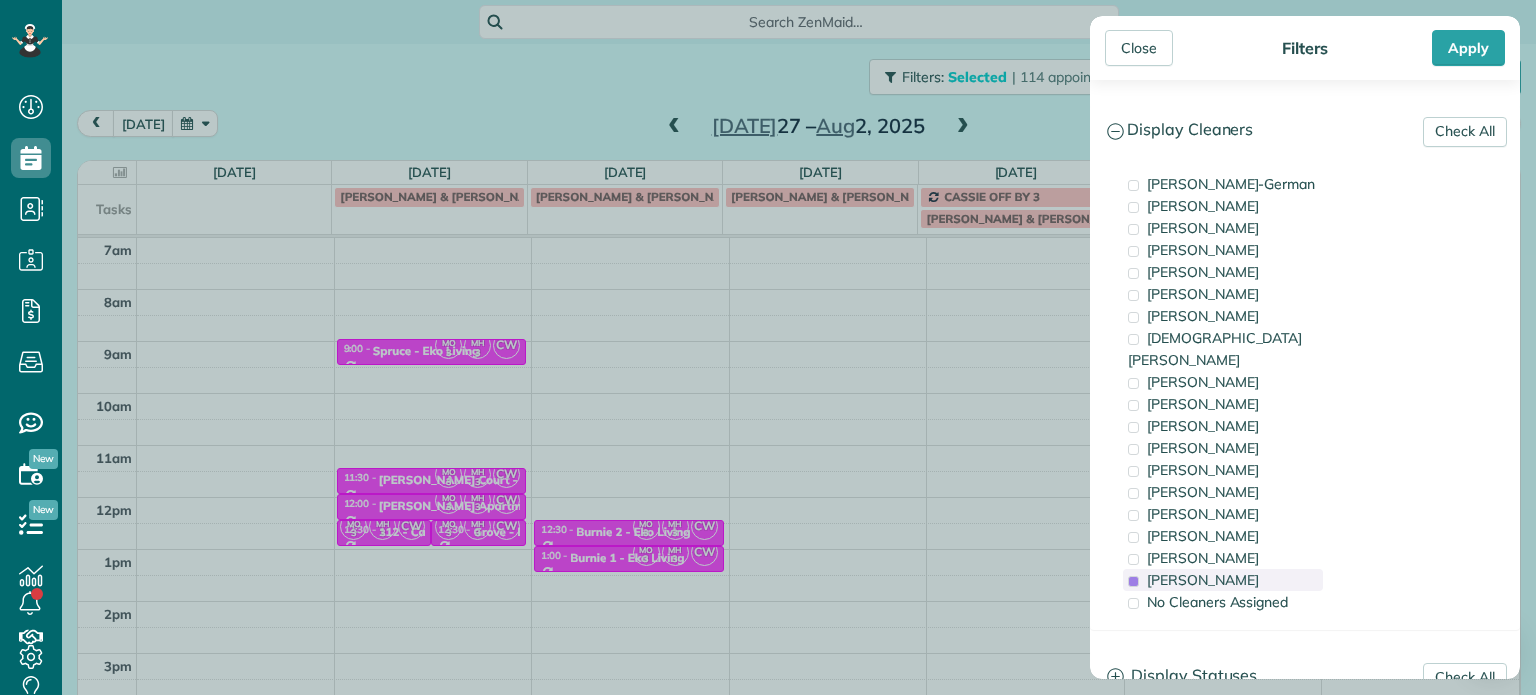 click on "[PERSON_NAME]" at bounding box center (1203, 580) 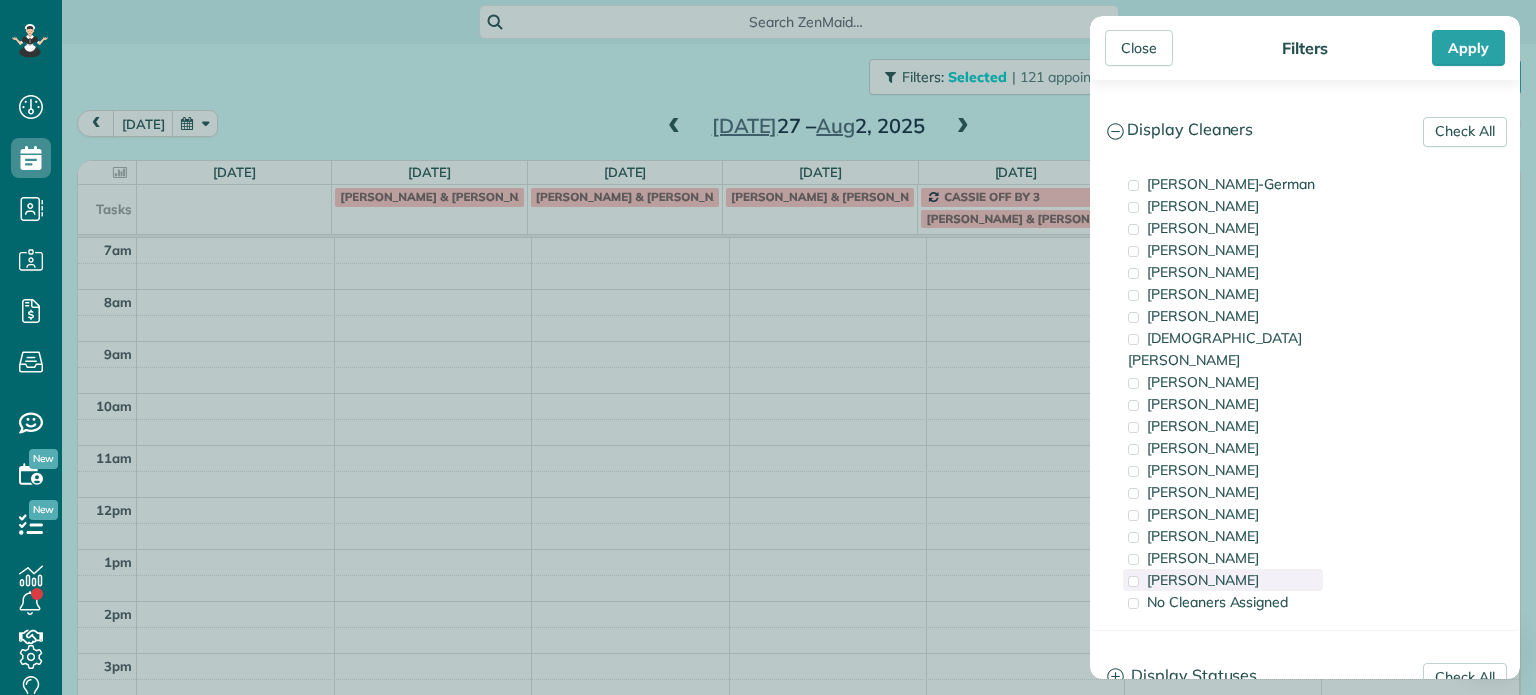 click on "[PERSON_NAME]" at bounding box center (1203, 580) 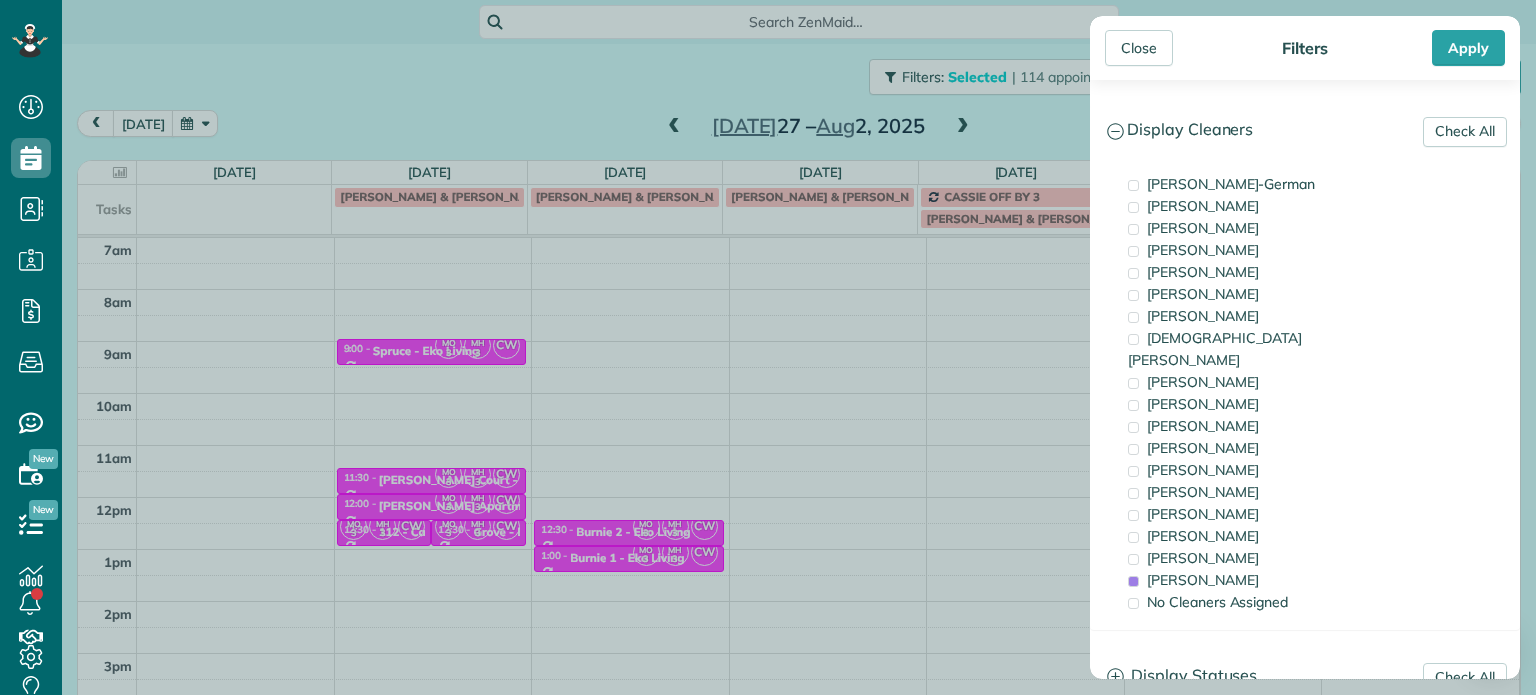 click on "Close
Filters
Apply
Check All
Display Cleaners
[PERSON_NAME]-German
[PERSON_NAME]
[PERSON_NAME]
[PERSON_NAME]
[PERSON_NAME]
[PERSON_NAME]
[PERSON_NAME]" at bounding box center (768, 347) 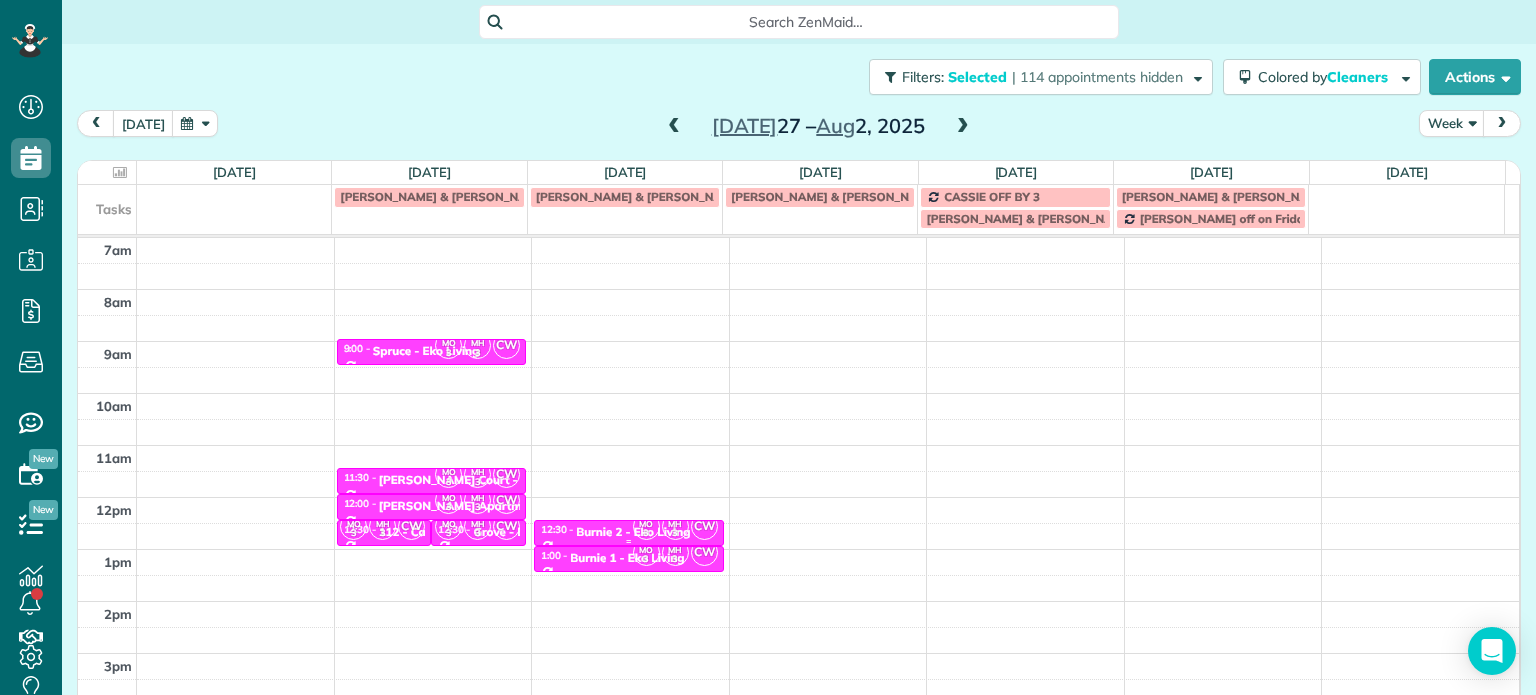 click on "MO 3" at bounding box center (646, 526) 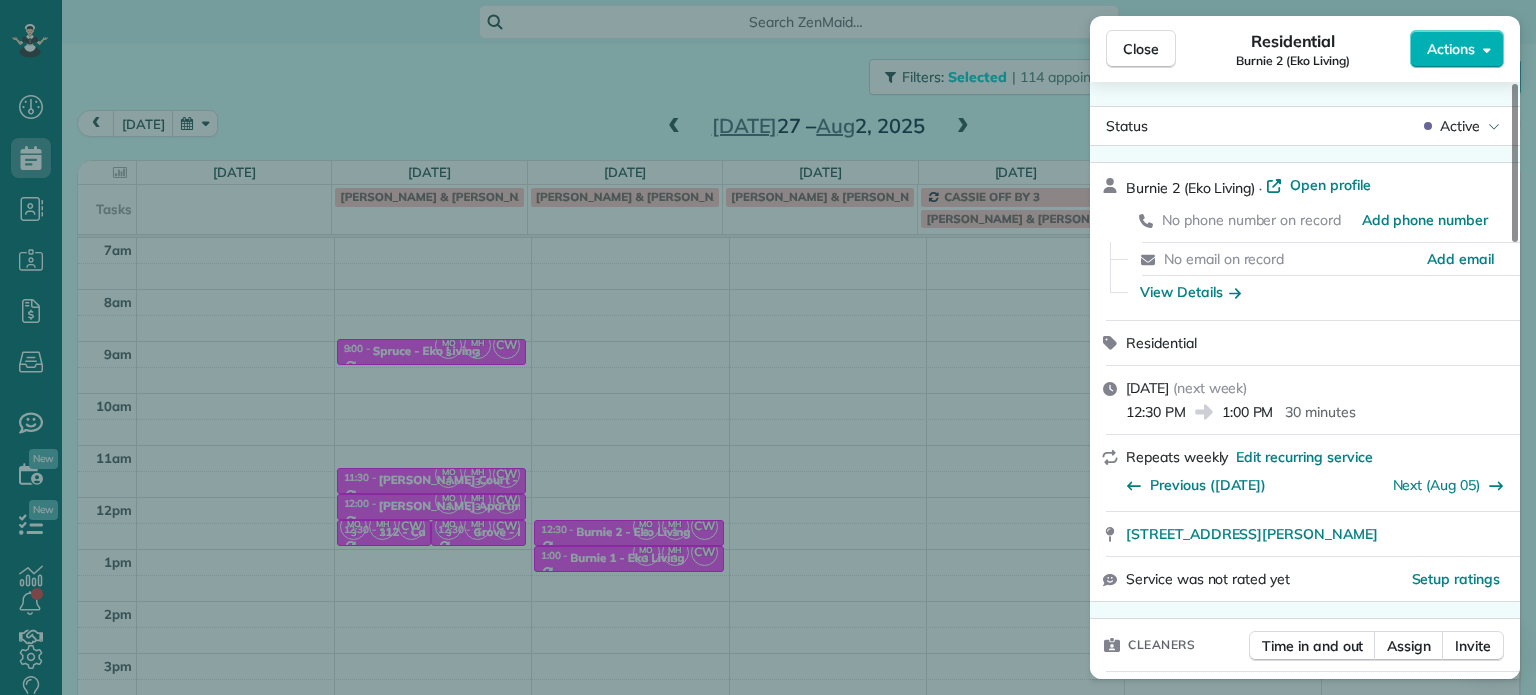click on "Close Residential Burnie 2 (Eko Living) Actions Status Active Burnie 2 (Eko Living) · Open profile No phone number on record Add phone number No email on record Add email View Details Residential [DATE] ( next week ) 12:30 PM 1:00 PM 30 minutes Repeats weekly Edit recurring service Previous ([DATE]) Next ([DATE]) [STREET_ADDRESS][PERSON_NAME] Service was not rated yet Setup ratings Cleaners Time in and out Assign Invite Cleaners [PERSON_NAME] 12:30 PM 1:00 PM [PERSON_NAME] 12:30 PM 1:00 PM [PERSON_NAME]-German 12:30 PM 1:00 PM Checklist Try Now Keep this appointment up to your standards. Stay on top of every detail, keep your cleaners organised, and your client happy. Assign a checklist Watch a 5 min demo Billing Billing actions Price $0.00 Overcharge $0.00 Discount $0.00 Coupon discount - Primary tax - Secondary tax - Total appointment price $0.00 Tips collected New feature! $0.00 [PERSON_NAME] as paid Total including tip $0.00 Get paid online in no-time! Work items Notes 0" at bounding box center [768, 347] 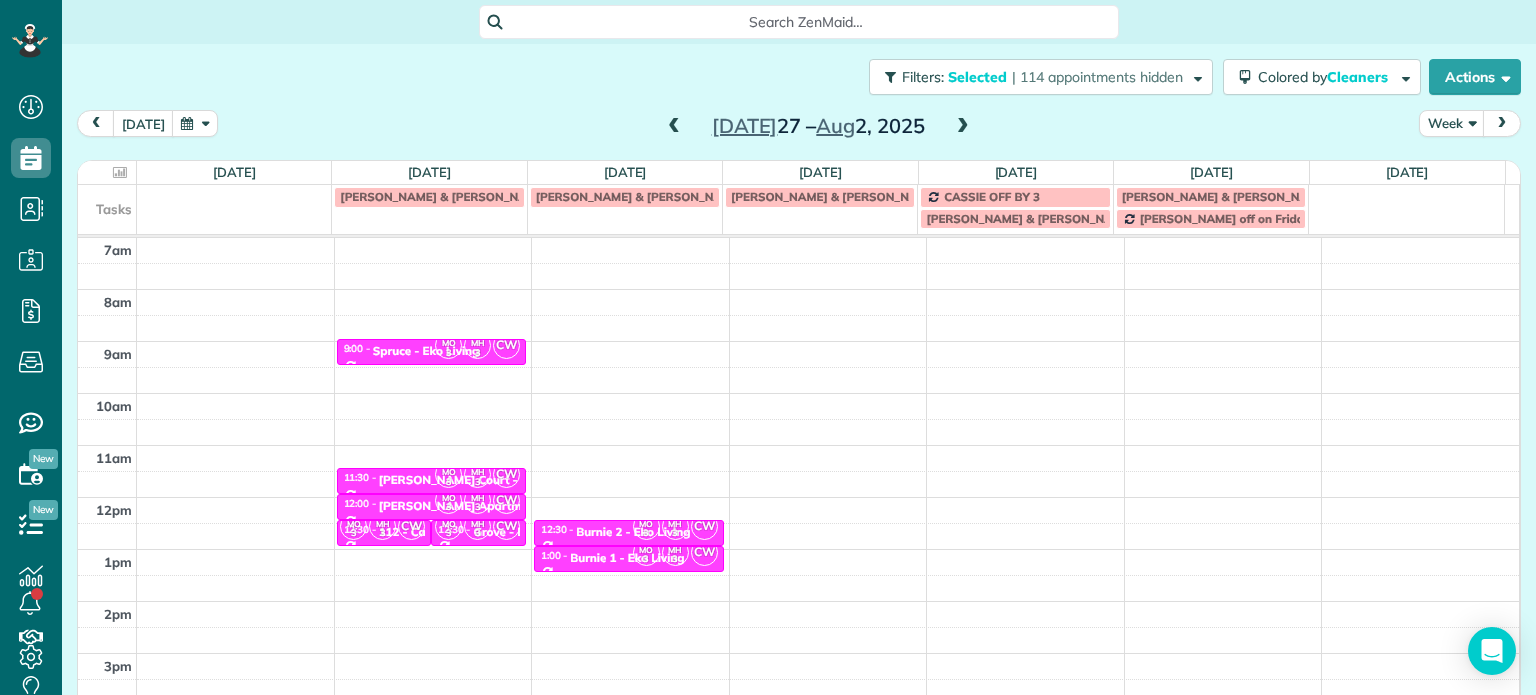 click on "4am 5am 6am 7am 8am 9am 10am 11am 12pm 1pm 2pm 3pm 4pm 5pm MO 3 MH 3 CW 9:00 - 9:30 [GEOGRAPHIC_DATA] - Eko Living [STREET_ADDRESS][PERSON_NAME] 3 MH 3 CW 11:30 - 12:00 [PERSON_NAME][GEOGRAPHIC_DATA] - [PERSON_NAME] [PHONE_NUMBER] [STREET_ADDRESS] MO 3 MH 3 CW 12:00 - 12:30 [PERSON_NAME] Apartments - Circum [STREET_ADDRESS] 3 MH 3 CW 12:30 - 1:00 112 - Capital [STREET_ADDRESS] MO 3 MH 3 CW 12:30 - 1:00 Grove - [GEOGRAPHIC_DATA] Living [STREET_ADDRESS][PERSON_NAME] 3 MH 3 CW 12:30 - 1:00 Burnie 2 - Eko Living [STREET_ADDRESS][PERSON_NAME] 3 MH 3 CW 1:00 - 1:30 Burnie 1 - [GEOGRAPHIC_DATA] Living [STREET_ADDRESS][PERSON_NAME]" at bounding box center (798, 445) 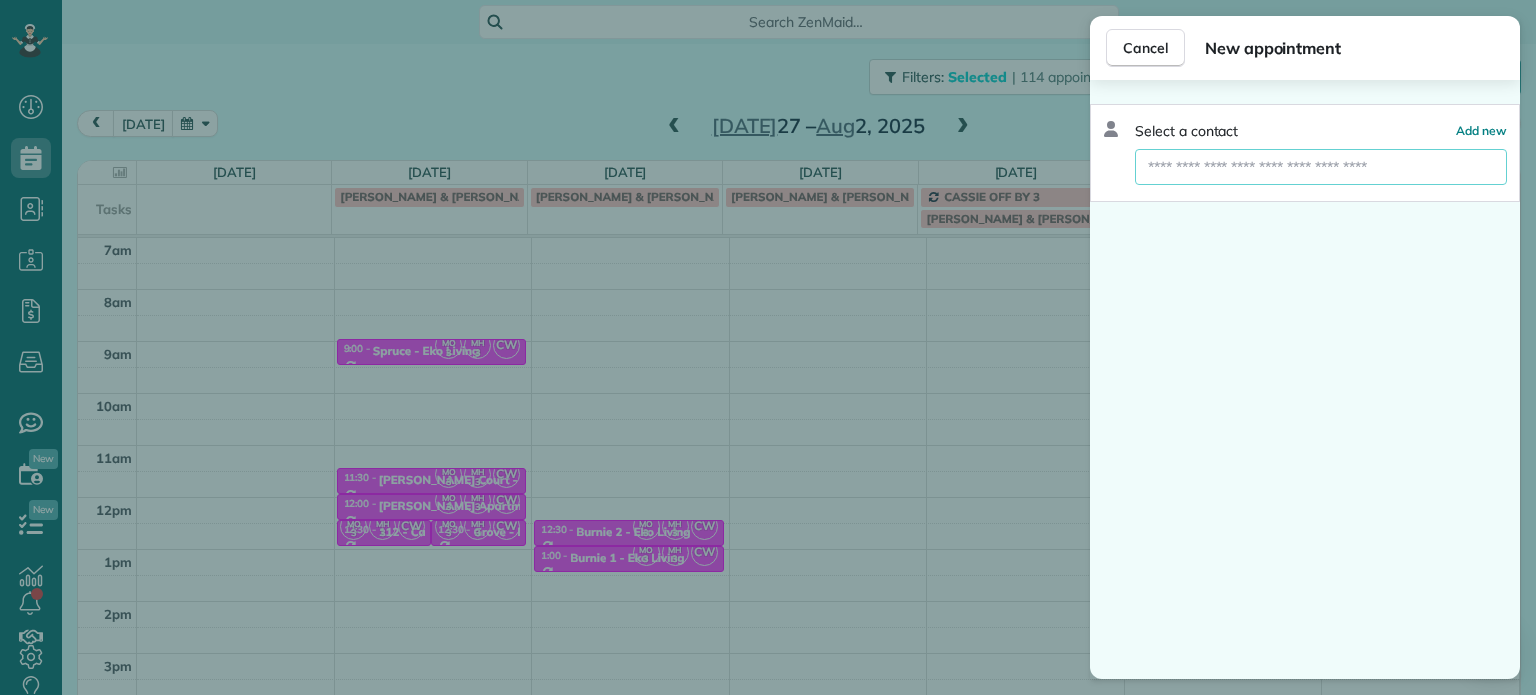 click at bounding box center (1321, 167) 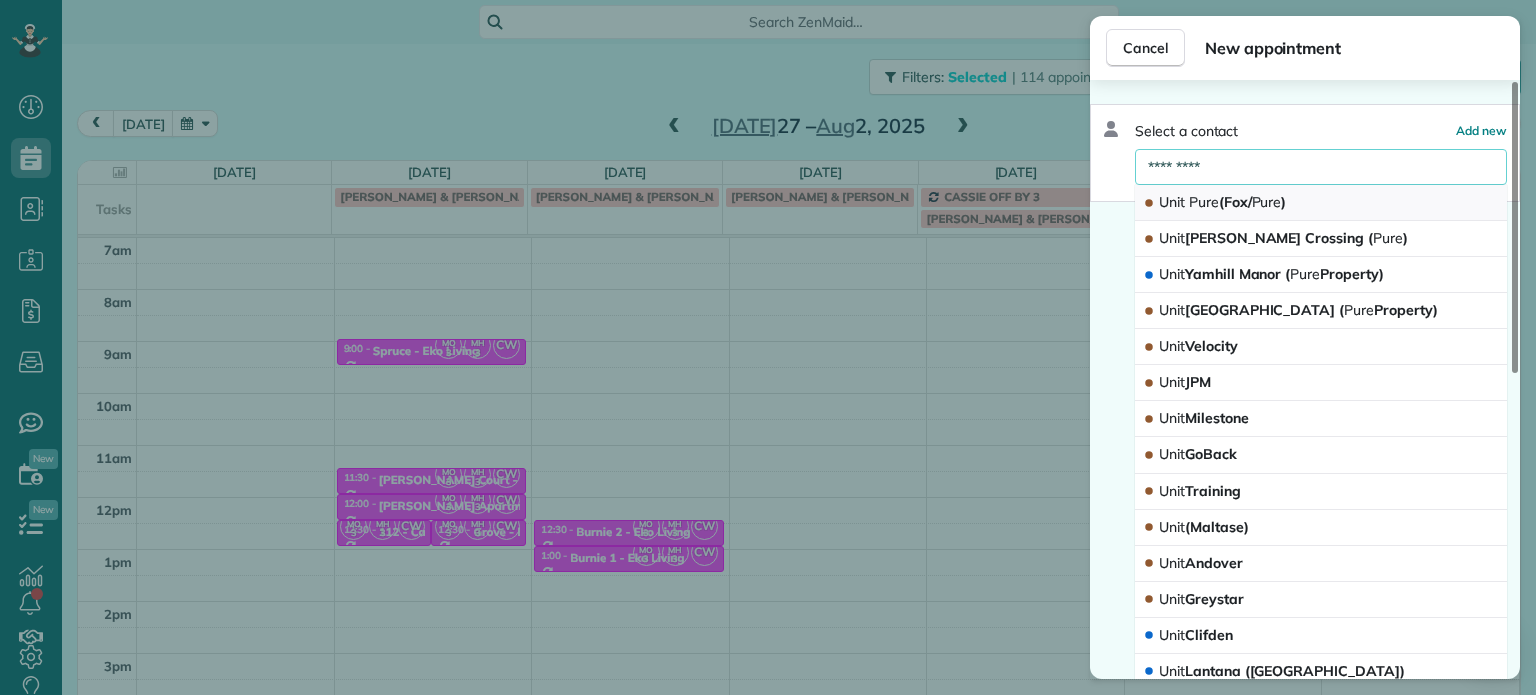 type on "*********" 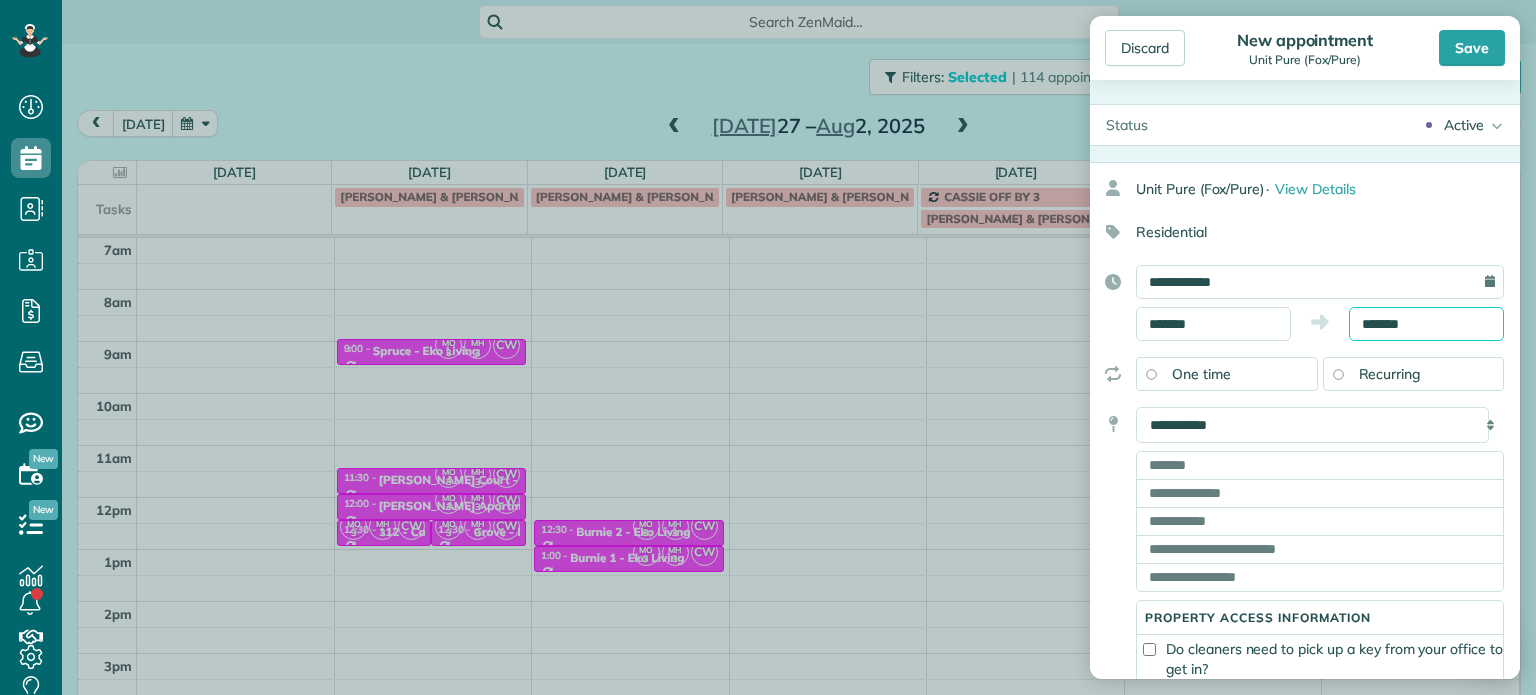 click on "*******" at bounding box center (1426, 324) 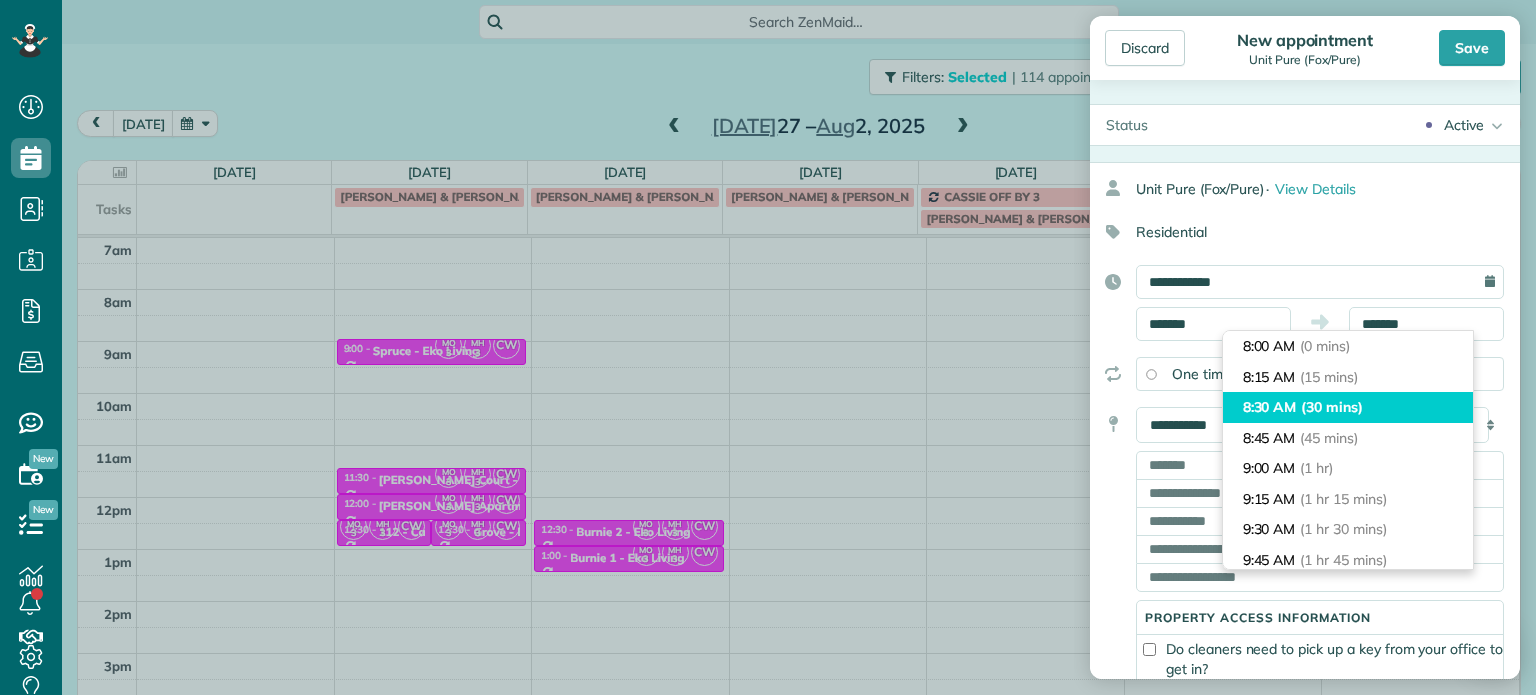 type on "*******" 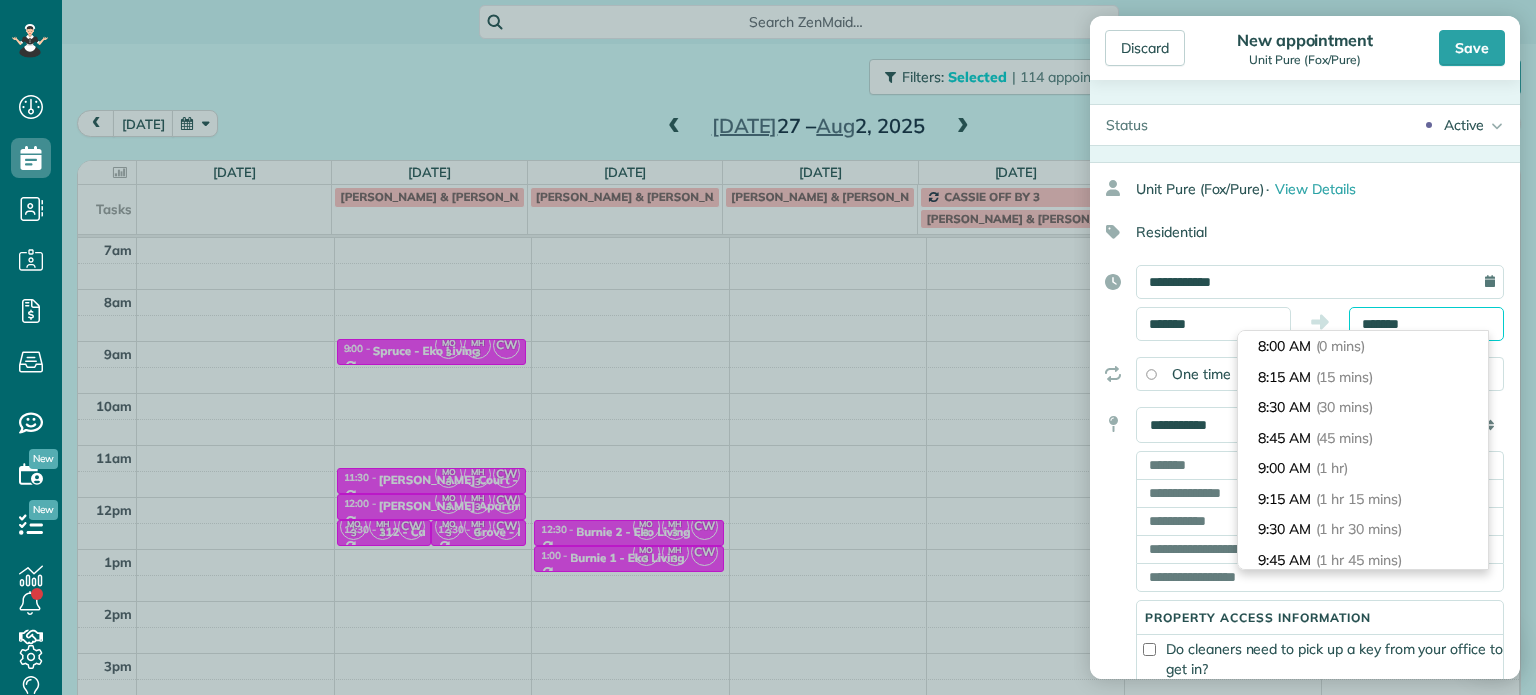 scroll, scrollTop: 30, scrollLeft: 0, axis: vertical 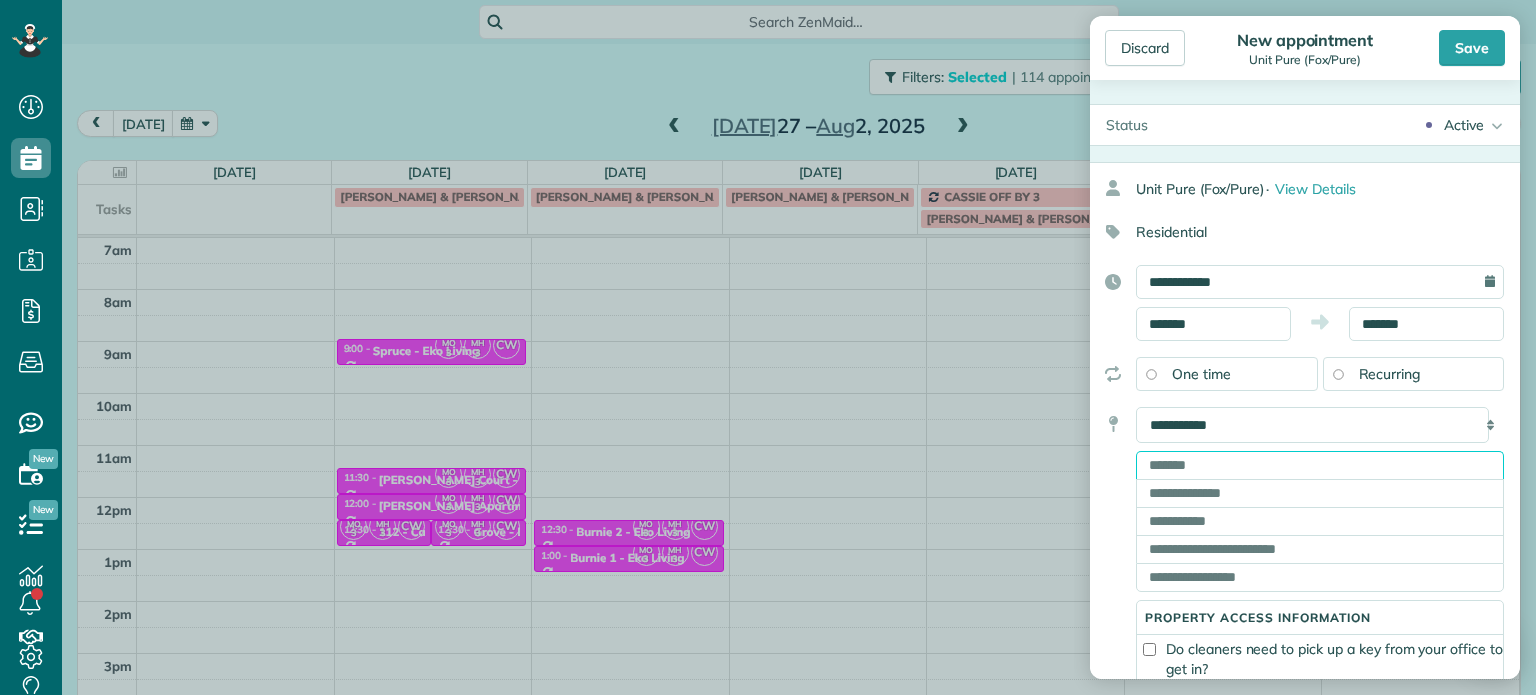 click at bounding box center [1320, 465] 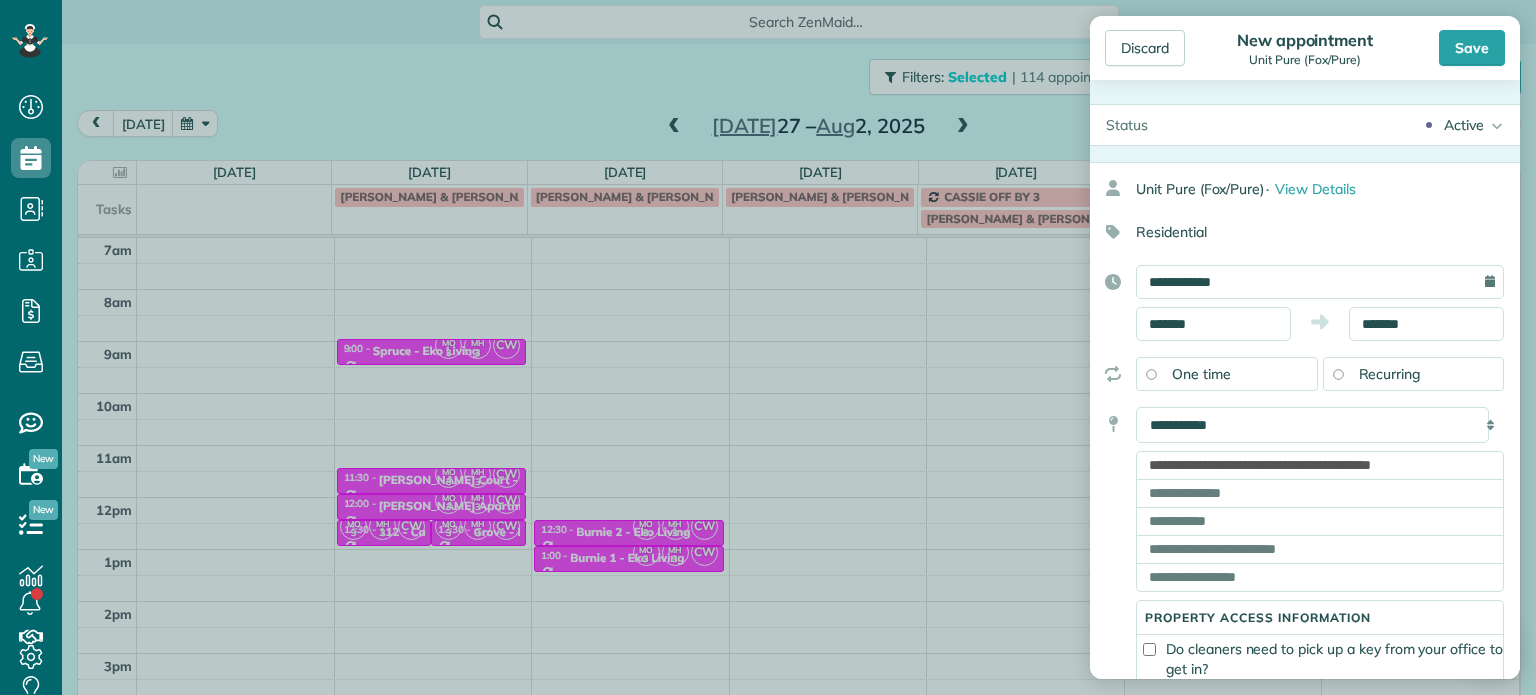 type on "**********" 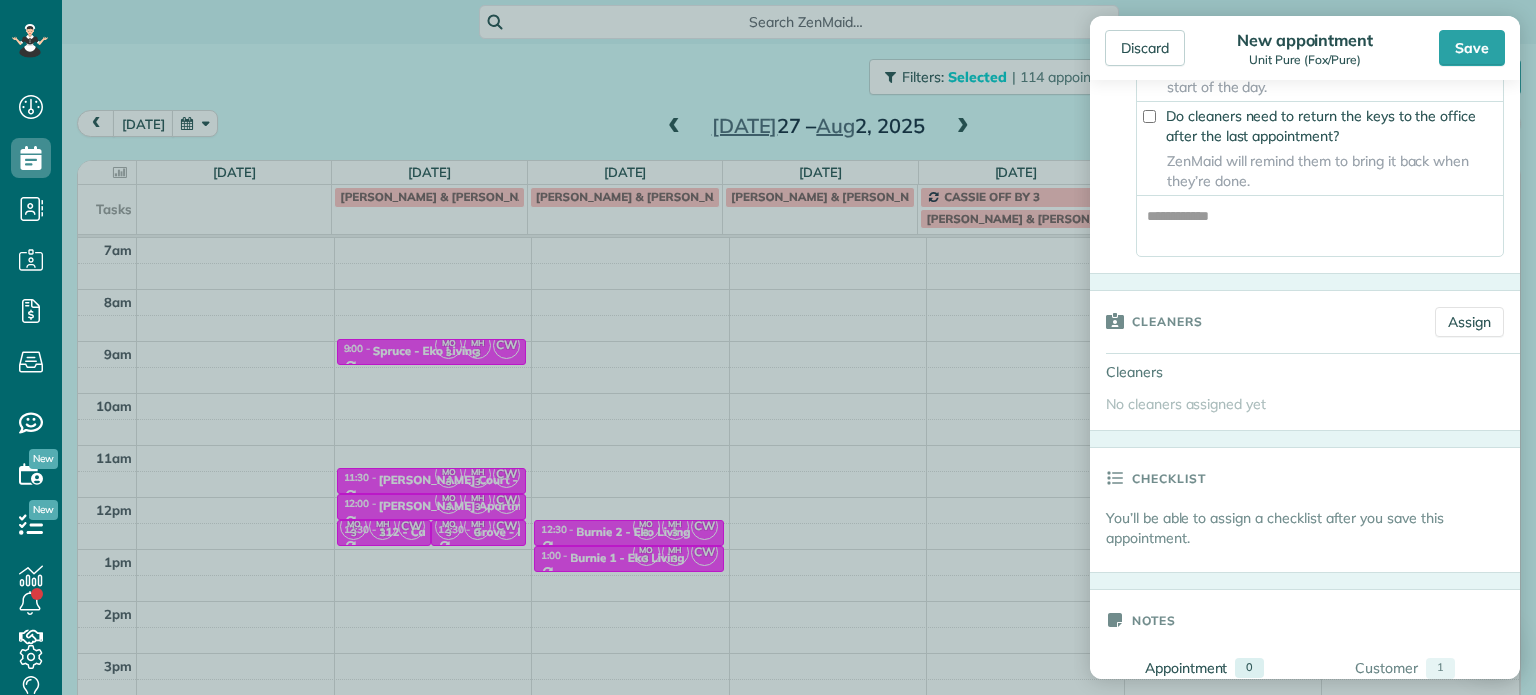 scroll, scrollTop: 666, scrollLeft: 0, axis: vertical 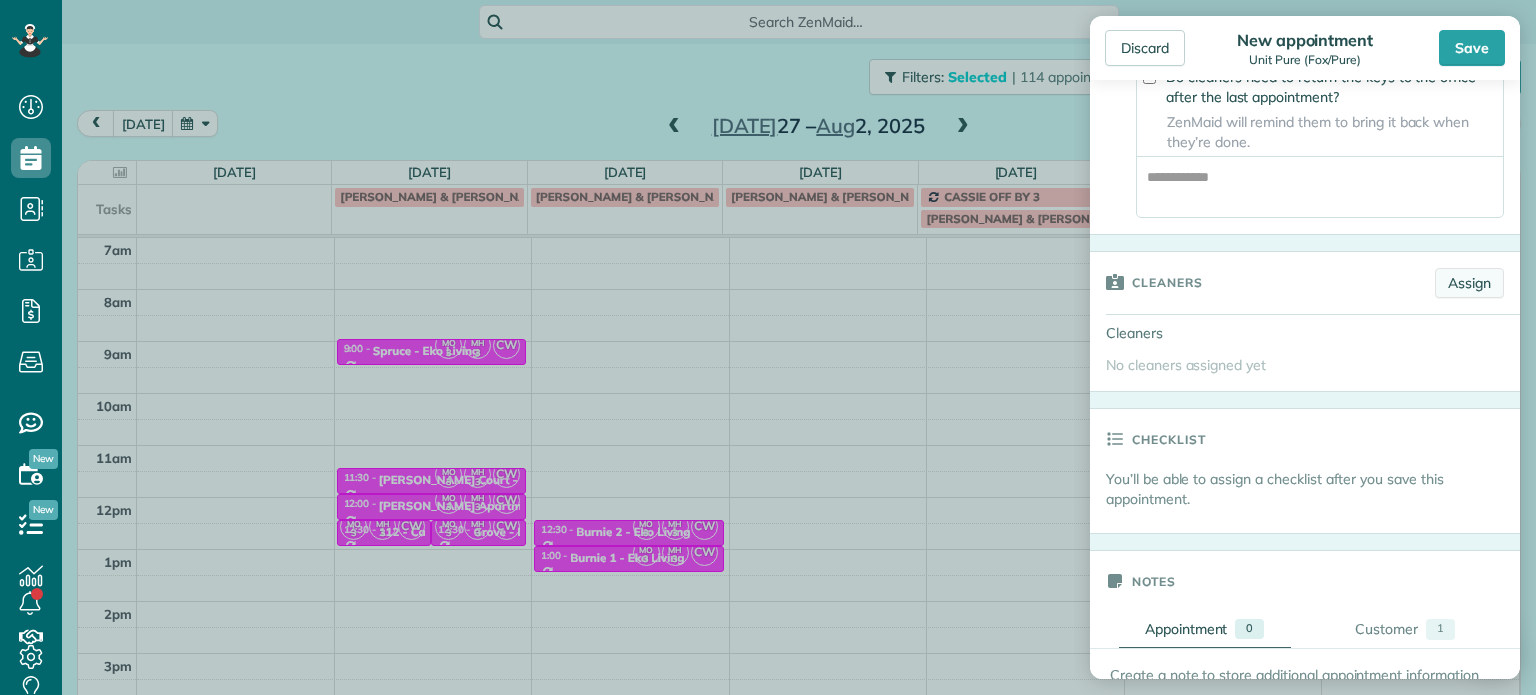 click on "Assign" at bounding box center (1469, 283) 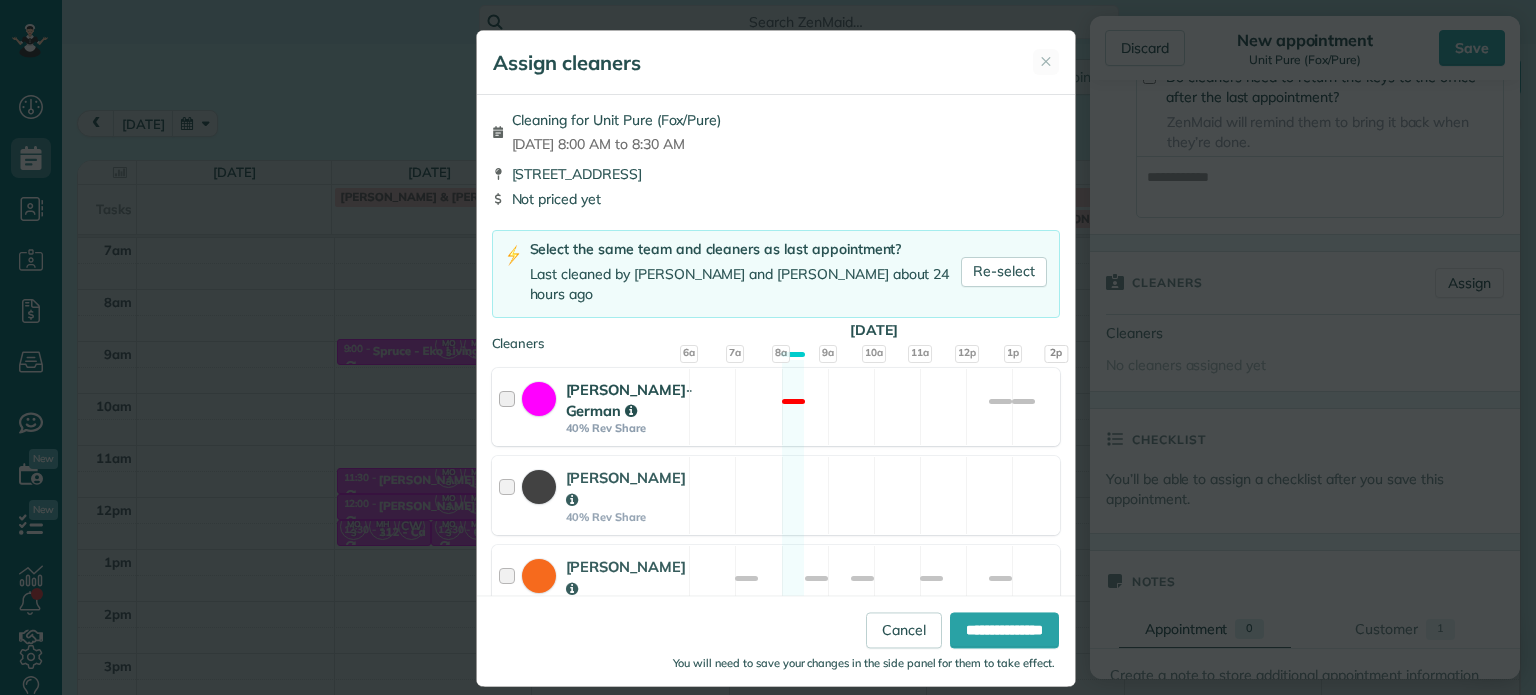 click on "[PERSON_NAME]-German
40% Rev Share
Not available" at bounding box center [776, 407] 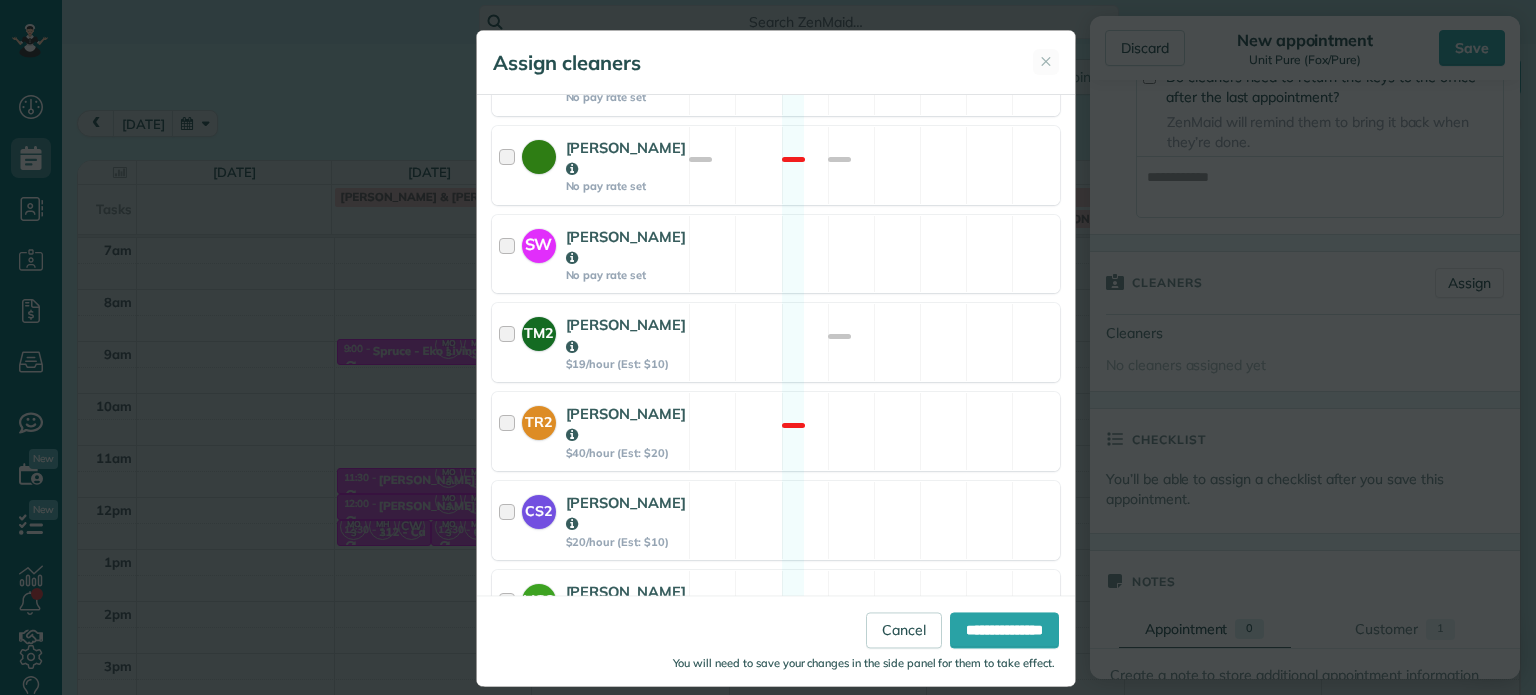 scroll, scrollTop: 1239, scrollLeft: 0, axis: vertical 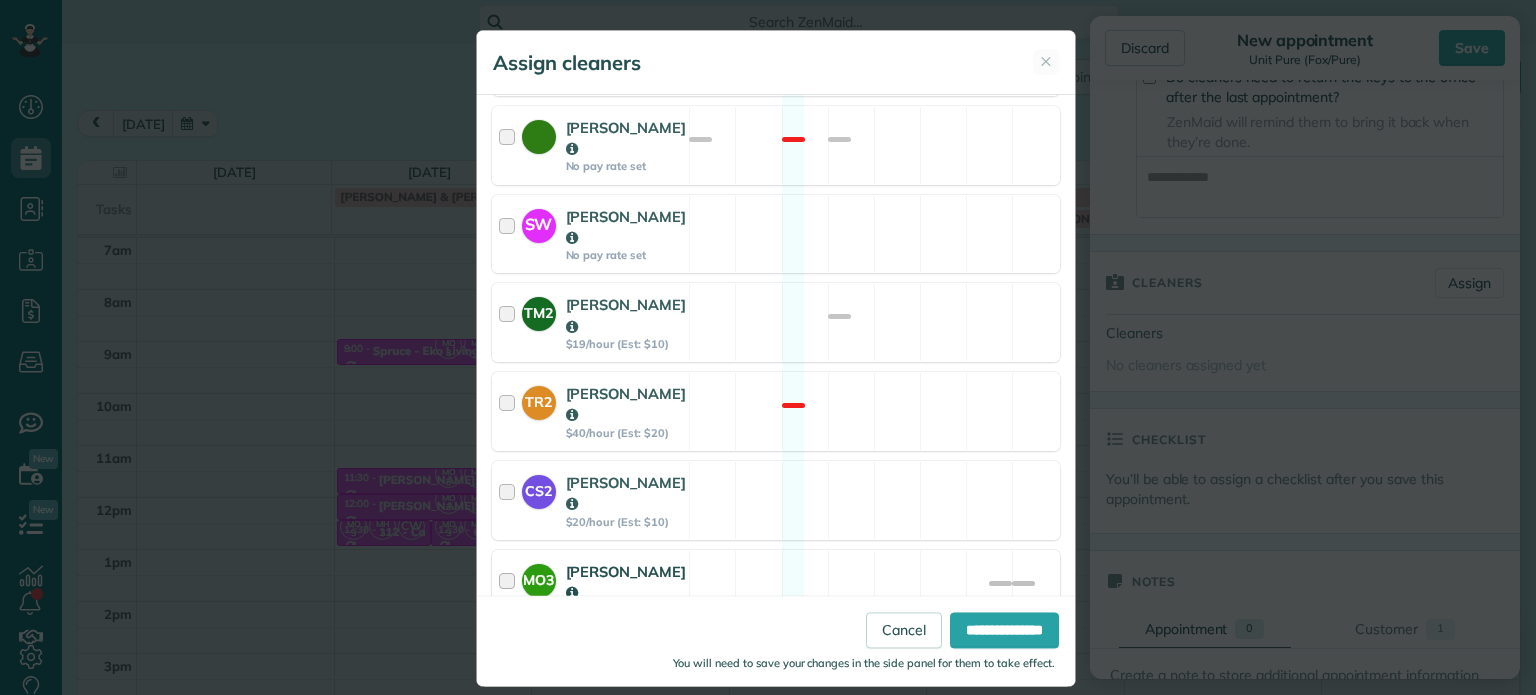 click on "MO3
[PERSON_NAME]
$20/hour (Est: $10)
Available" at bounding box center [776, 589] 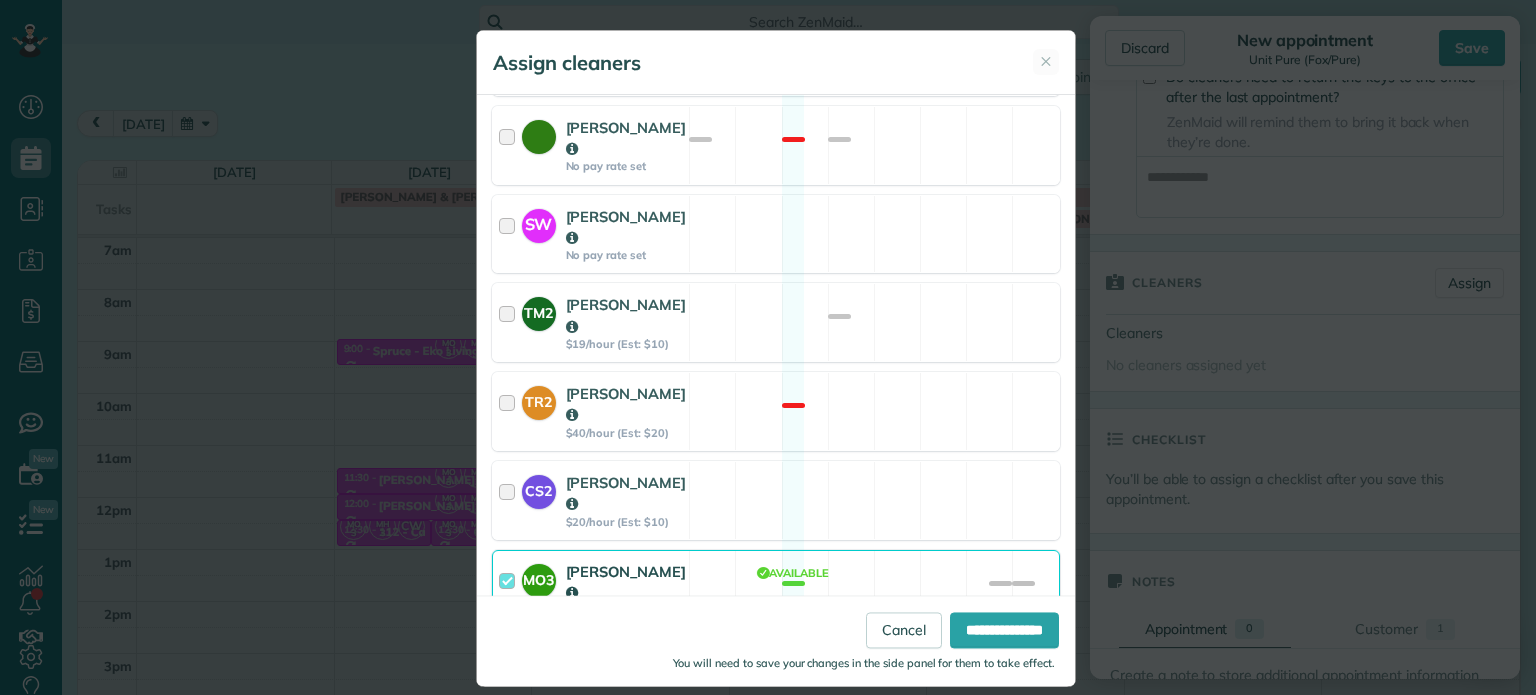 click on "MH3
[PERSON_NAME]
$20/hour (Est: $10)
Available" at bounding box center [776, 678] 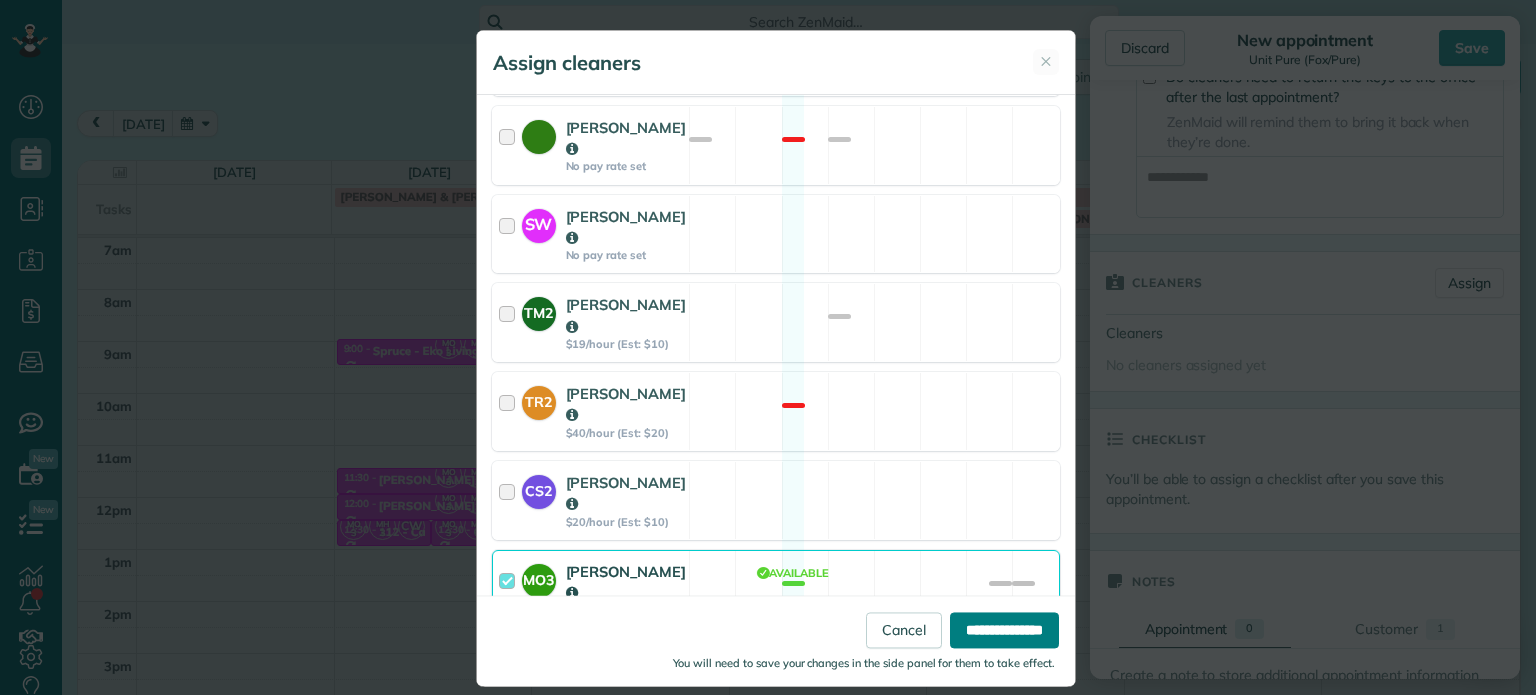 click on "**********" at bounding box center (1004, 631) 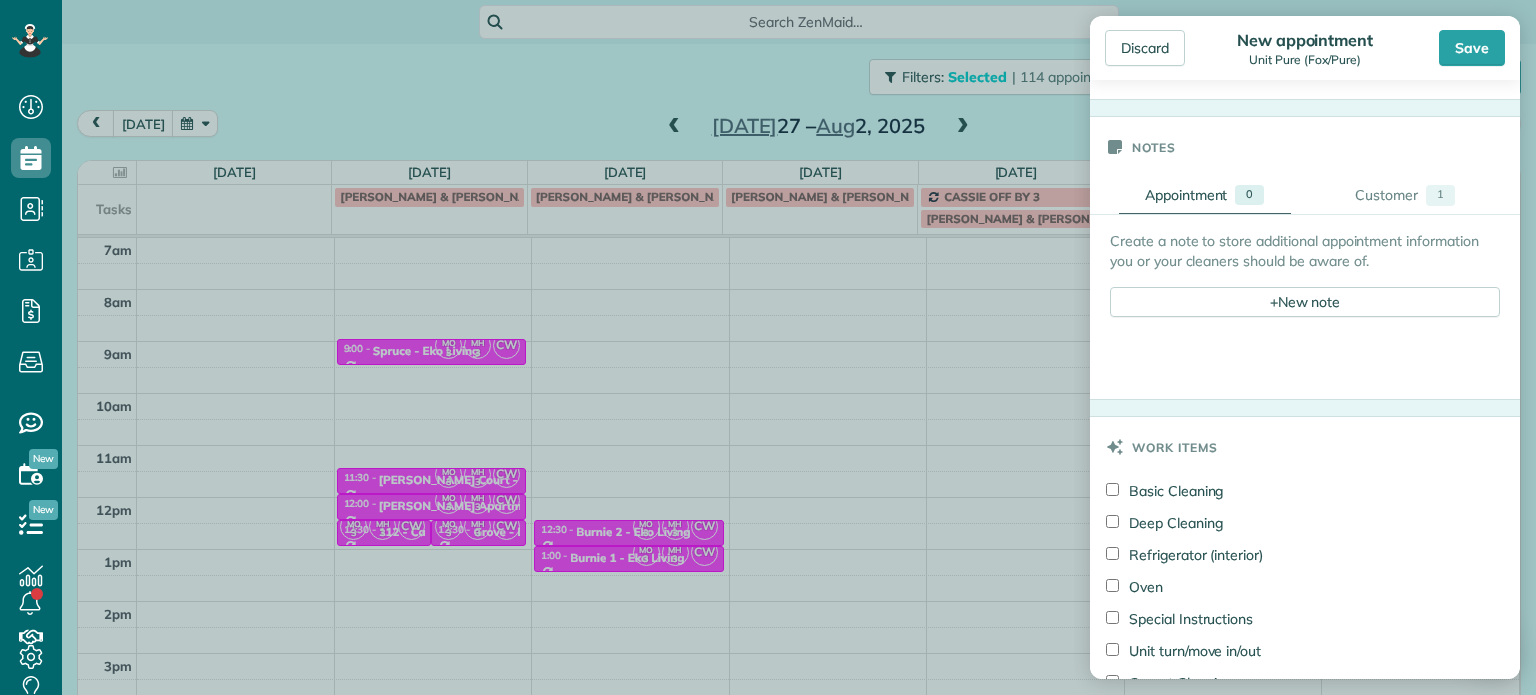 scroll, scrollTop: 1230, scrollLeft: 0, axis: vertical 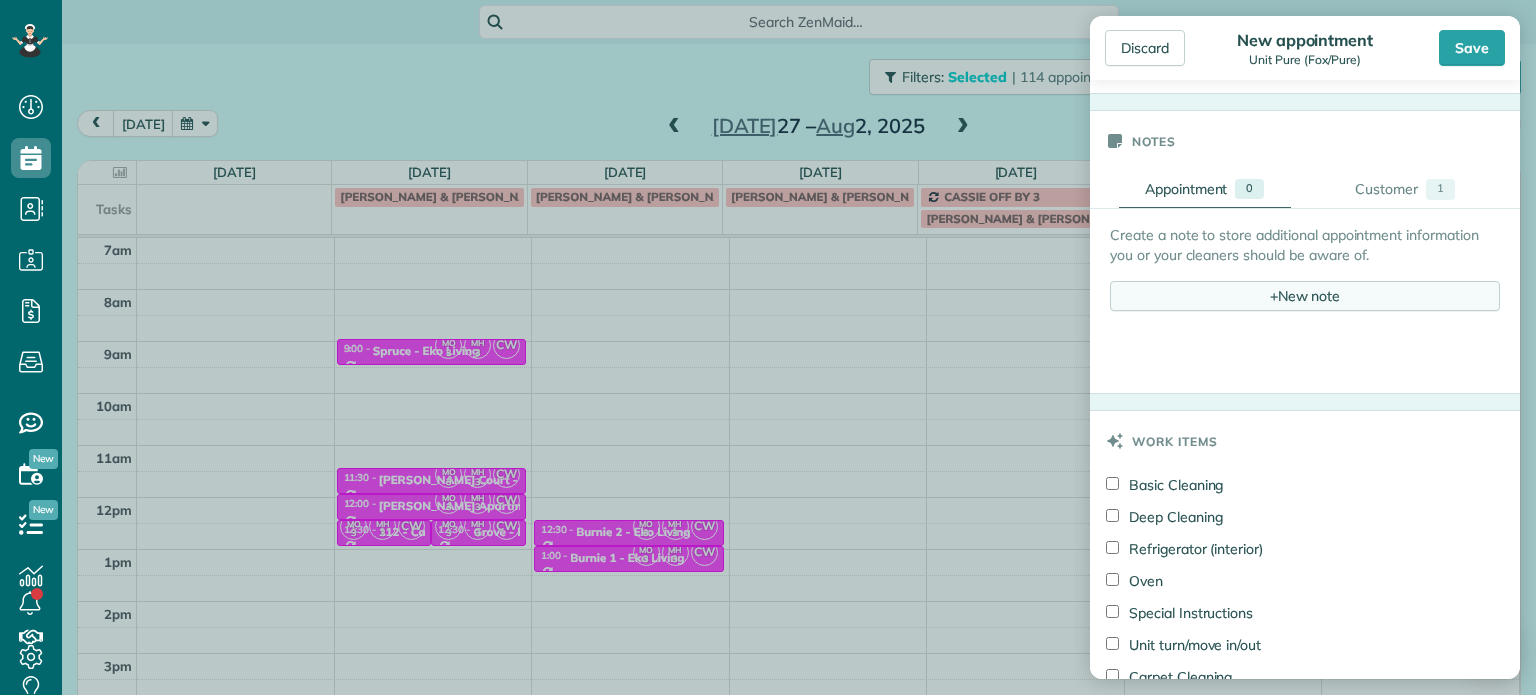 click on "+ New note" at bounding box center [1305, 296] 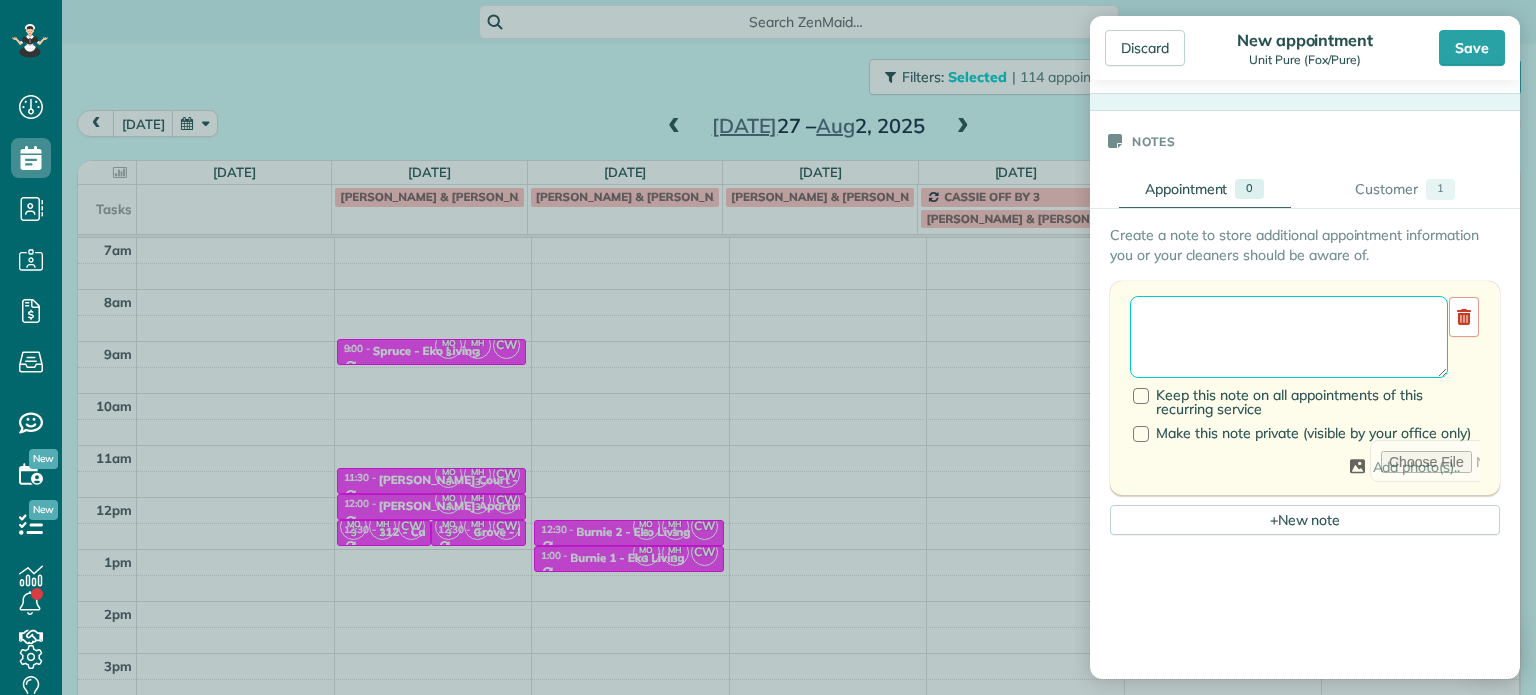 click at bounding box center (1289, 337) 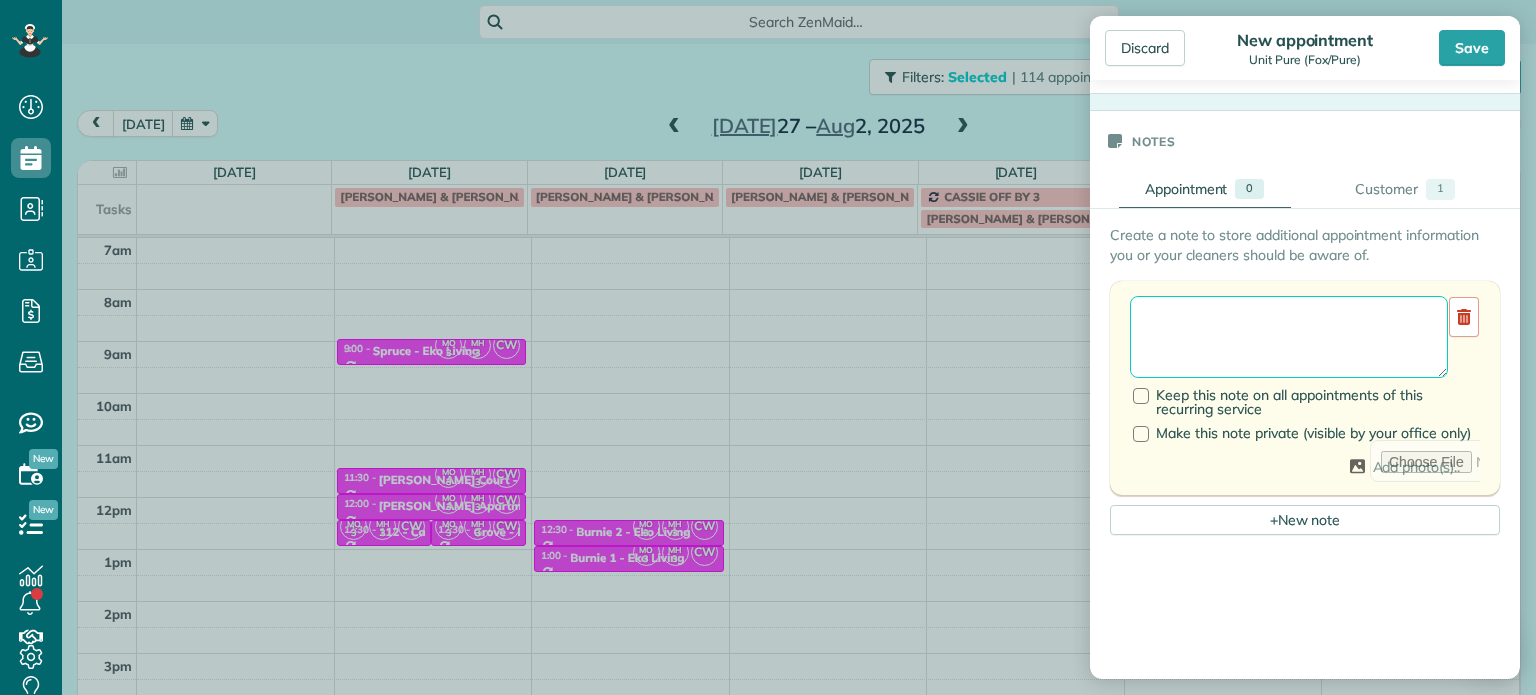 paste on "**********" 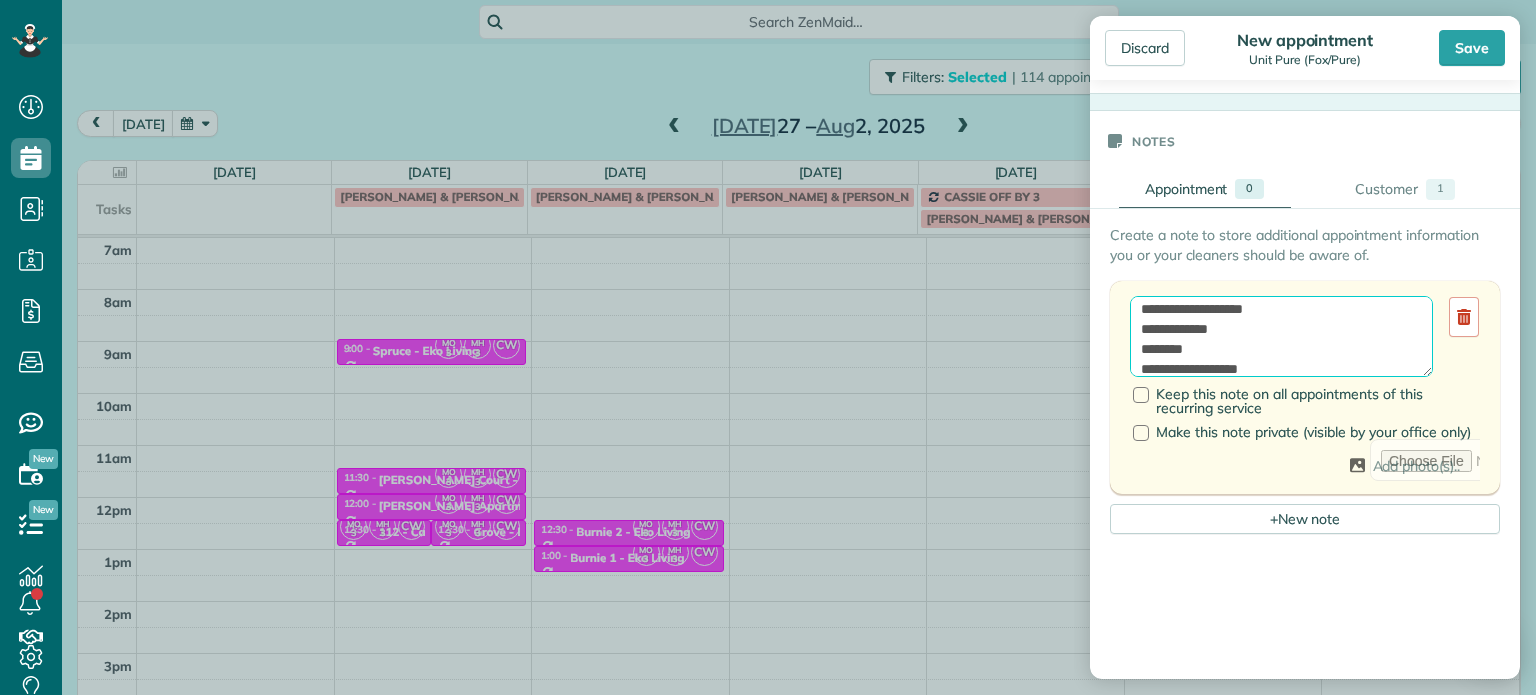 scroll, scrollTop: 48, scrollLeft: 0, axis: vertical 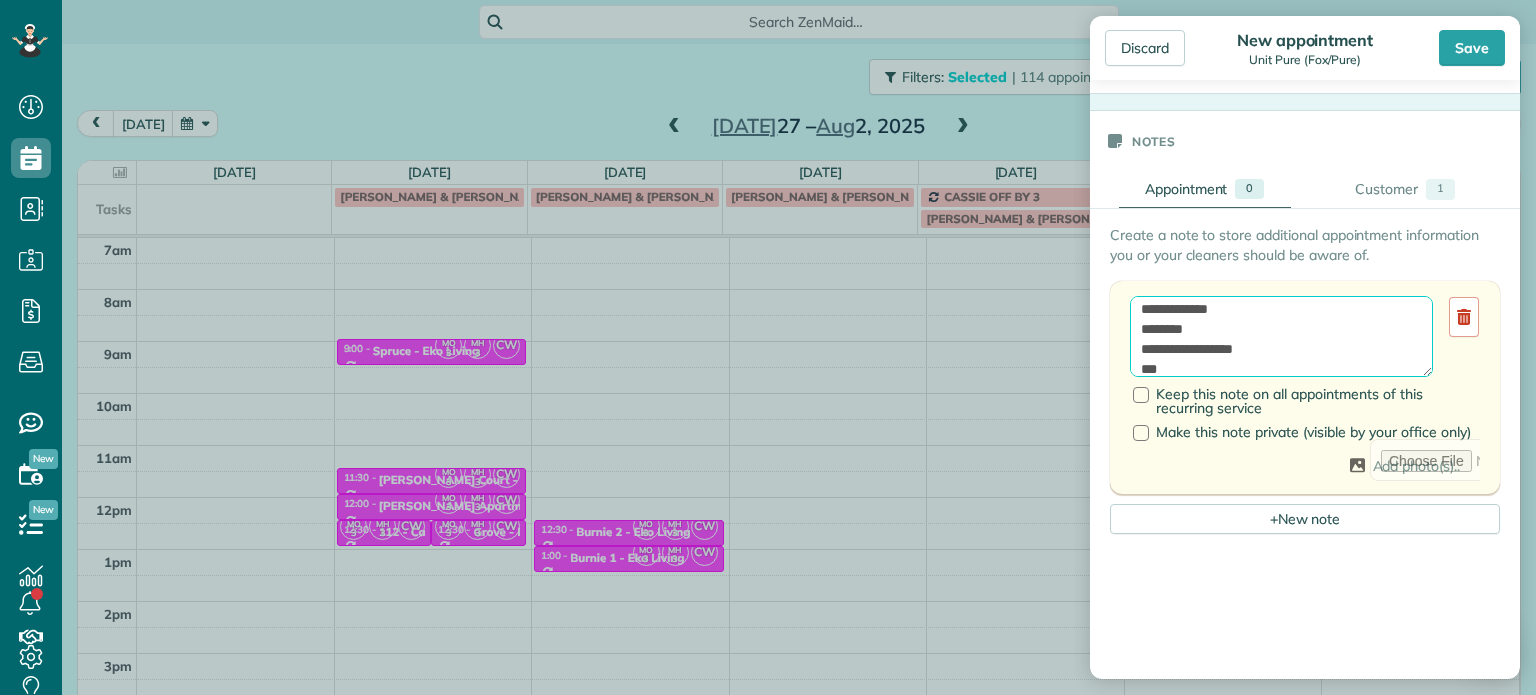 paste on "********" 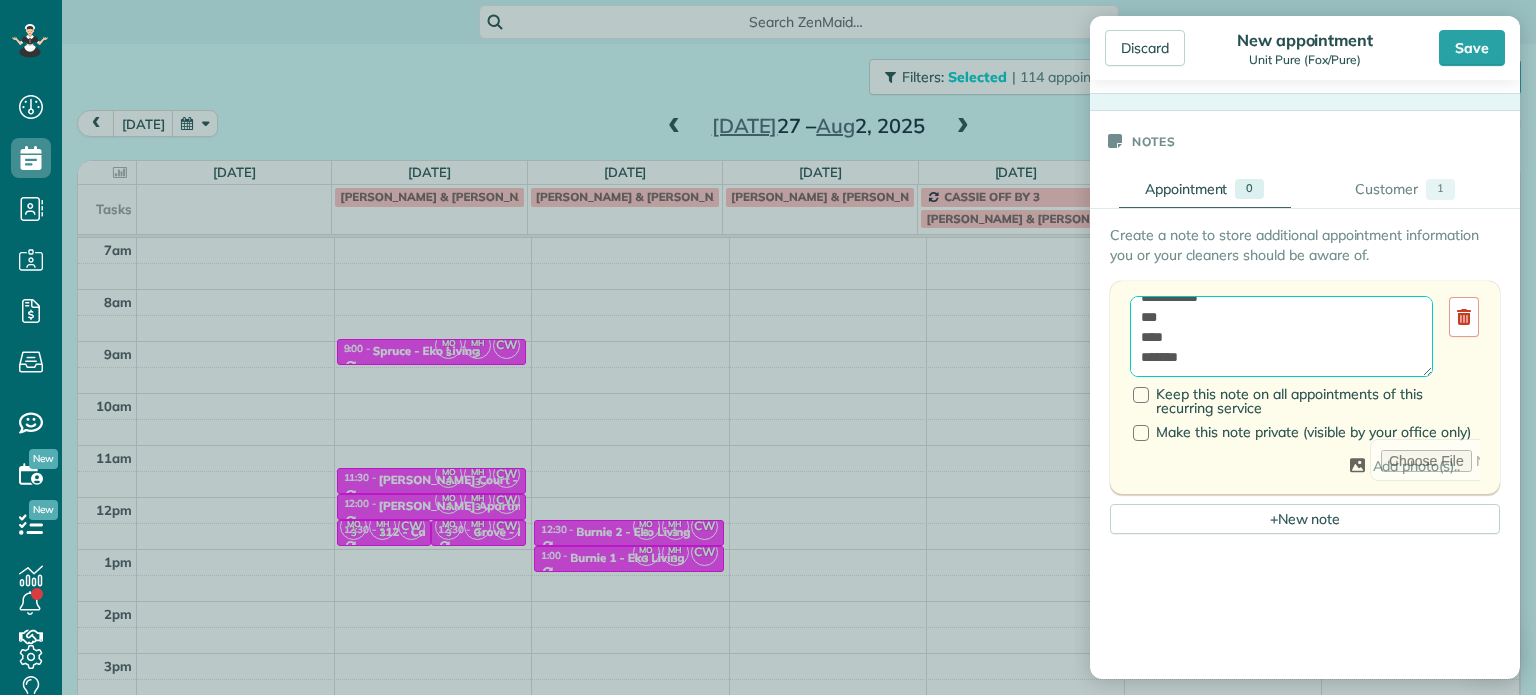 scroll, scrollTop: 148, scrollLeft: 0, axis: vertical 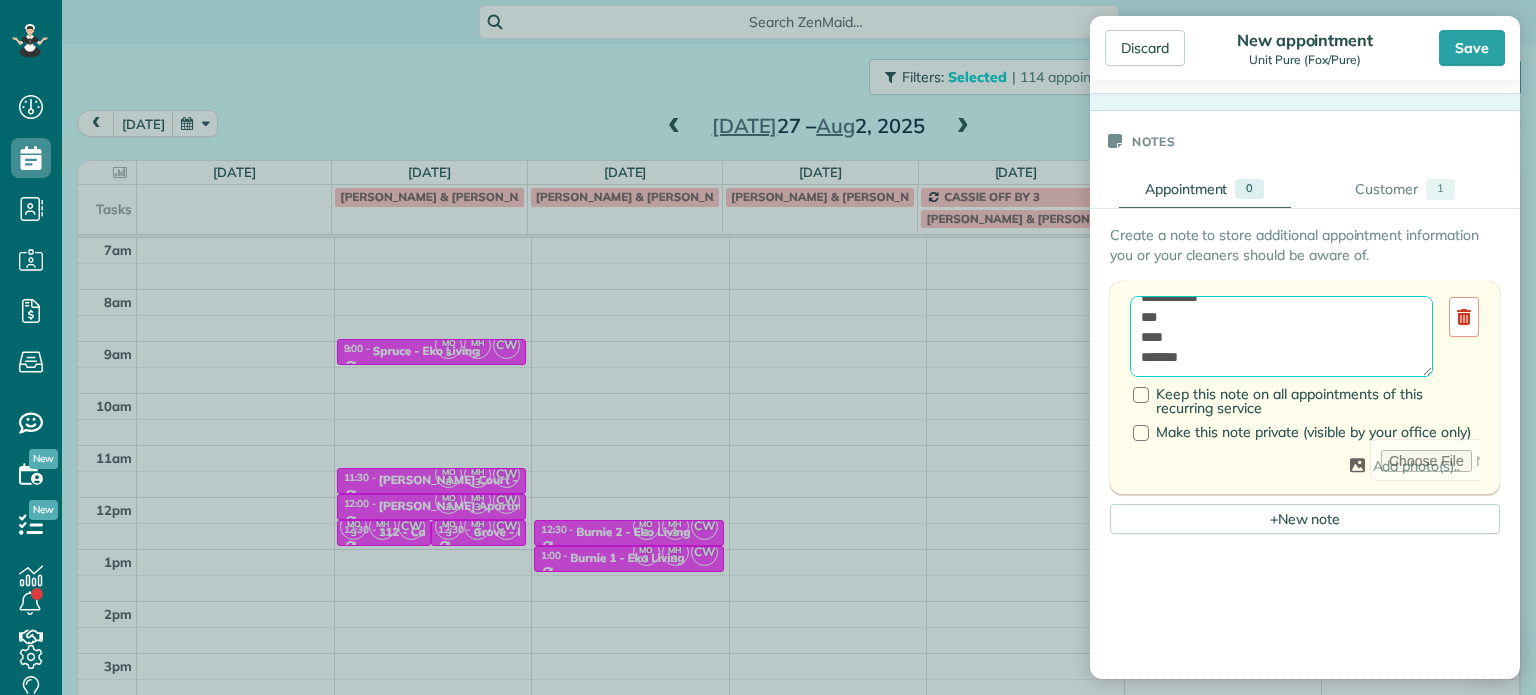 paste on "**********" 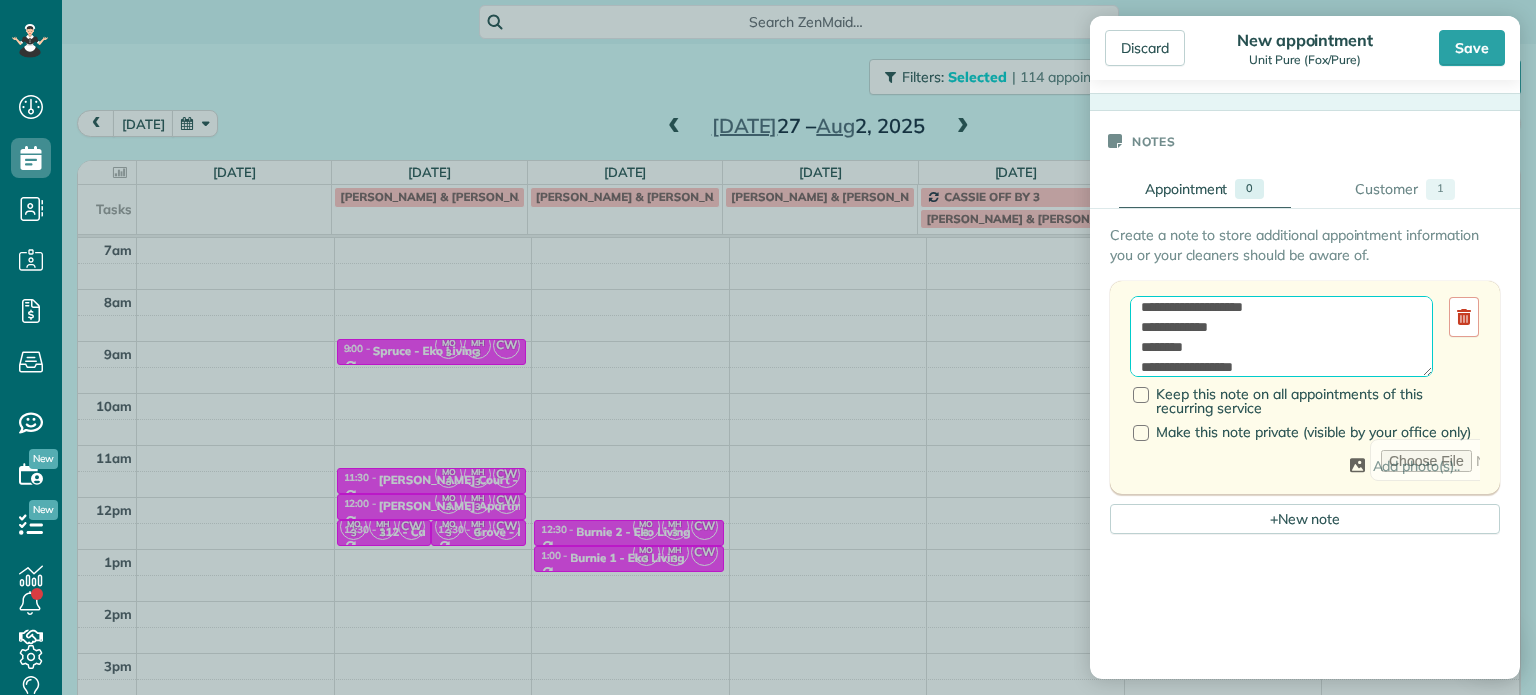 scroll, scrollTop: 10, scrollLeft: 0, axis: vertical 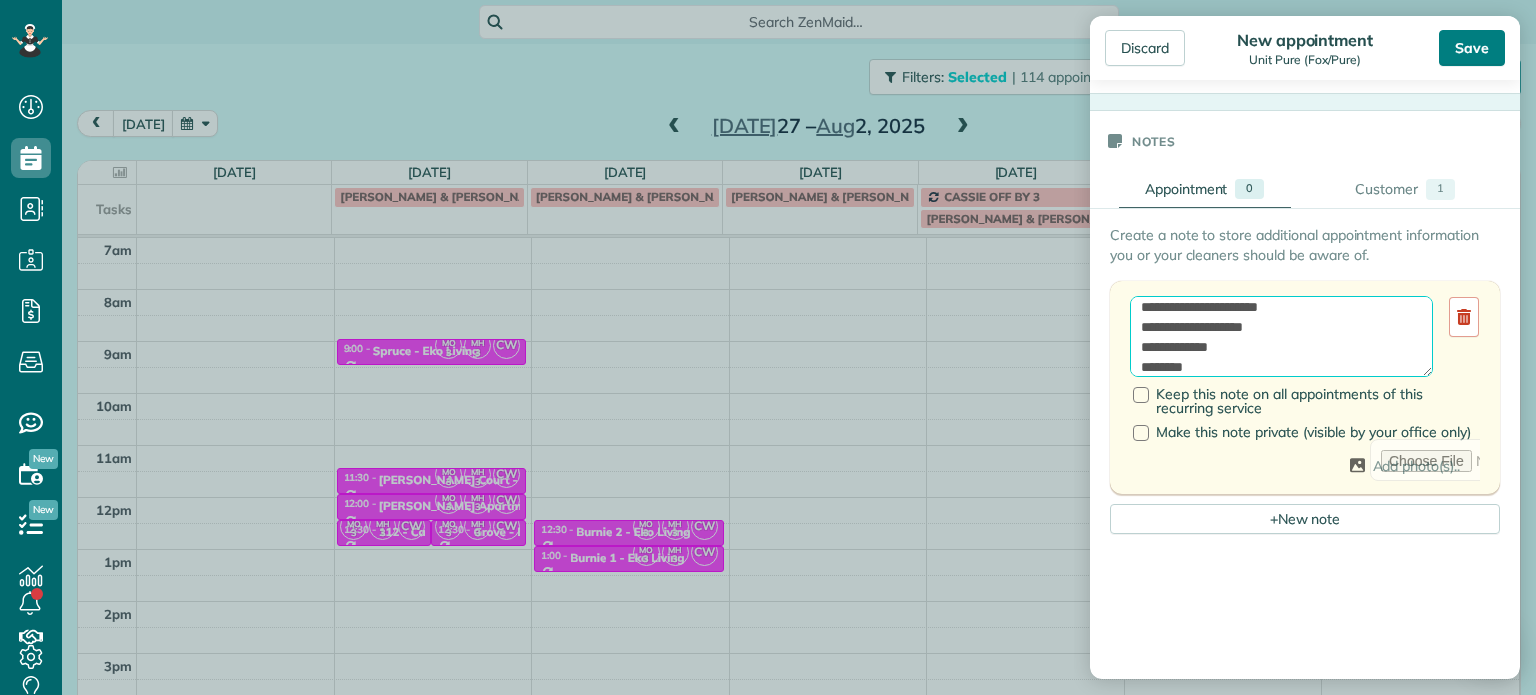 type on "**********" 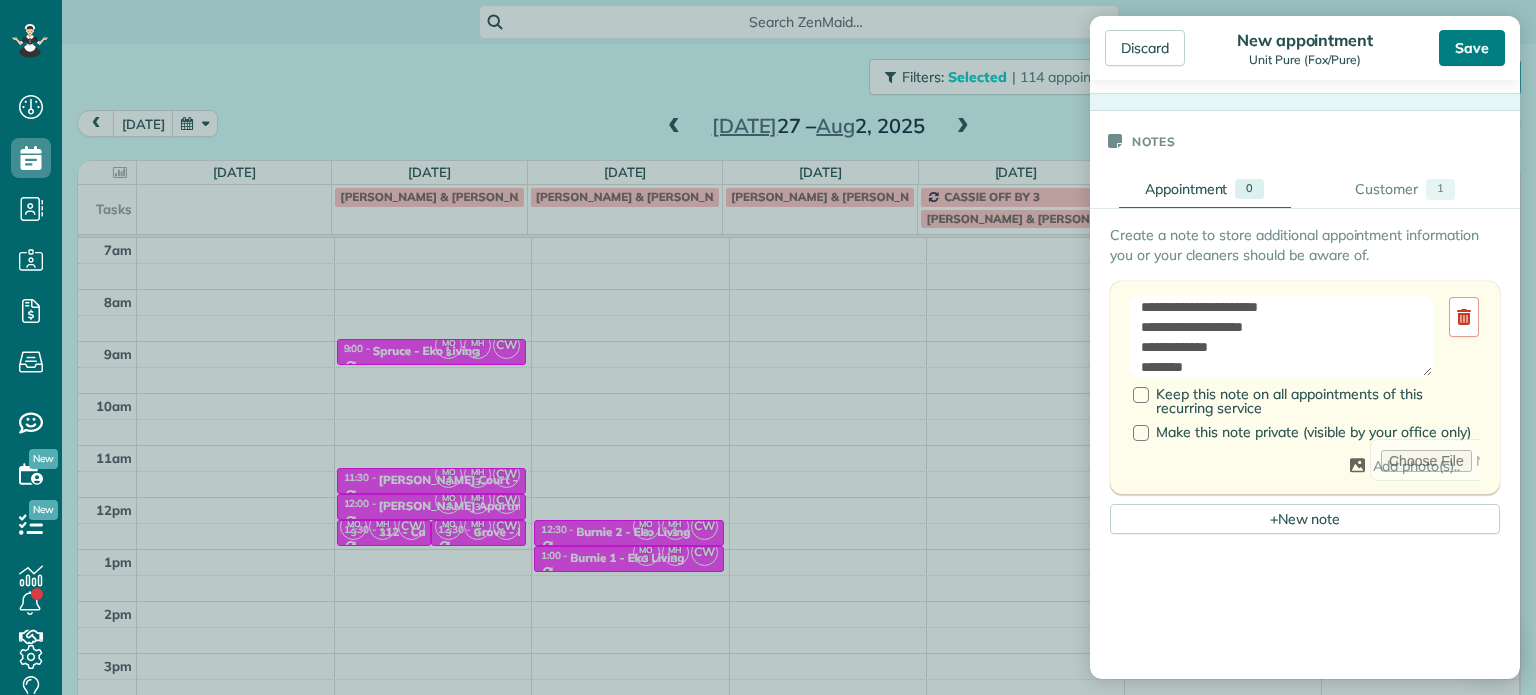 click on "Save" at bounding box center [1472, 48] 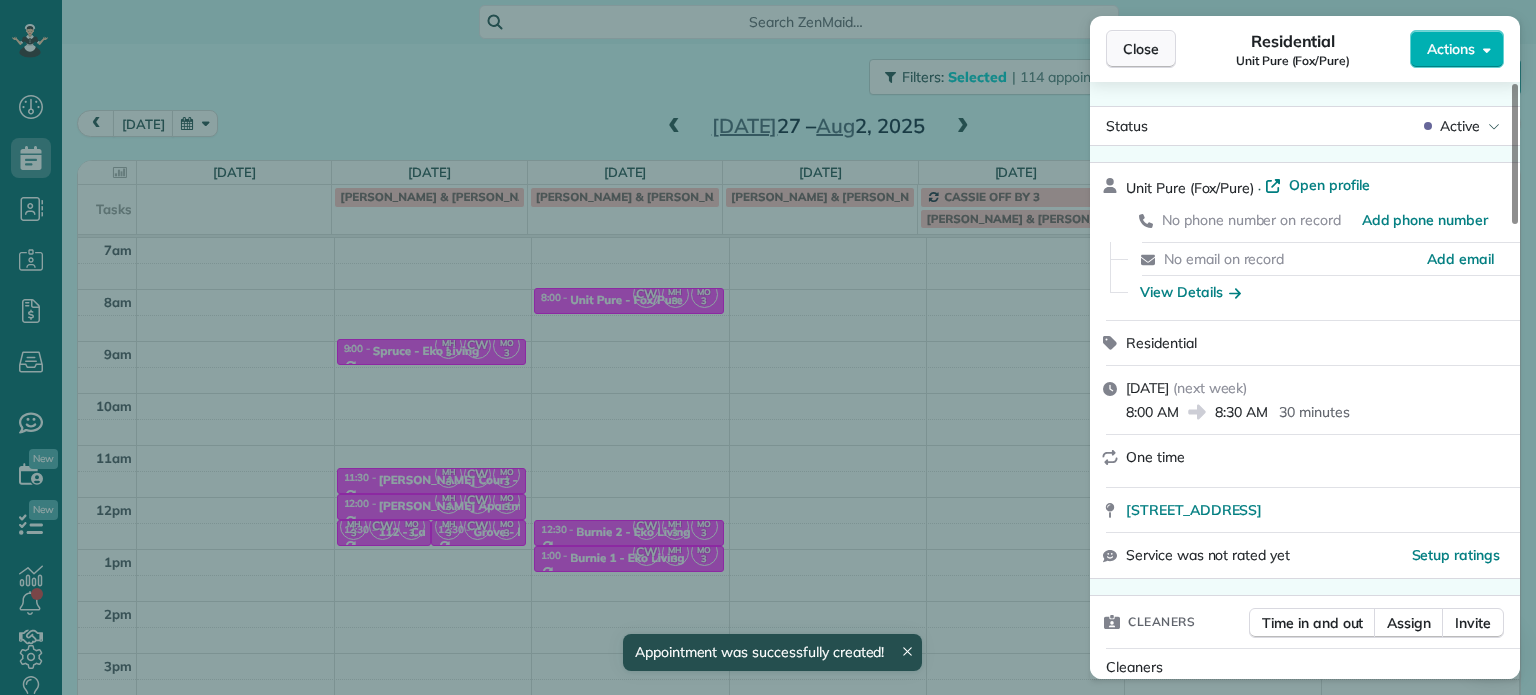 click on "Close" at bounding box center (1141, 49) 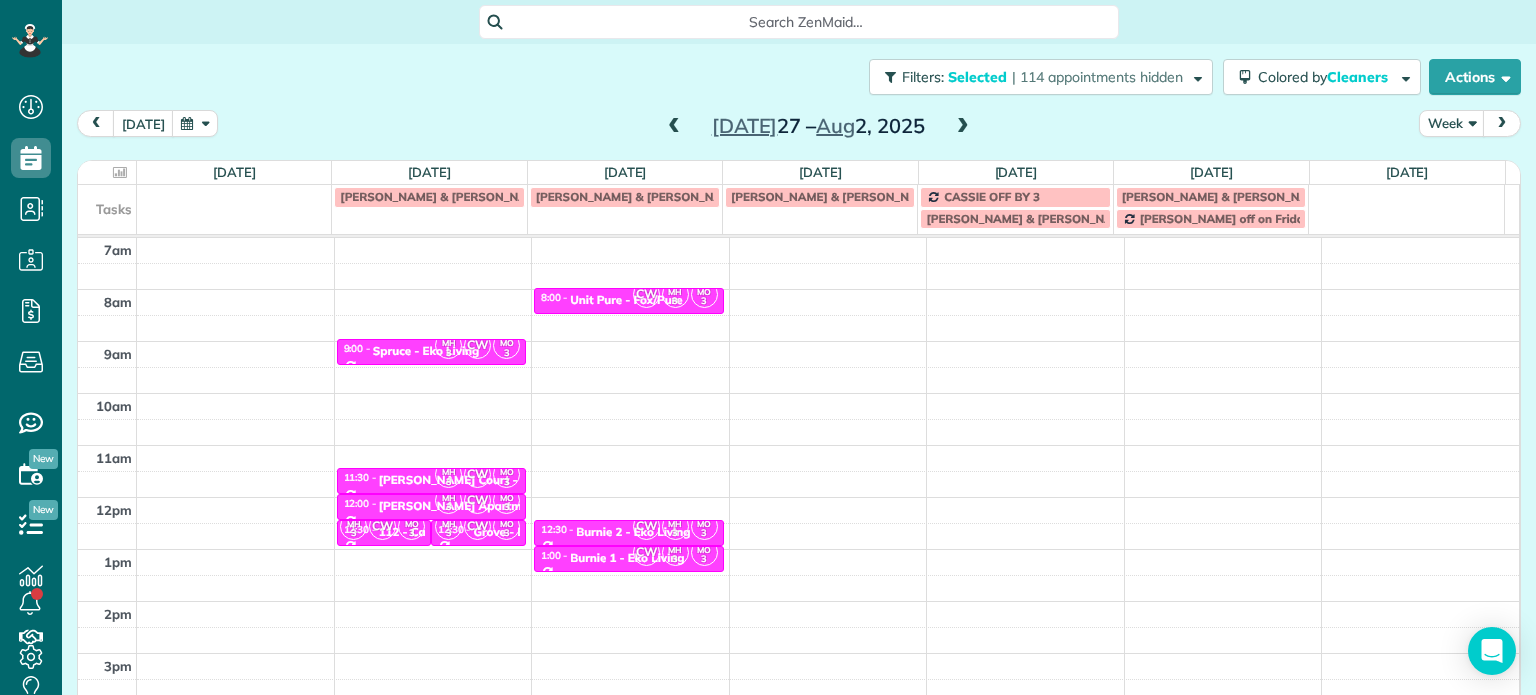 click at bounding box center (963, 127) 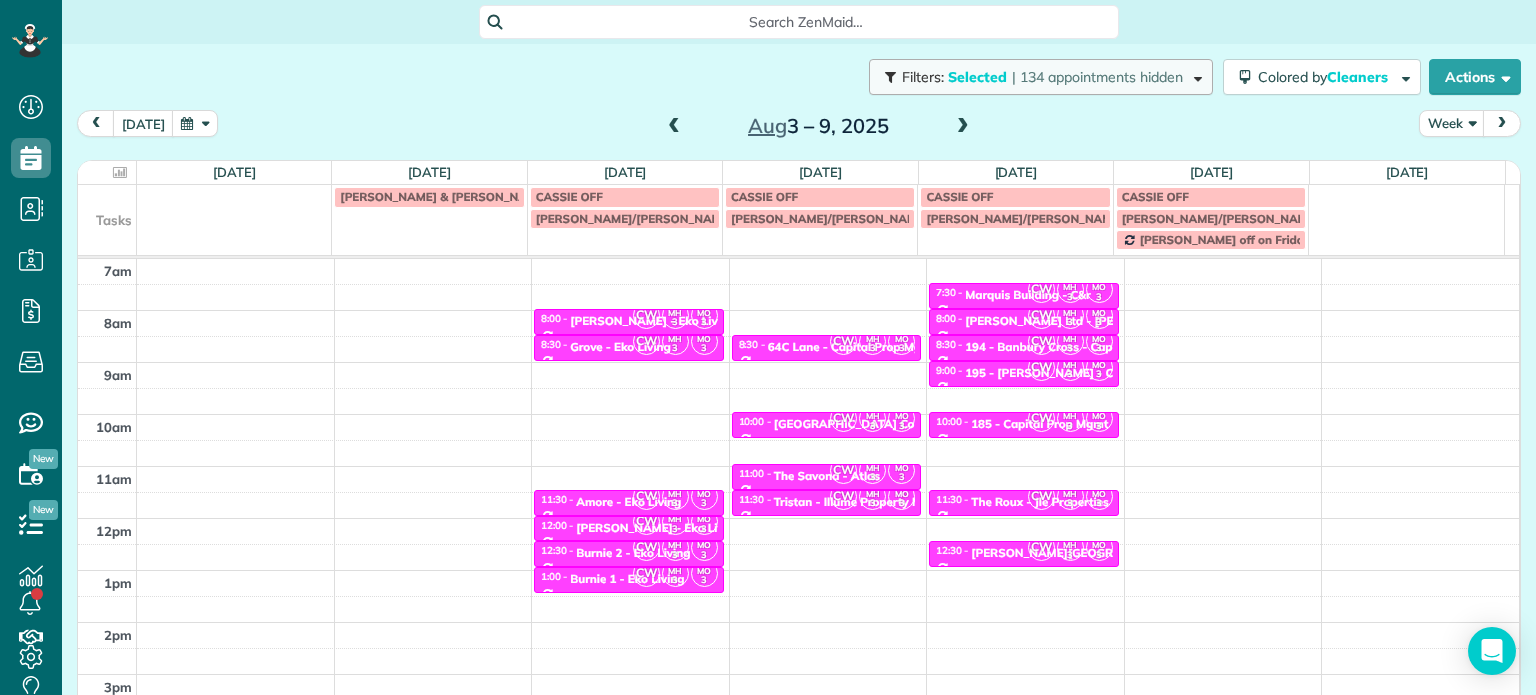 click on "|  134 appointments hidden" at bounding box center (1097, 77) 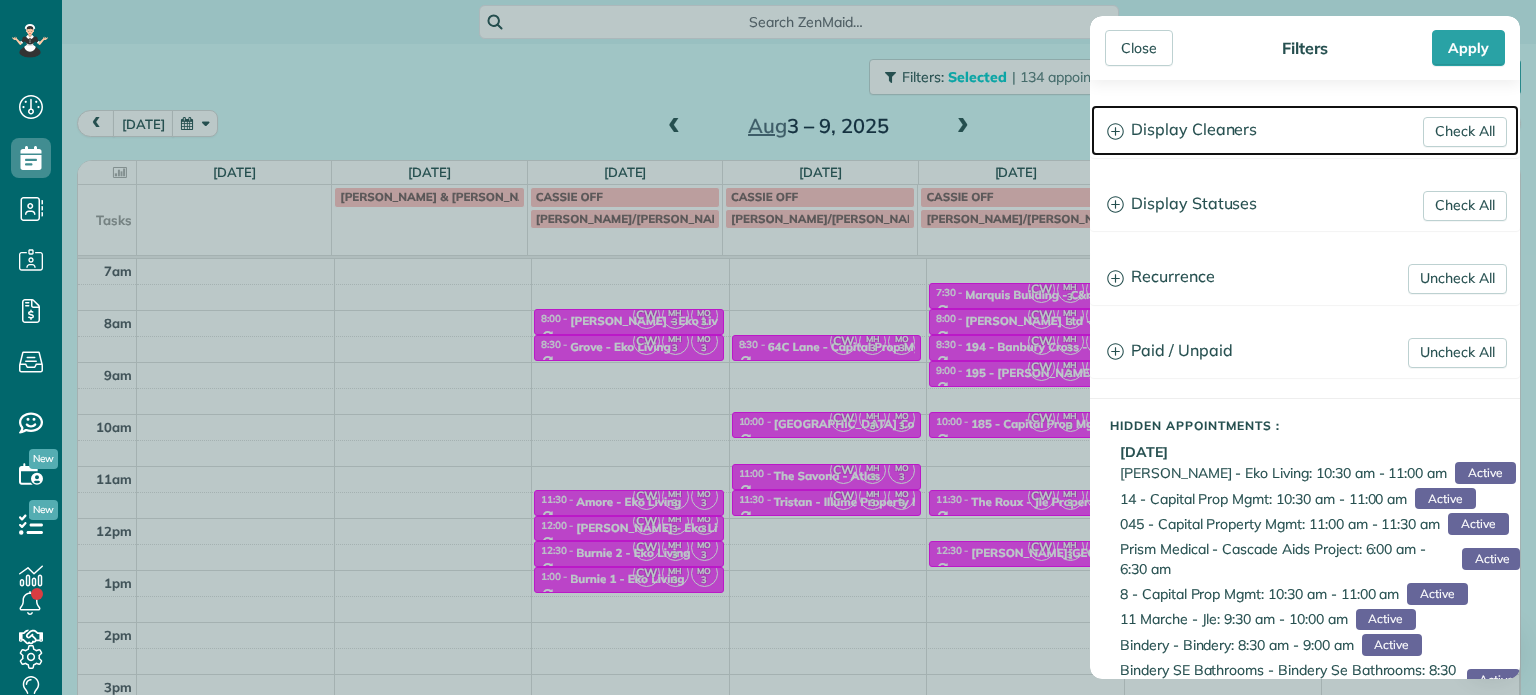 click on "Display Cleaners" at bounding box center [1305, 130] 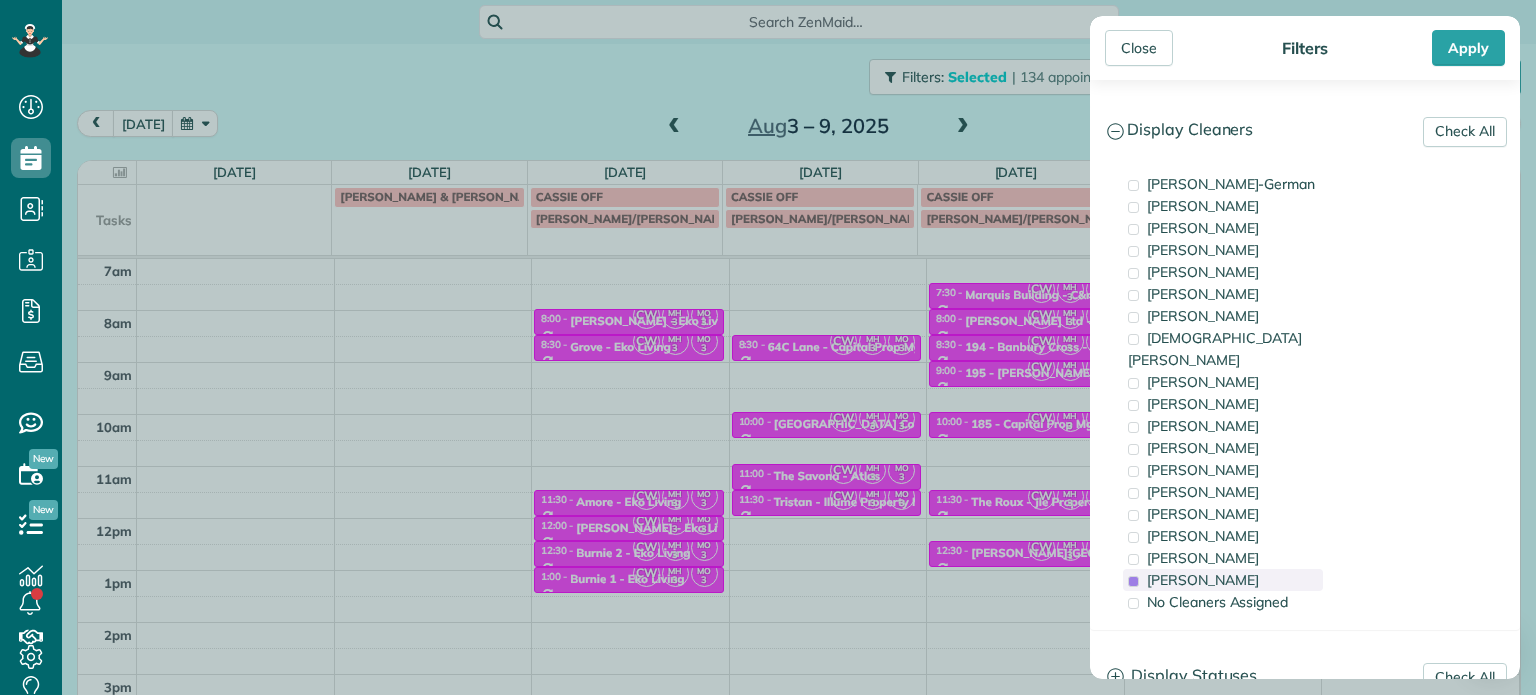 click on "[PERSON_NAME]" at bounding box center (1203, 580) 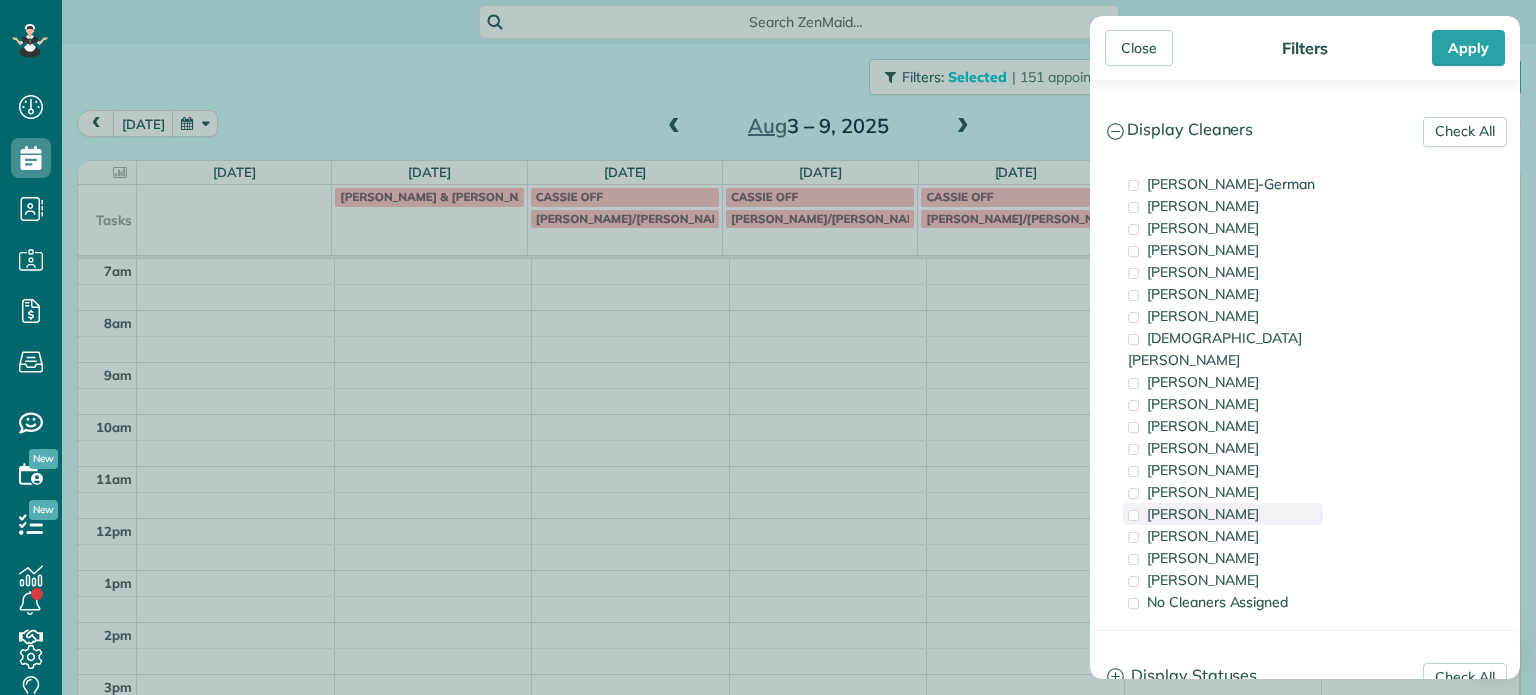 click on "[PERSON_NAME]" at bounding box center [1203, 514] 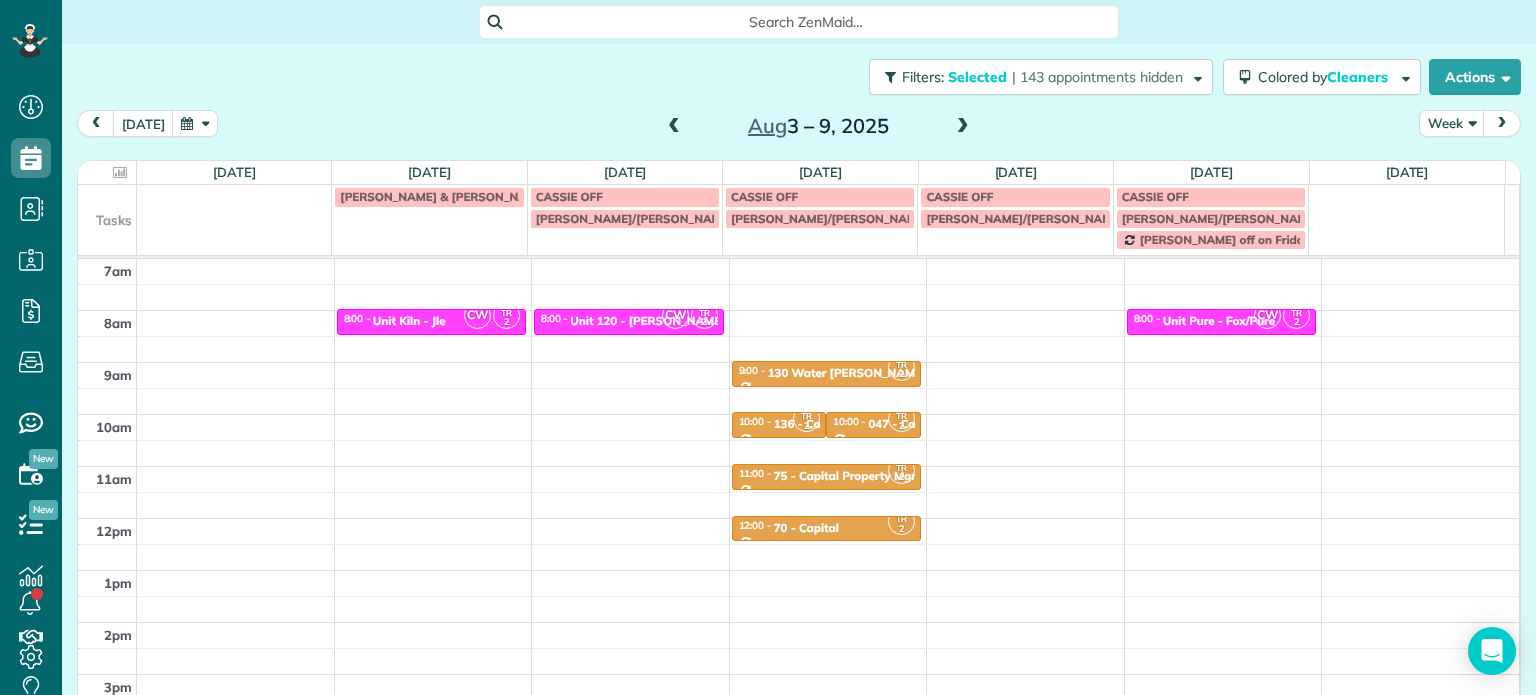 click on "Close
Filters
Apply
Check All
Display Cleaners
[PERSON_NAME]-German
[PERSON_NAME]
[PERSON_NAME]
[PERSON_NAME]
[PERSON_NAME]
[PERSON_NAME]
[PERSON_NAME]" at bounding box center (768, 347) 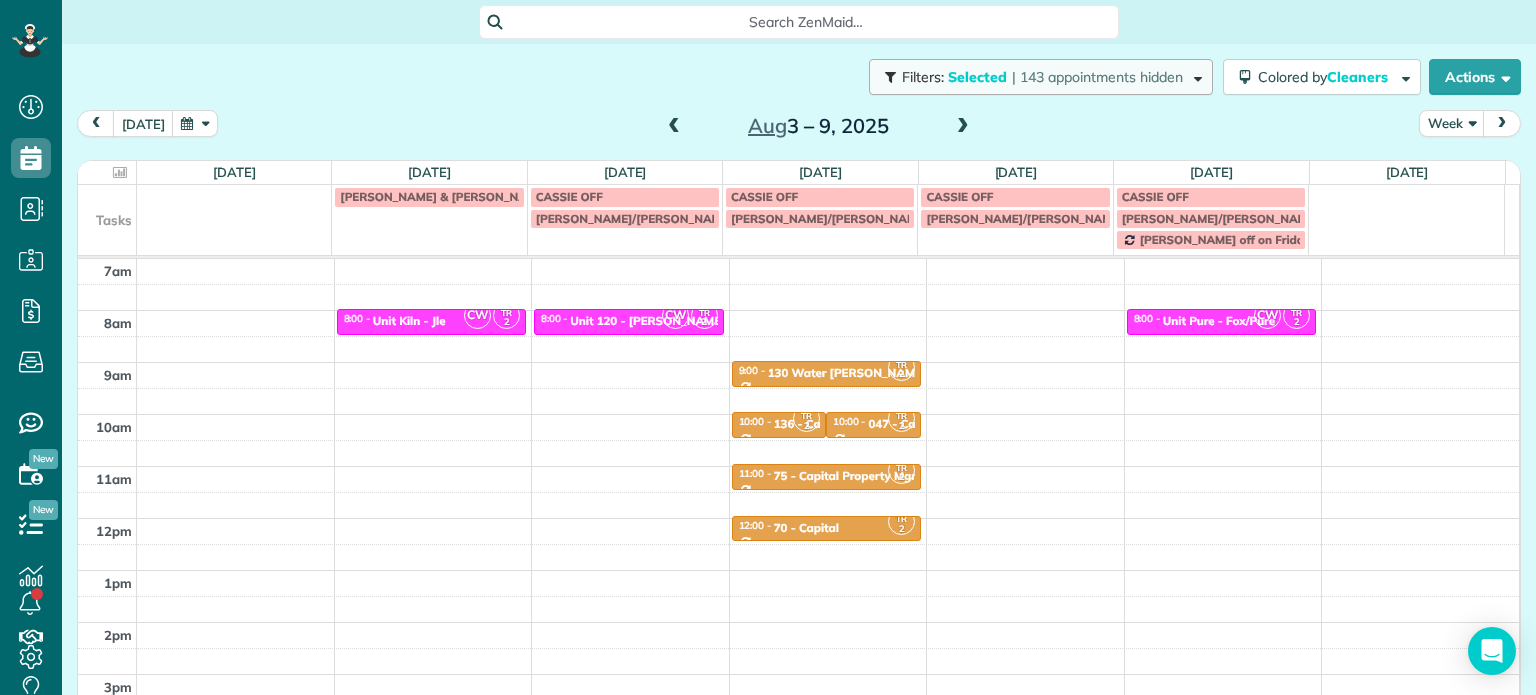 click on "|  143 appointments hidden" at bounding box center [1097, 77] 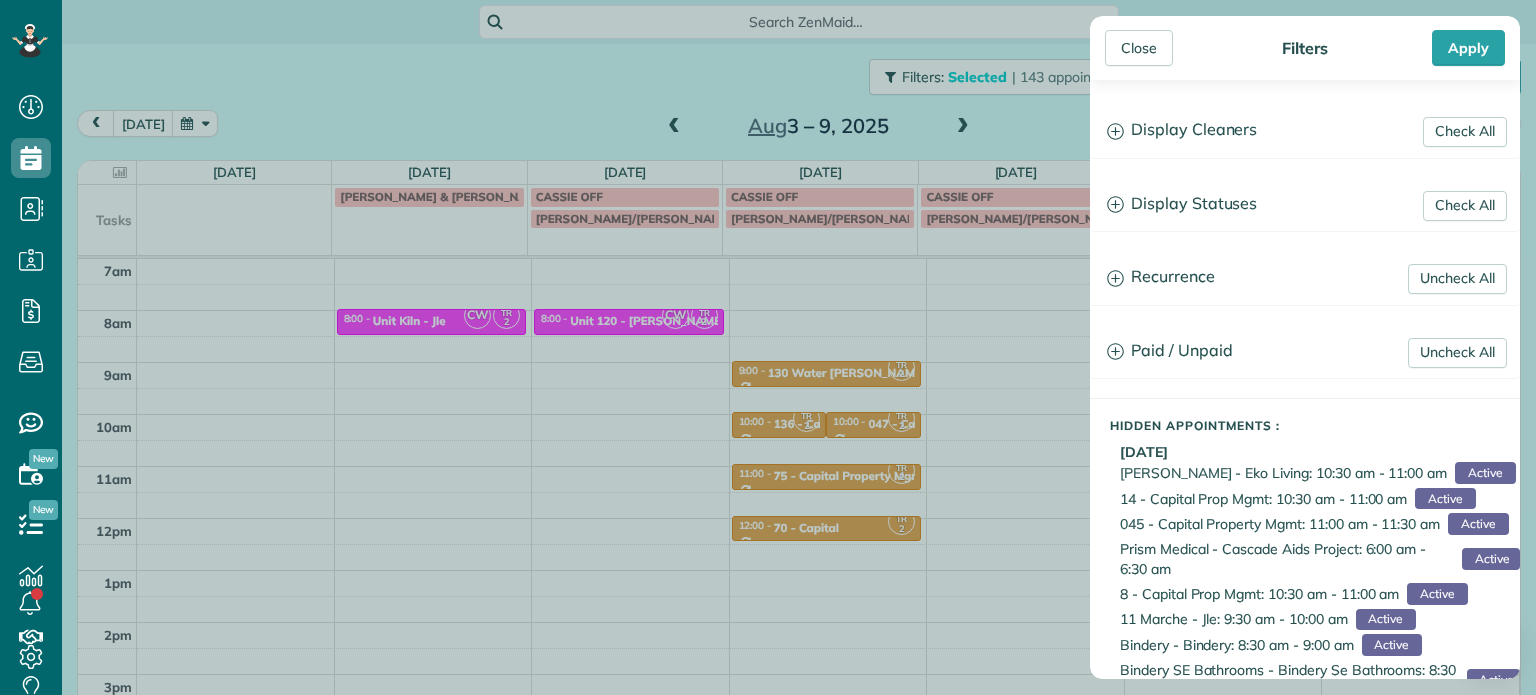 click on "Close
Filters
Apply
Check All
Display Cleaners
[PERSON_NAME]-German
[PERSON_NAME]
[PERSON_NAME]
[PERSON_NAME]
[PERSON_NAME]
[PERSON_NAME]
[PERSON_NAME]" at bounding box center [768, 347] 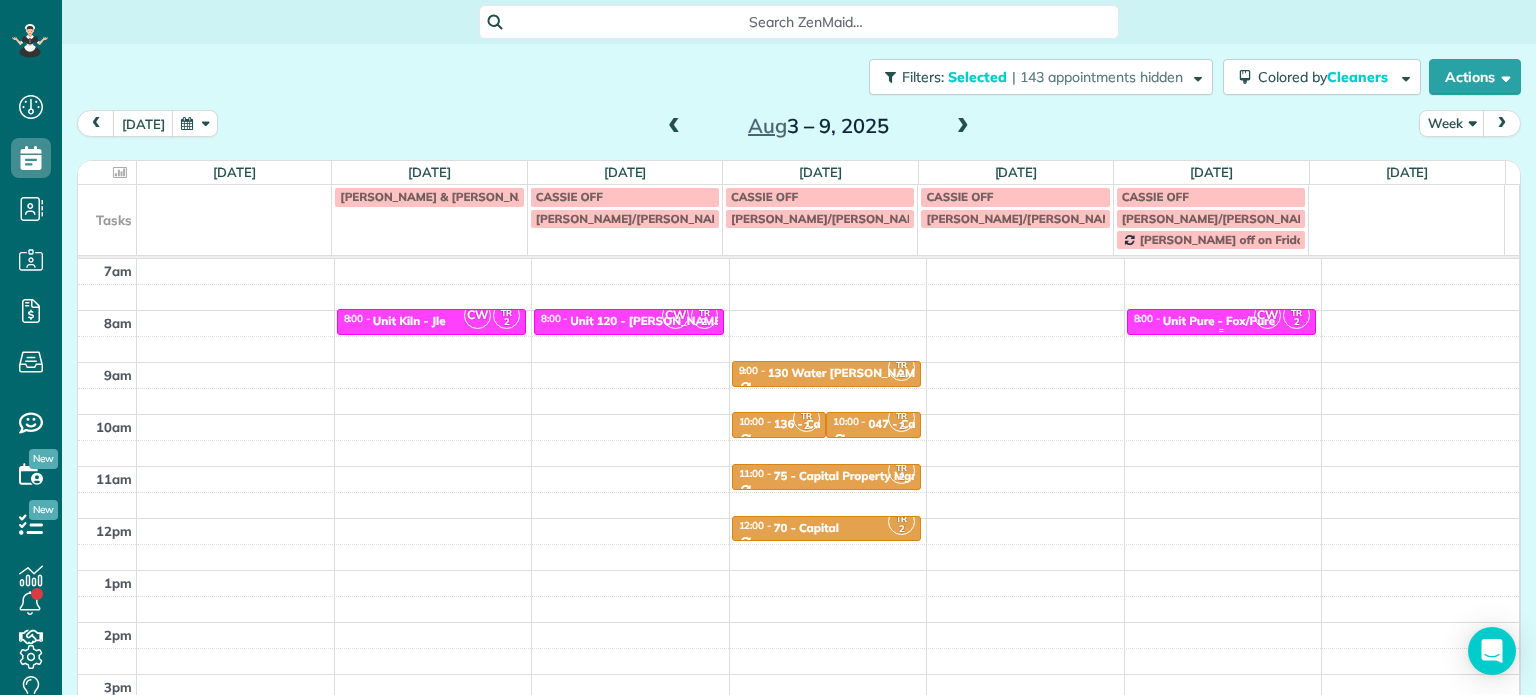 click on "Unit Pure - Fox/Pure" at bounding box center [1219, 321] 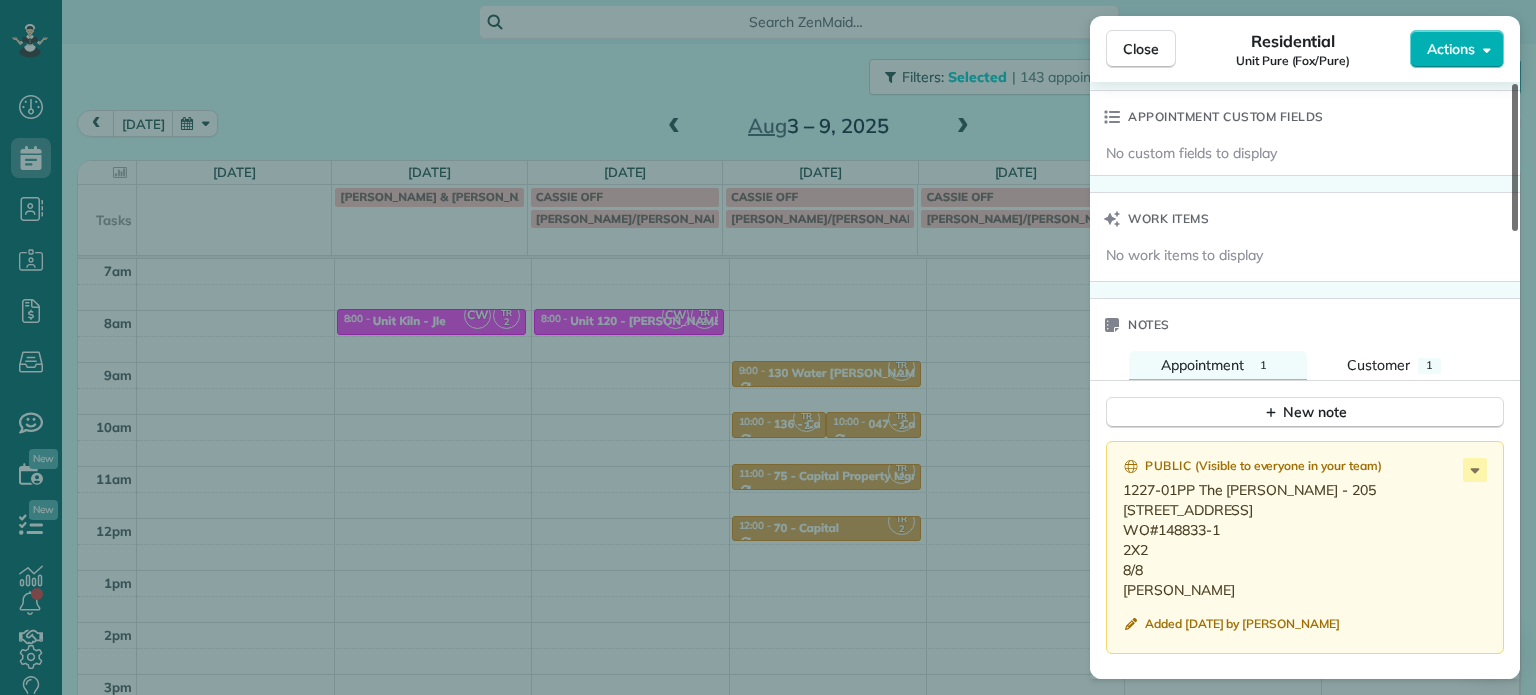 scroll, scrollTop: 1401, scrollLeft: 0, axis: vertical 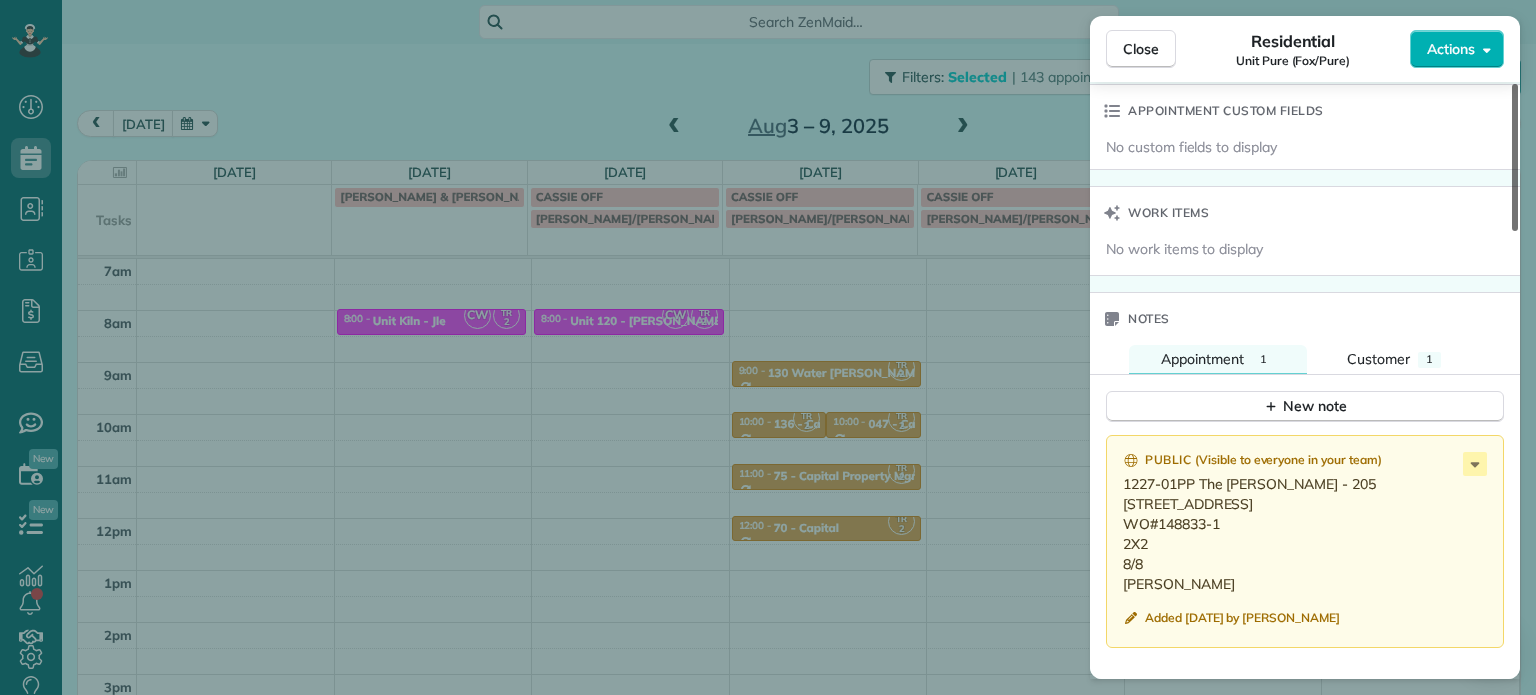 drag, startPoint x: 1519, startPoint y: 159, endPoint x: 1534, endPoint y: 504, distance: 345.32593 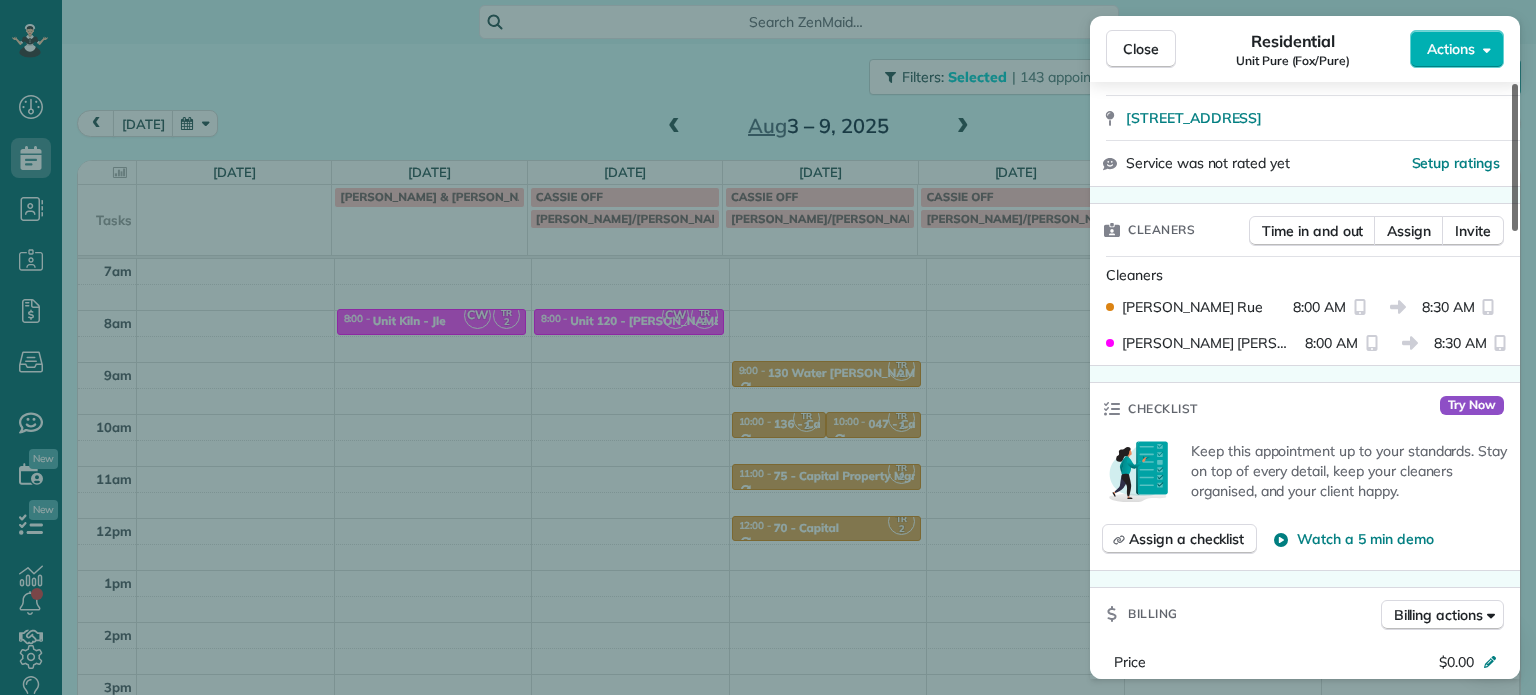 scroll, scrollTop: 366, scrollLeft: 0, axis: vertical 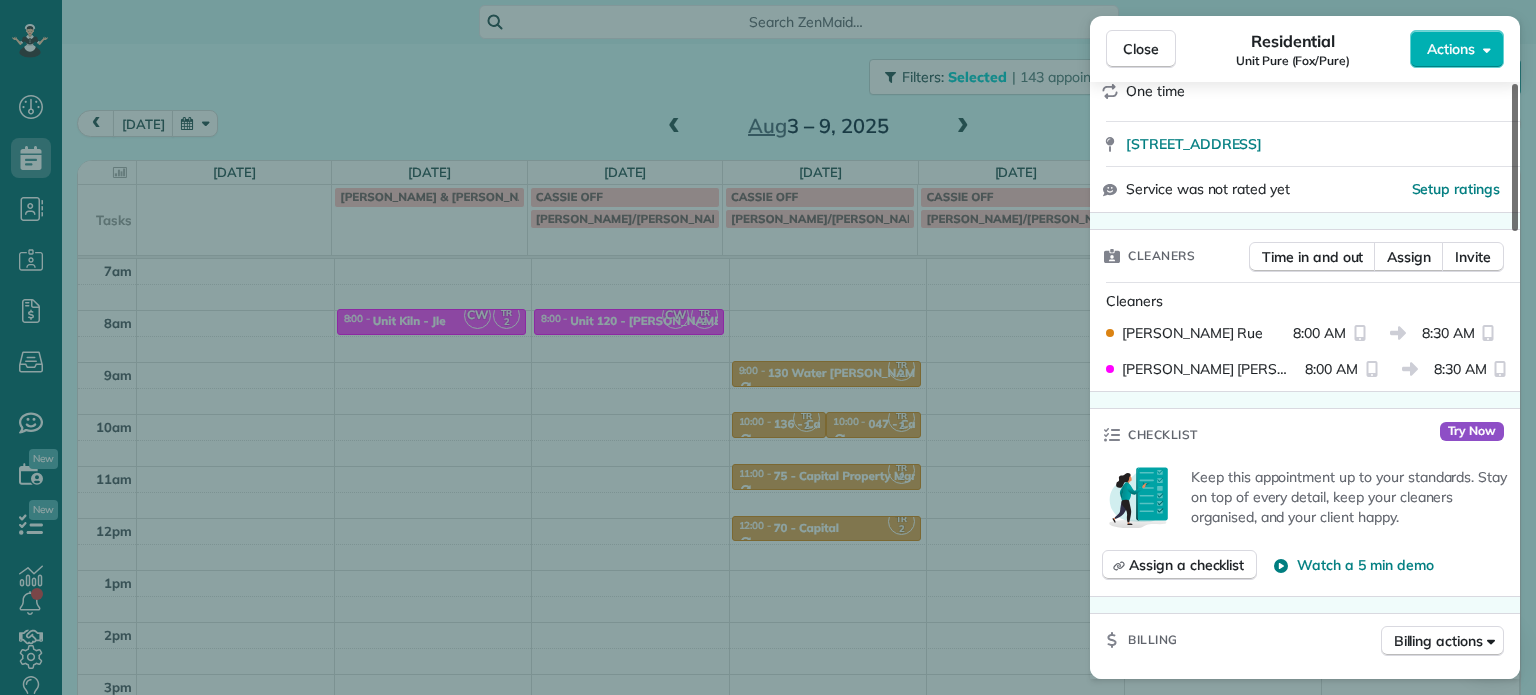 drag, startPoint x: 1515, startPoint y: 463, endPoint x: 1493, endPoint y: 207, distance: 256.94357 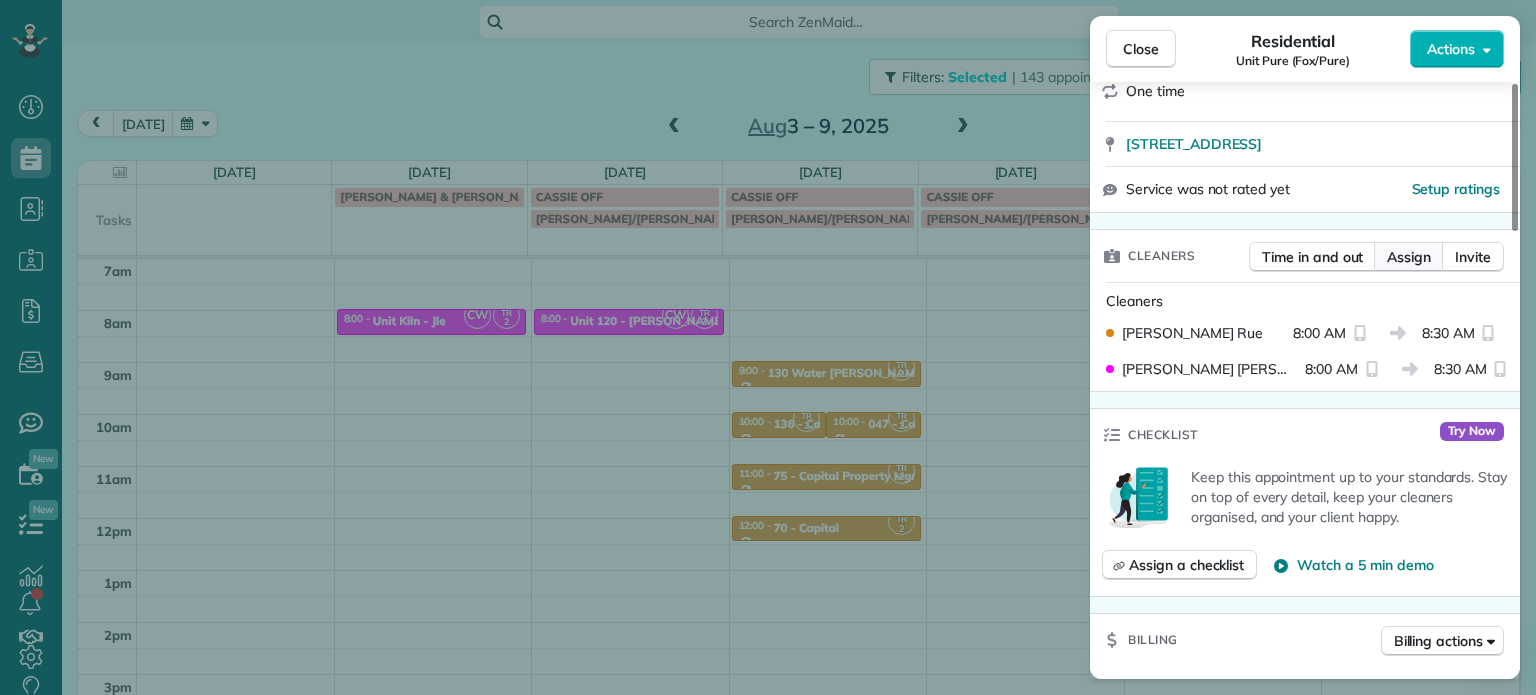 click on "Assign" at bounding box center (1409, 257) 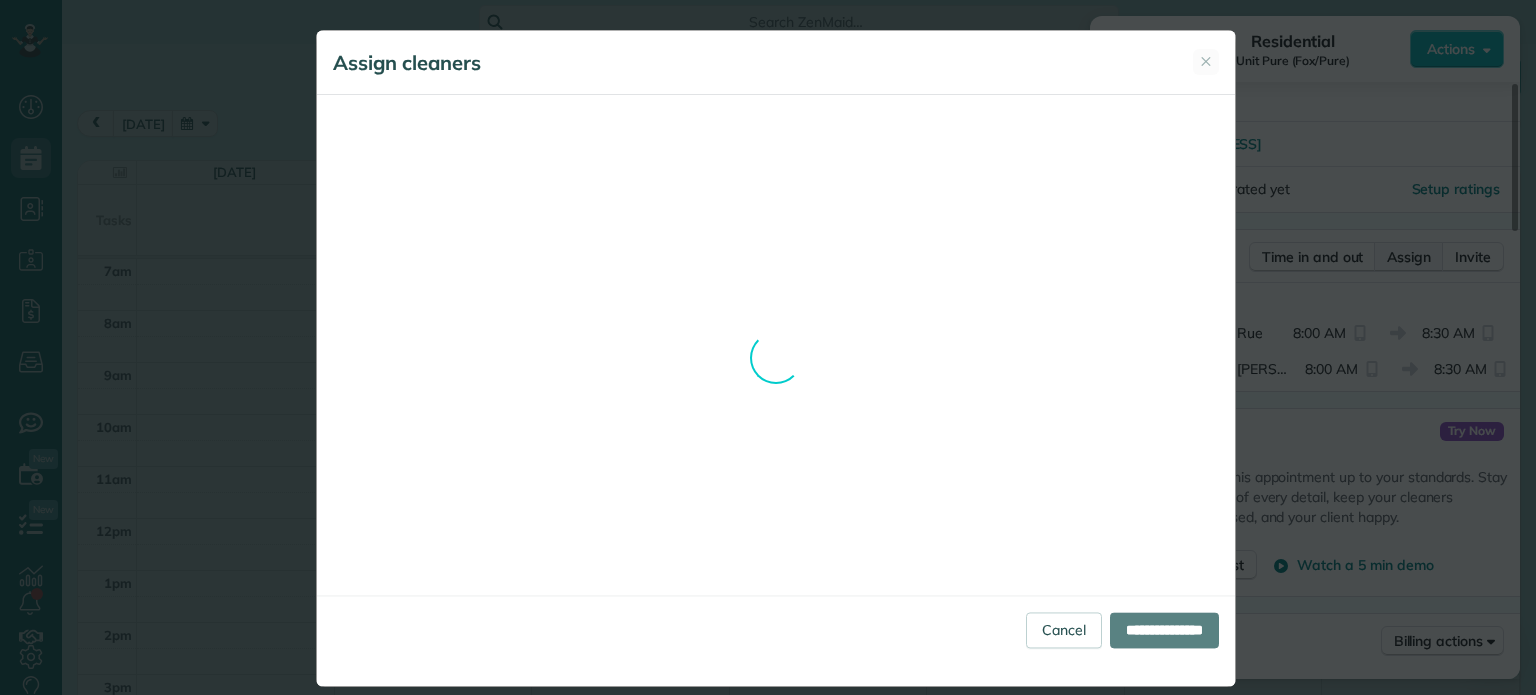 scroll, scrollTop: 1212, scrollLeft: 0, axis: vertical 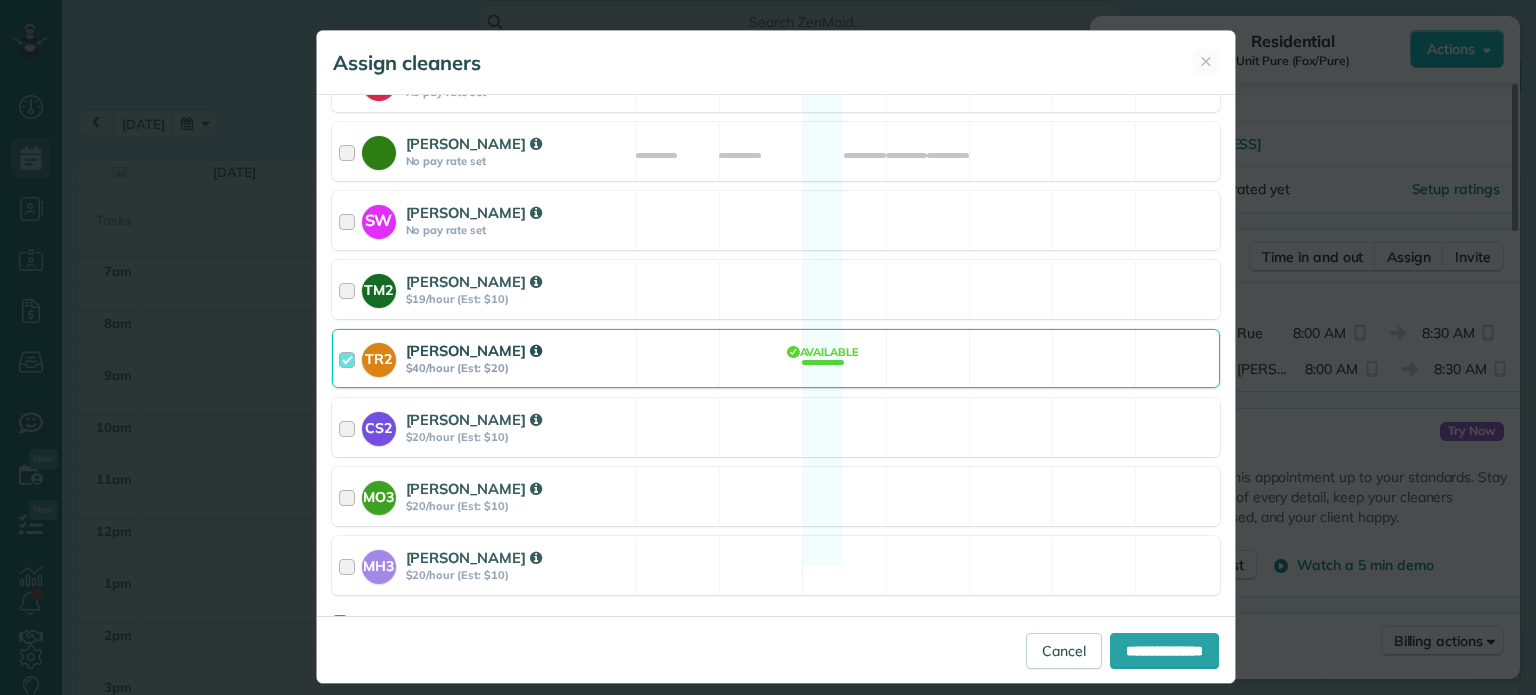 click on "TR2
[PERSON_NAME]
$40/hour (Est: $20)
Available" at bounding box center [776, 358] 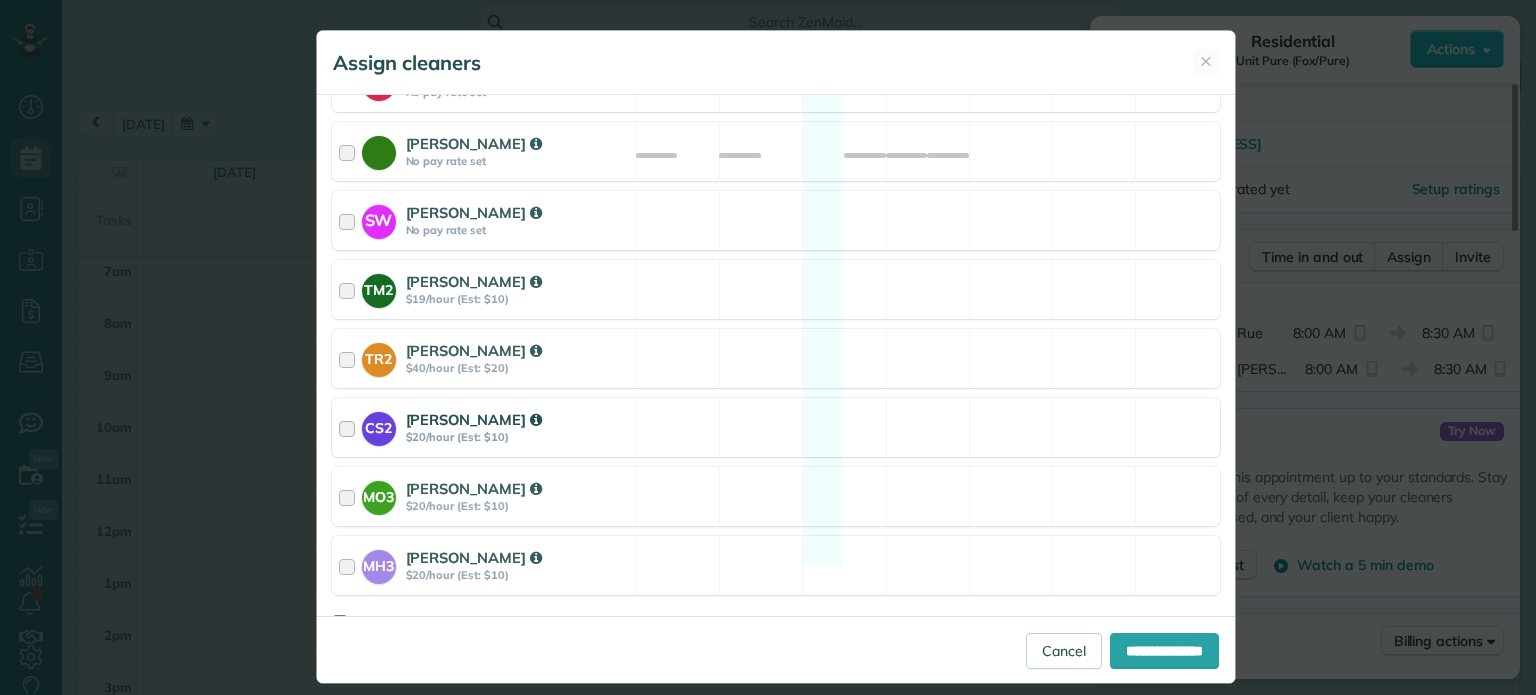 click on "CS2
[PERSON_NAME]
$20/hour (Est: $10)
Available" at bounding box center [776, 427] 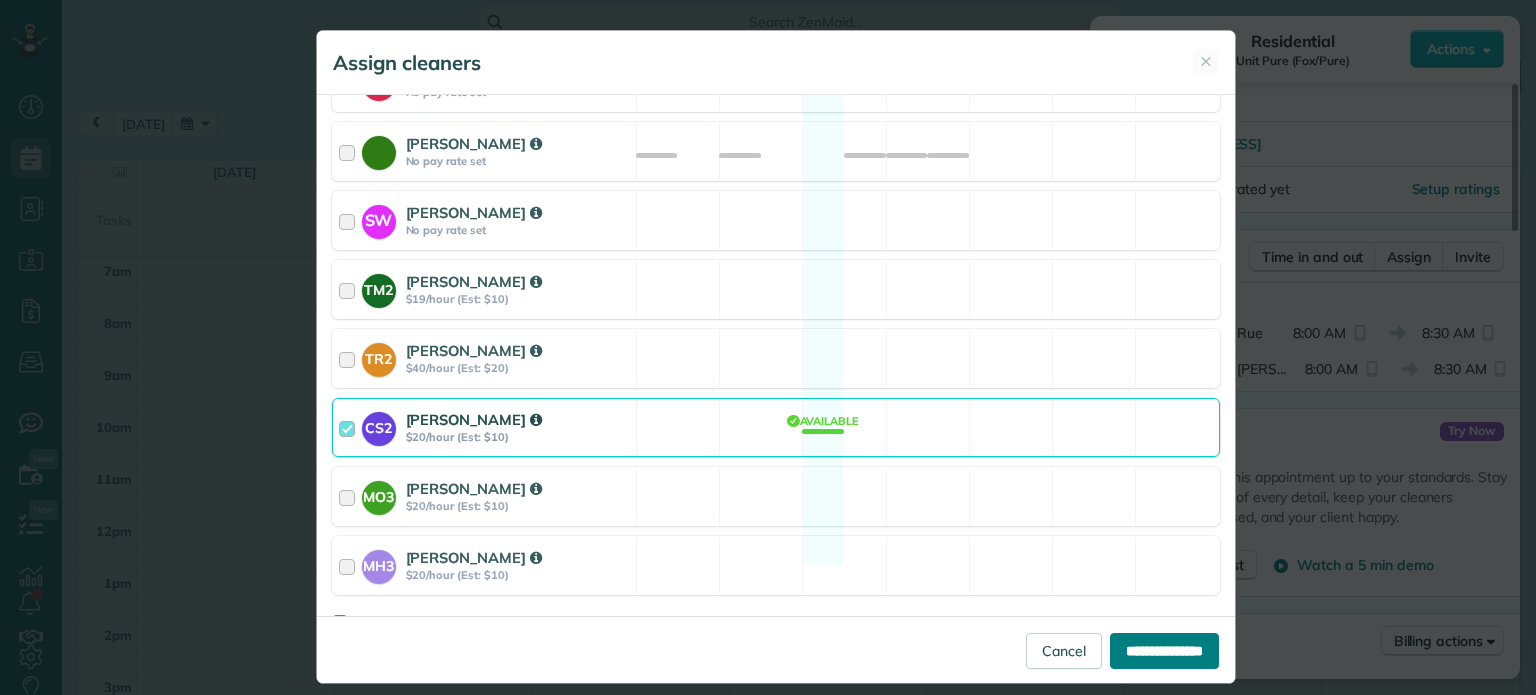 click on "**********" at bounding box center (1164, 651) 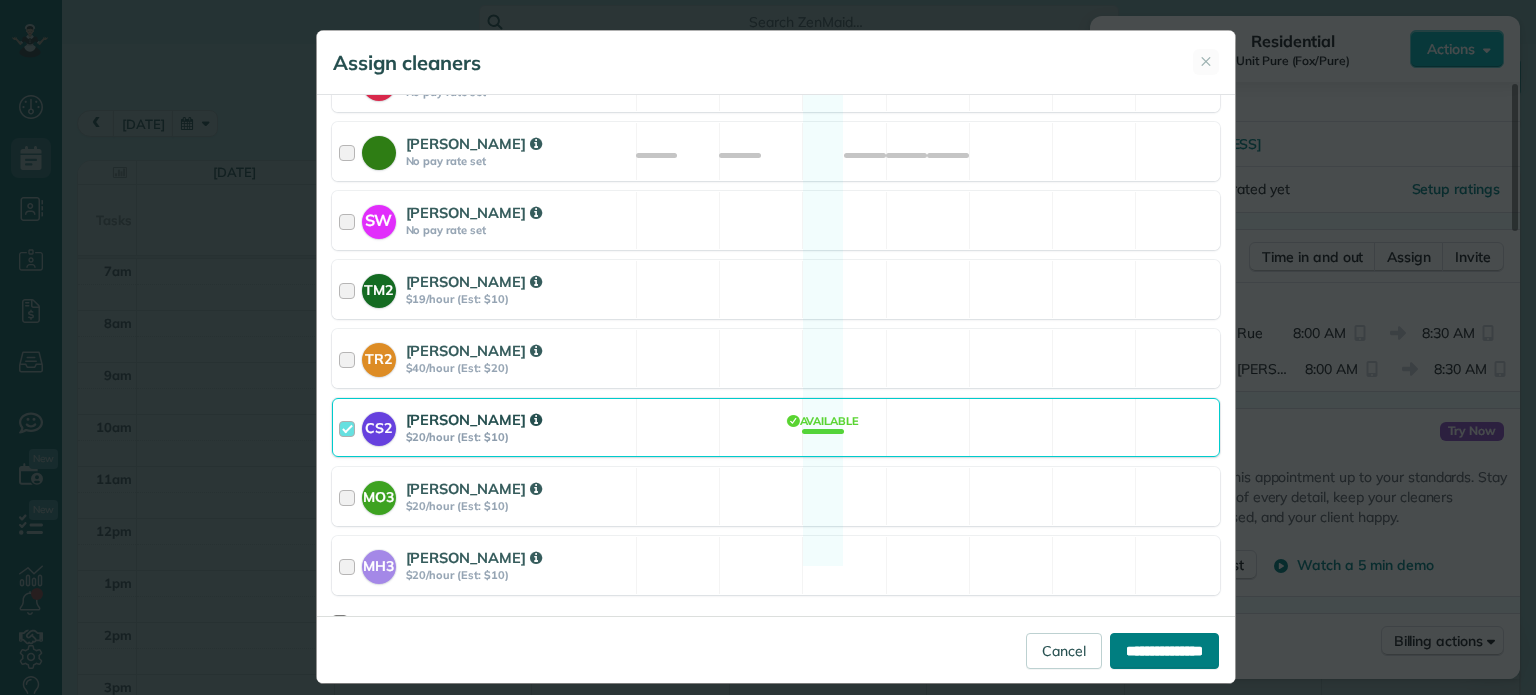 type on "**********" 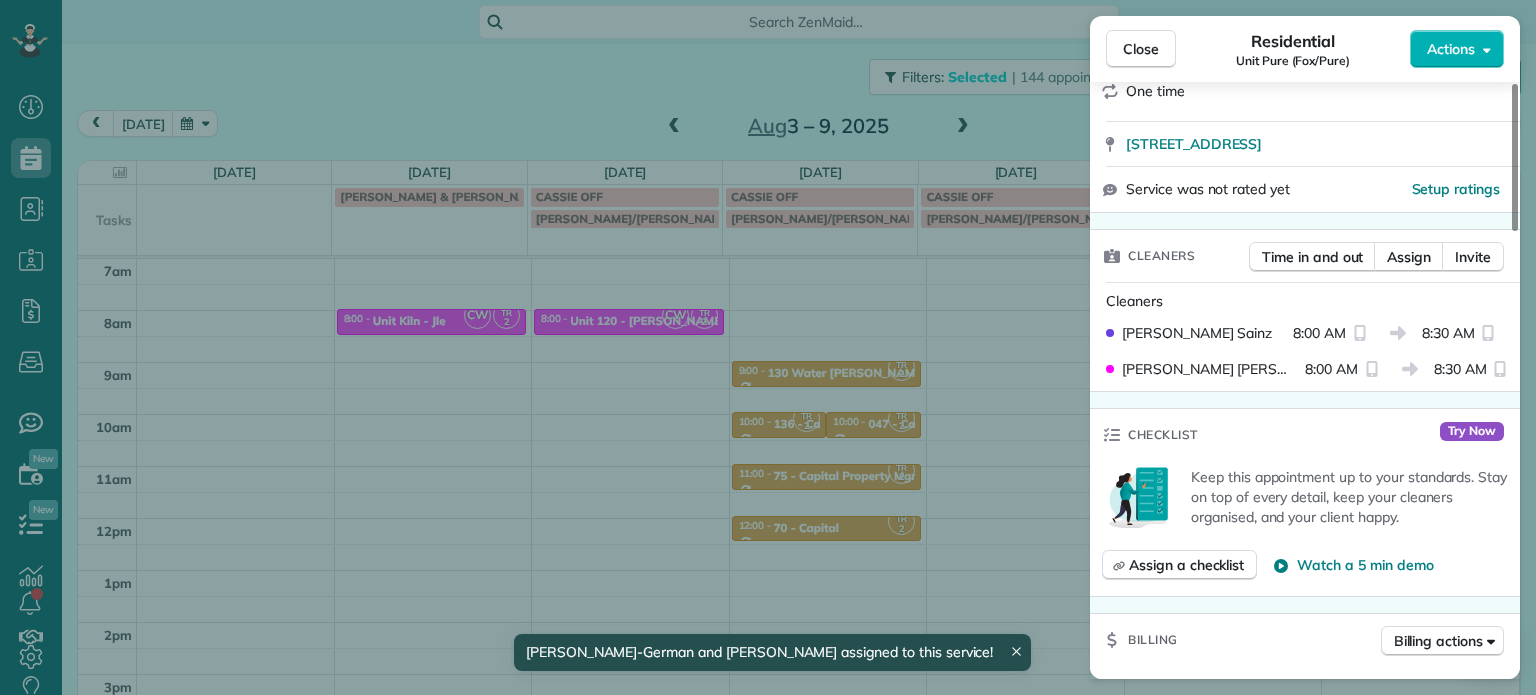 click on "Close Residential Unit Pure (Fox/Pure) Actions Status Active Unit Pure (Fox/Pure) · Open profile No phone number on record Add phone number No email on record Add email View Details Residential [DATE] 8:00 AM 8:30 AM 30 minutes One time [STREET_ADDRESS] Service was not rated yet Setup ratings Cleaners Time in and out Assign Invite Cleaners [PERSON_NAME] 8:00 AM 8:30 AM [PERSON_NAME]-German 8:00 AM 8:30 AM Checklist Try Now Keep this appointment up to your standards. Stay on top of every detail, keep your cleaners organised, and your client happy. Assign a checklist Watch a 5 min demo Billing Billing actions Price $0.00 Overcharge $0.00 Discount $0.00 Coupon discount - Primary tax - Secondary tax - Total appointment price $0.00 Tips collected New feature! $0.00 [PERSON_NAME] as paid Total including tip $0.00 Get paid online in no-time! Send an invoice and reward your cleaners with tips Charge customer credit card Appointment custom fields Work items Notes 1 1 (" at bounding box center (768, 347) 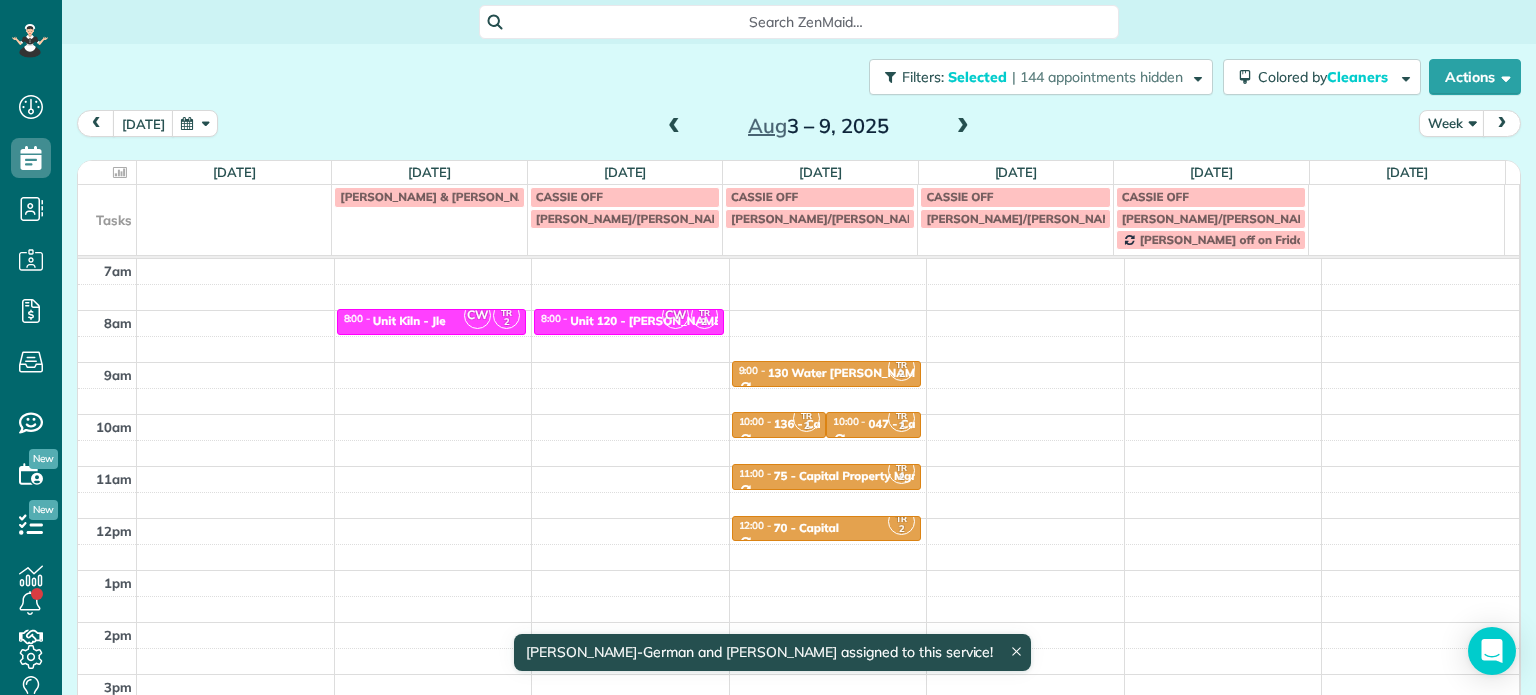 click on "4am 5am 6am 7am 8am 9am 10am 11am 12pm 1pm 2pm 3pm 4pm 5pm CW TR 2 8:00 - 8:[GEOGRAPHIC_DATA][STREET_ADDRESS] 2 8:00 - 8:30 Unit [GEOGRAPHIC_DATA][PERSON_NAME] - Capital [STREET_ADDRESS] TR 2 9:00 - 9:30 [GEOGRAPHIC_DATA][PERSON_NAME] - Capital Property [STREET_ADDRESS][PERSON_NAME] TR 2 10:00 - 10:30 136 - Capital Prop Mgmt [PHONE_NUMBER] [STREET_ADDRESS][PERSON_NAME] TR 2 10:00 - 10:30 047 - Capital [STREET_ADDRESS][PERSON_NAME] TR 2 11:00 - 11:30 75 - Capital Property Mgmt [STREET_ADDRESS][PERSON_NAME] ? TR 2 12:00 - 12:30 70 - Capital [STREET_ADDRESS][US_STATE]" at bounding box center (798, 466) 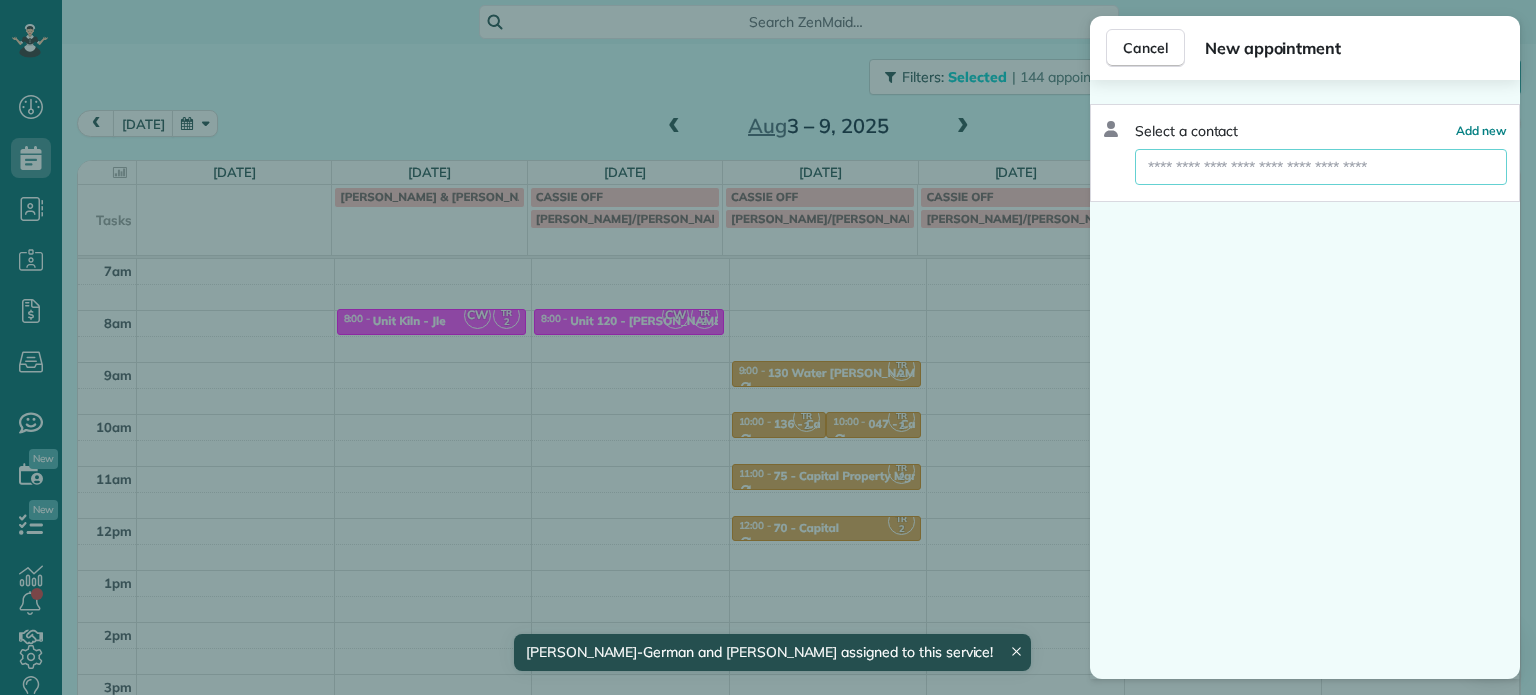 click at bounding box center (1321, 167) 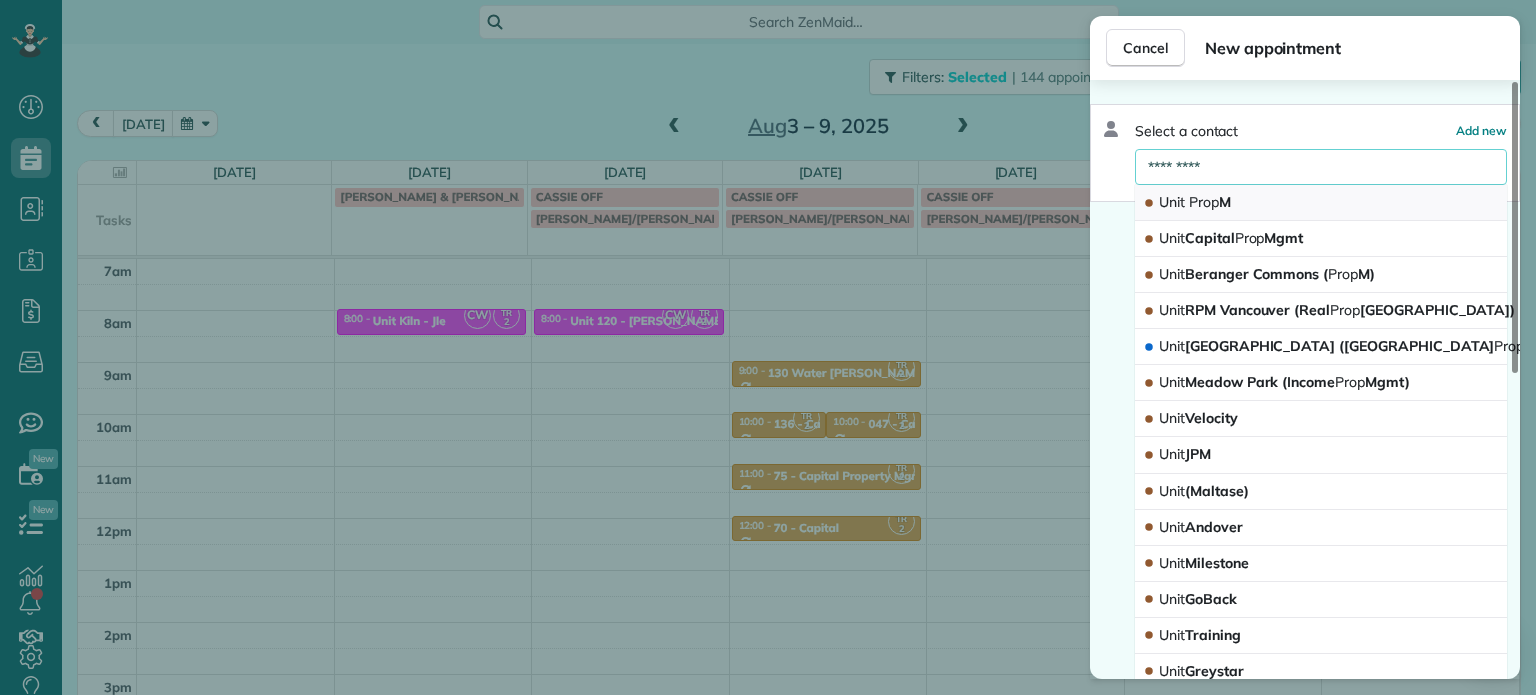 type on "*********" 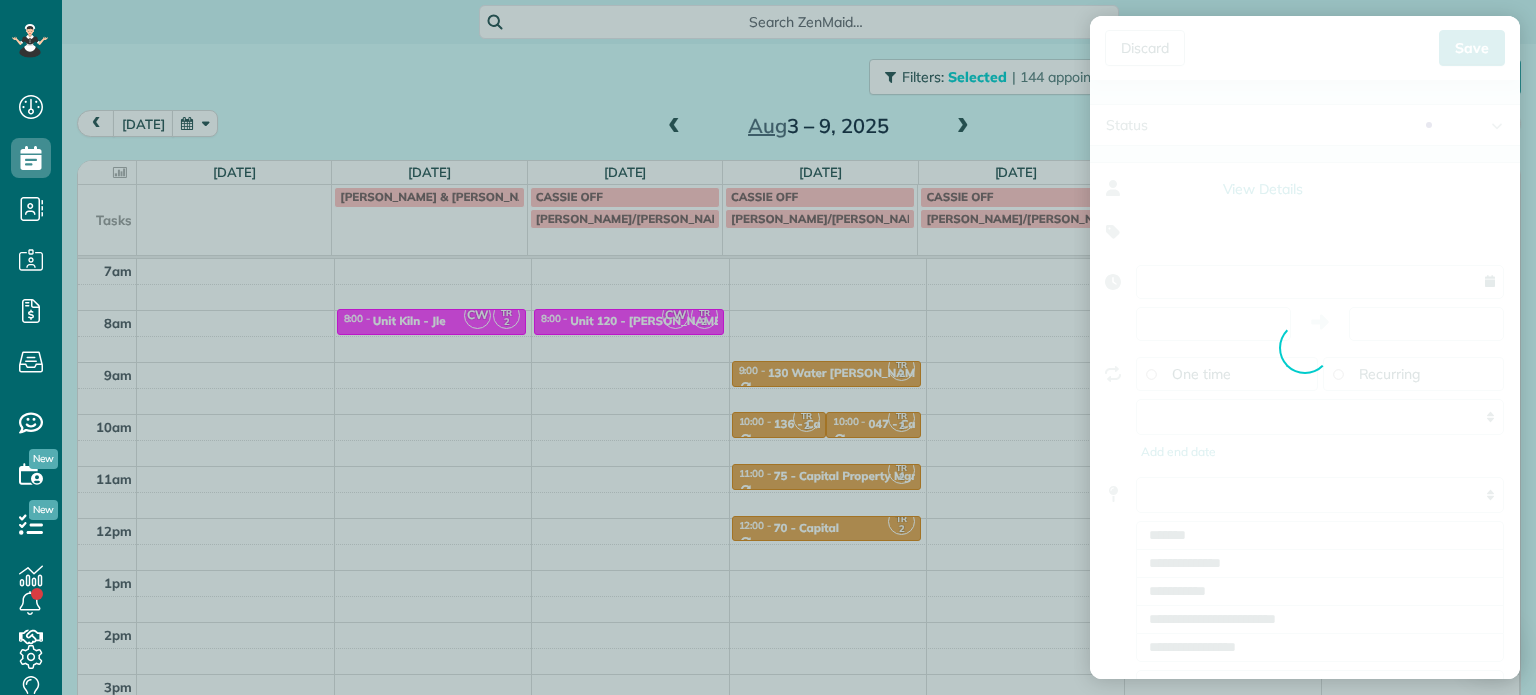 type on "**********" 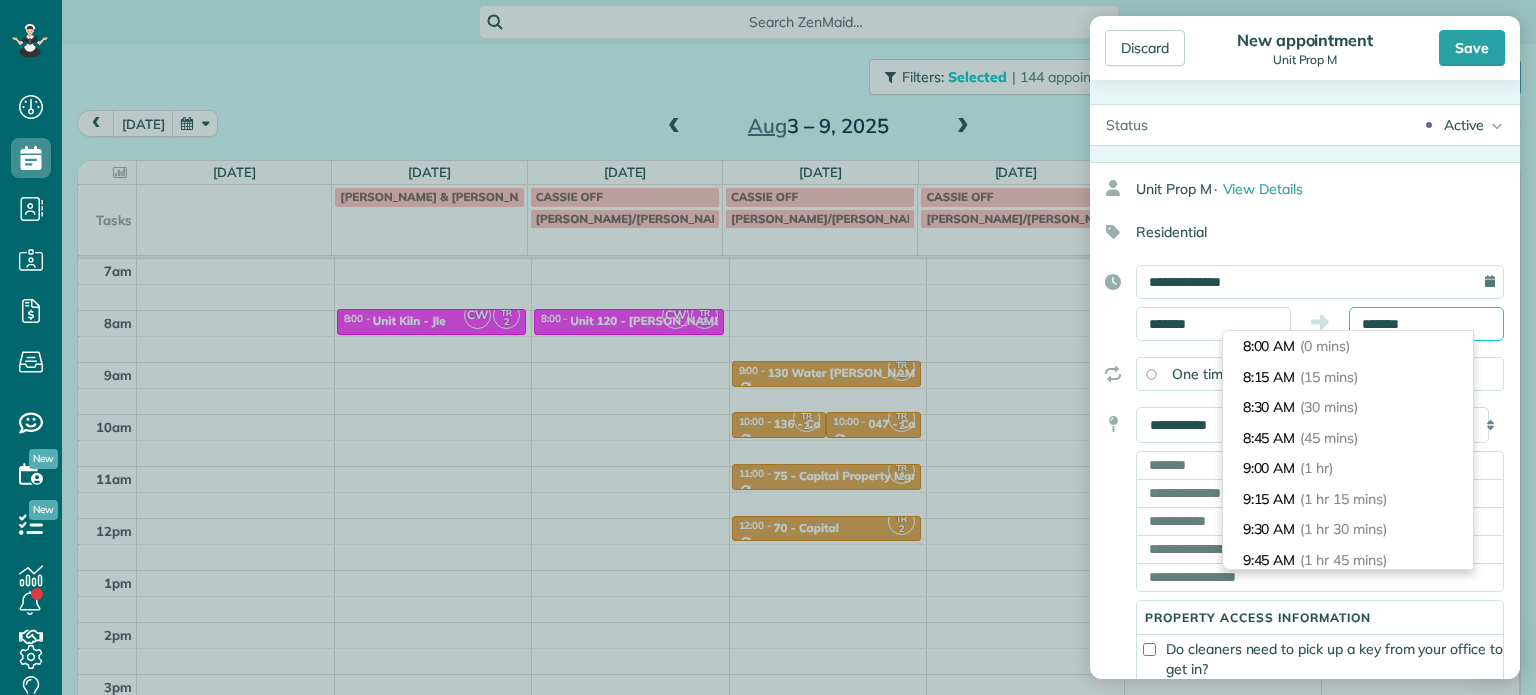 click on "*******" at bounding box center (1426, 324) 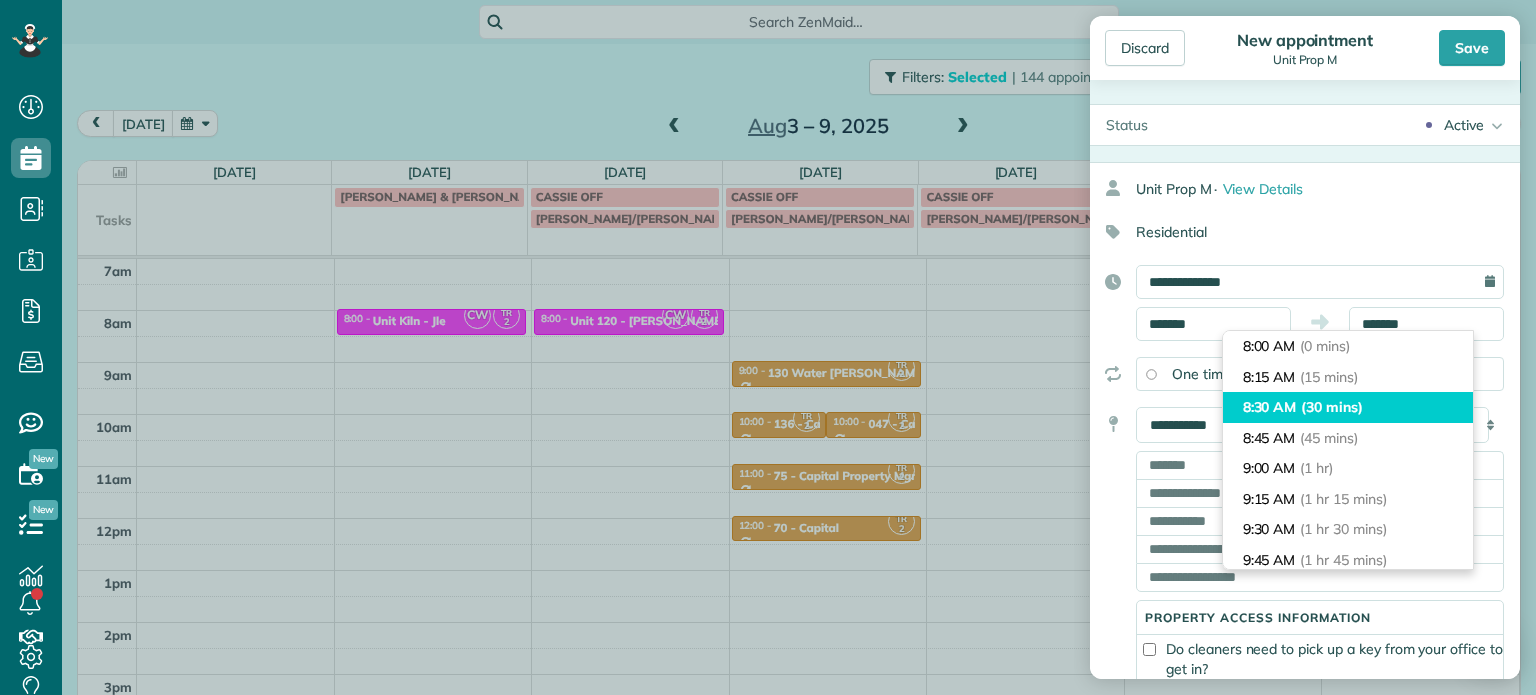 type on "*******" 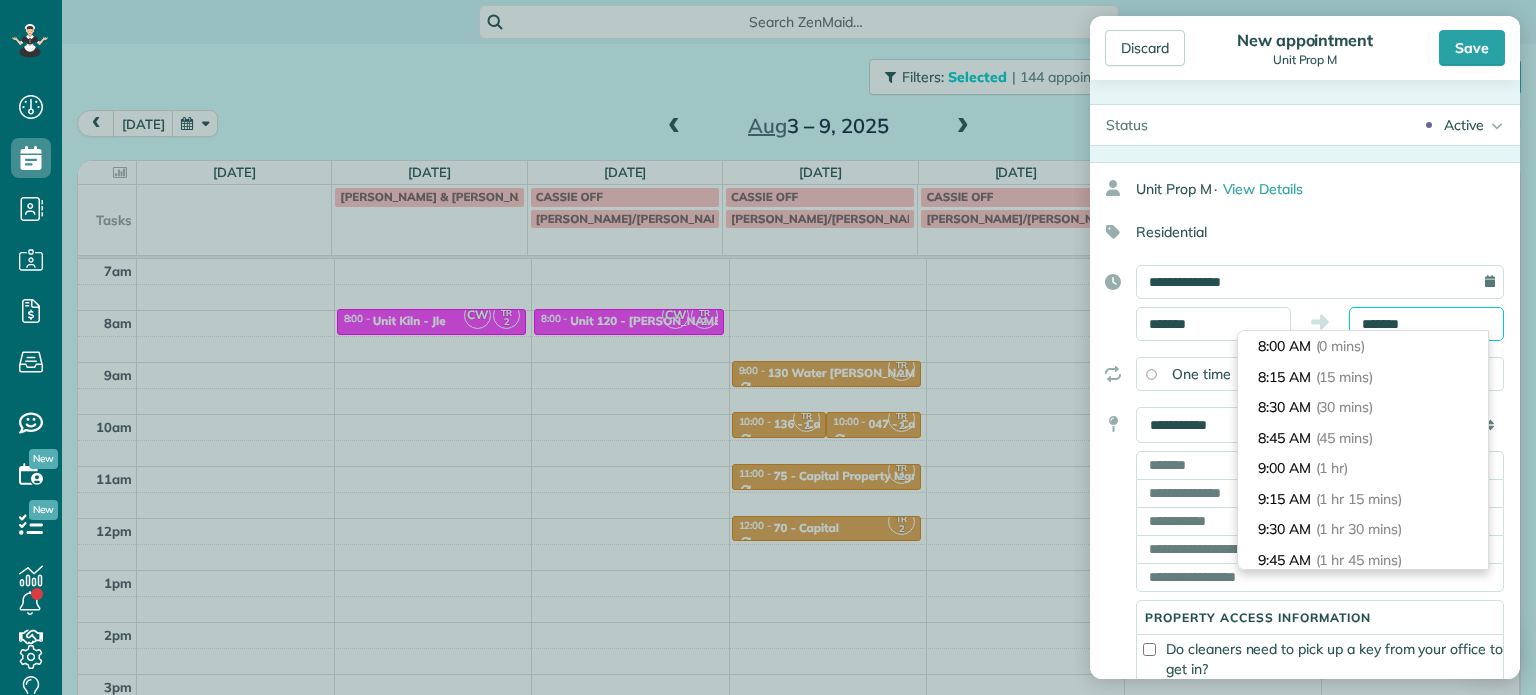scroll, scrollTop: 30, scrollLeft: 0, axis: vertical 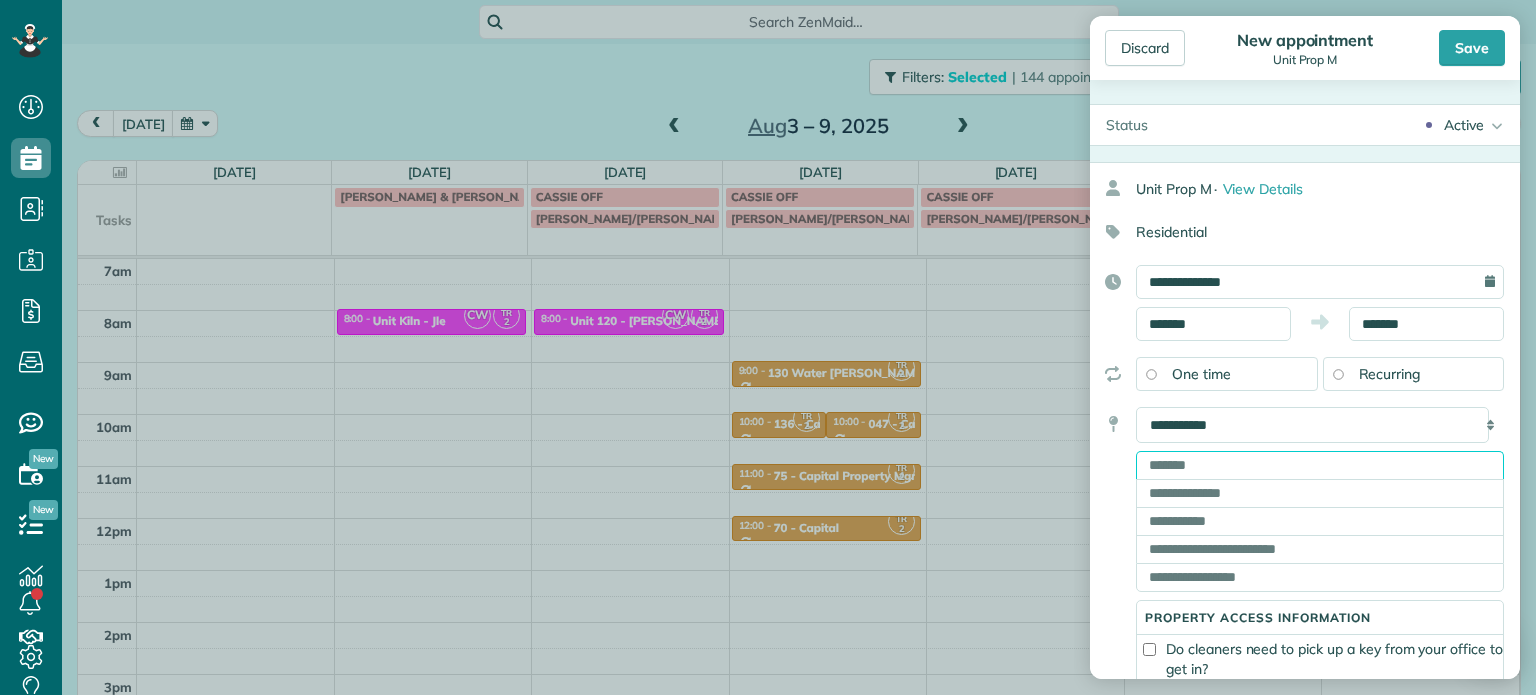 click at bounding box center [1320, 465] 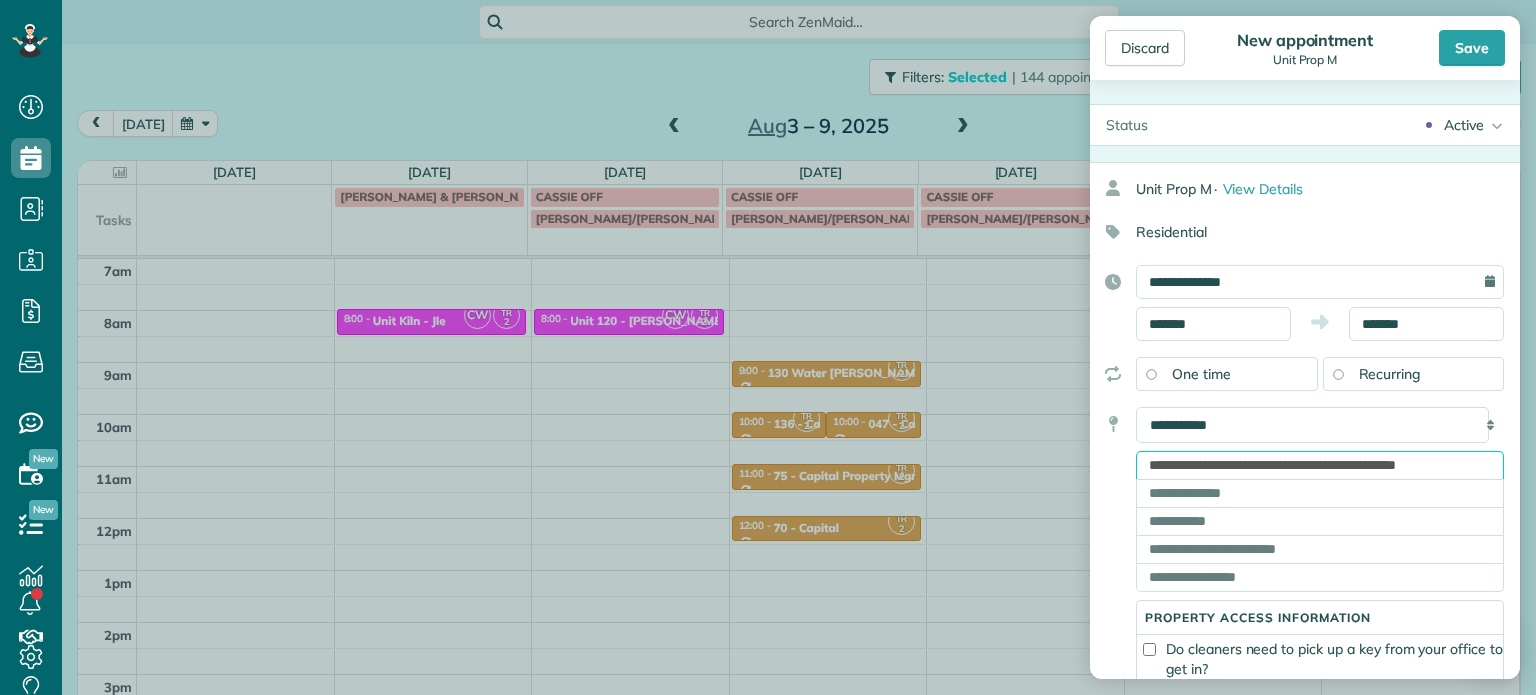 scroll, scrollTop: 0, scrollLeft: 20, axis: horizontal 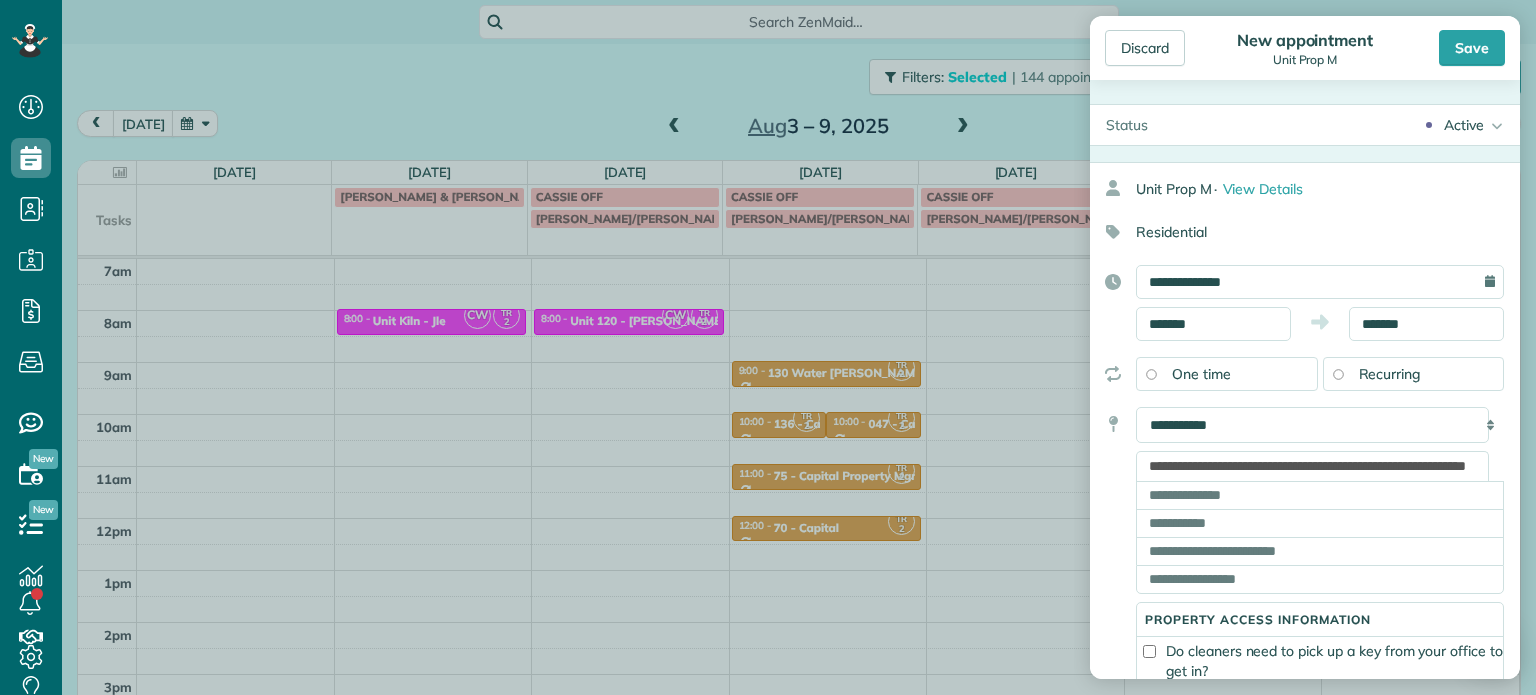 type on "**********" 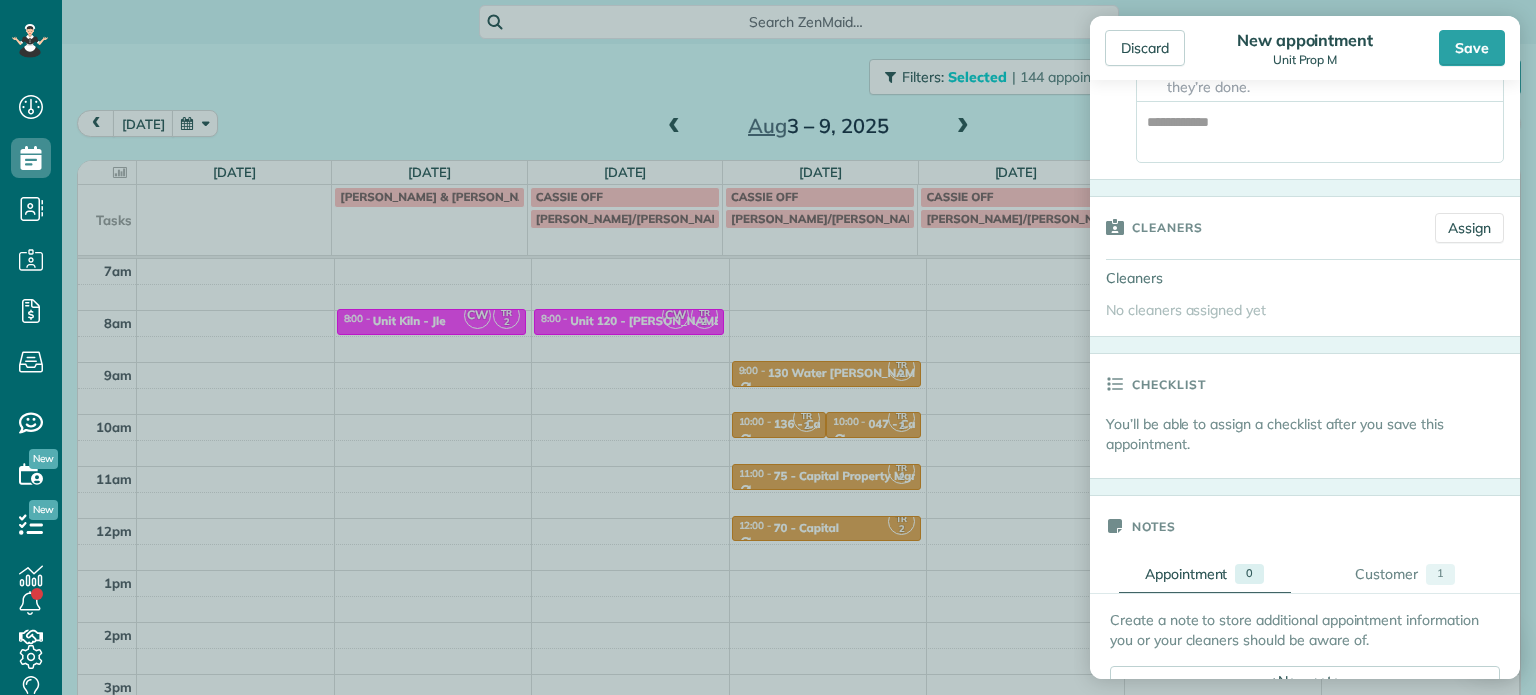 scroll, scrollTop: 792, scrollLeft: 0, axis: vertical 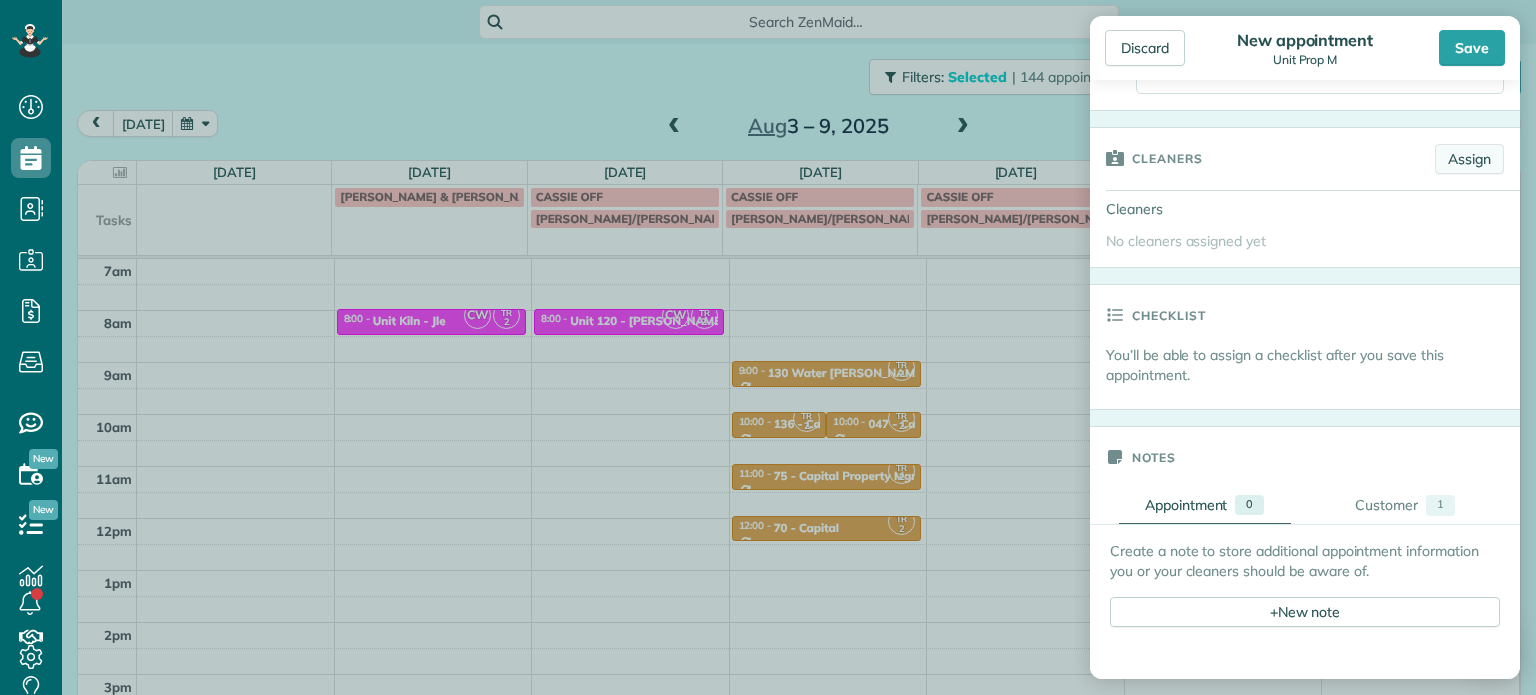 click on "Assign" at bounding box center [1469, 159] 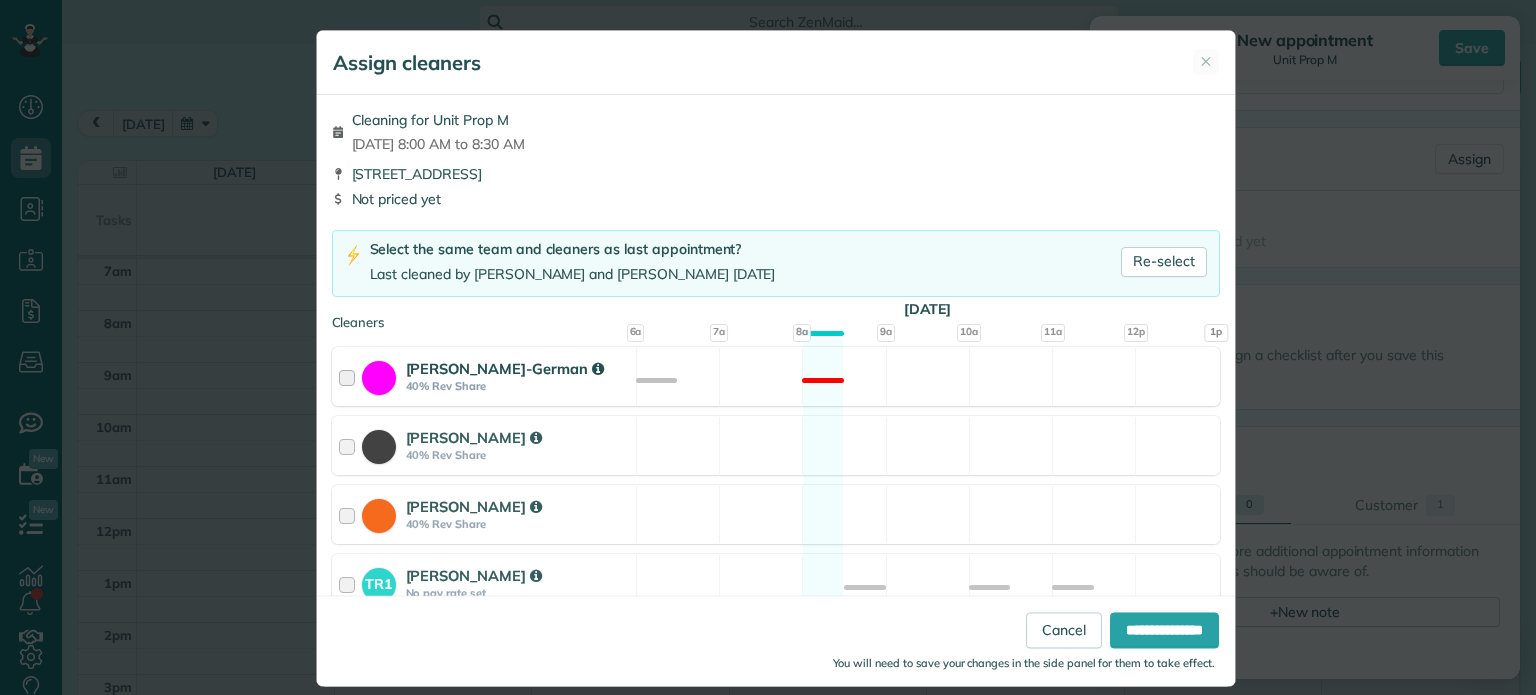 click on "[PERSON_NAME]-German
40% Rev Share
Not available" at bounding box center (776, 376) 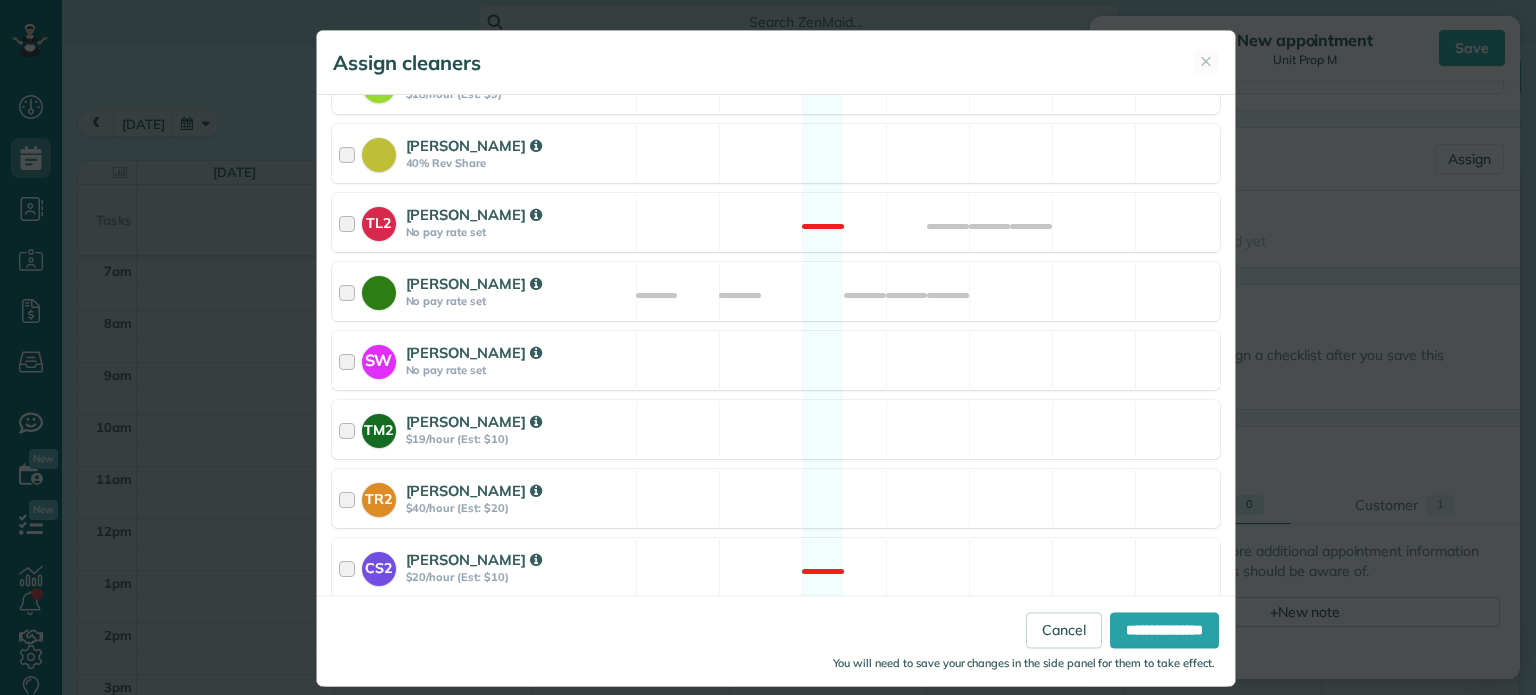 scroll, scrollTop: 928, scrollLeft: 0, axis: vertical 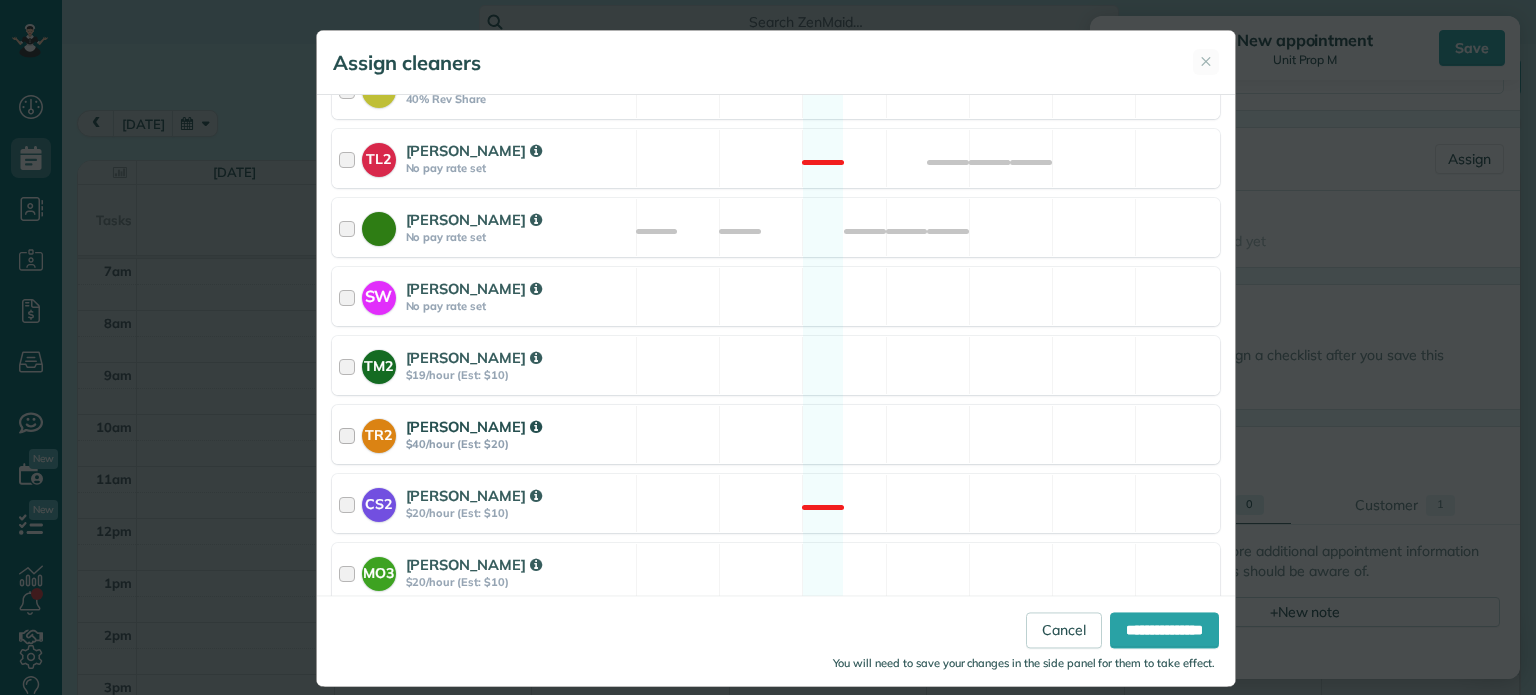 click on "TR2
[PERSON_NAME]
$40/hour (Est: $20)
Available" at bounding box center [776, 434] 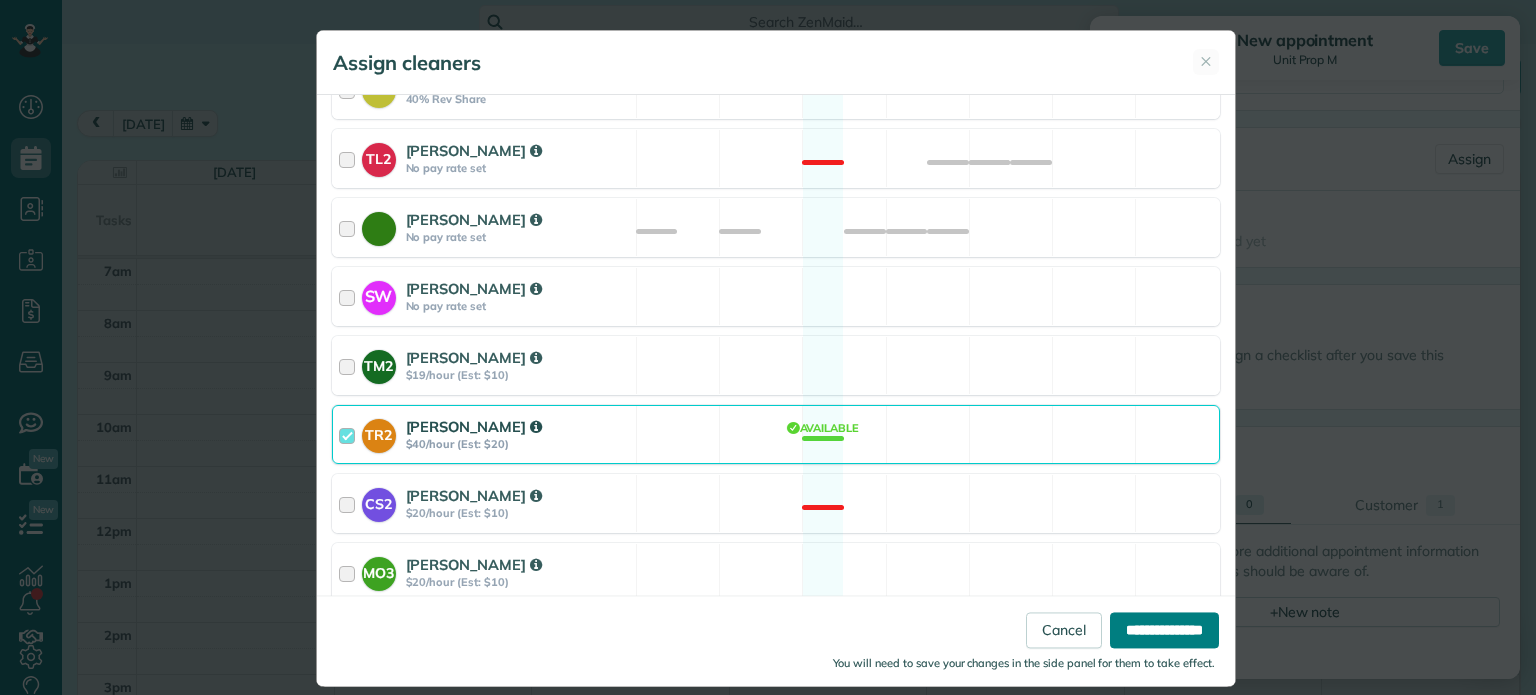 click on "**********" at bounding box center (1164, 631) 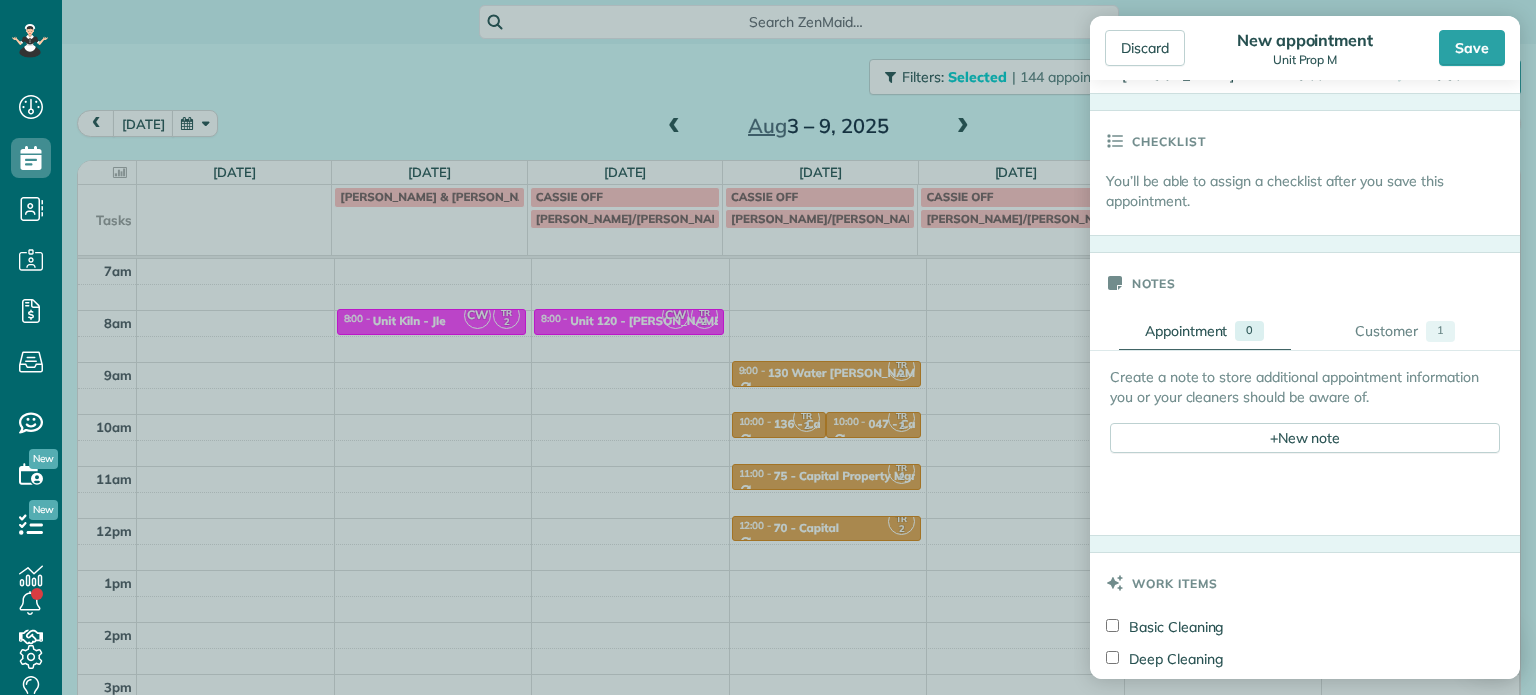 scroll, scrollTop: 1154, scrollLeft: 0, axis: vertical 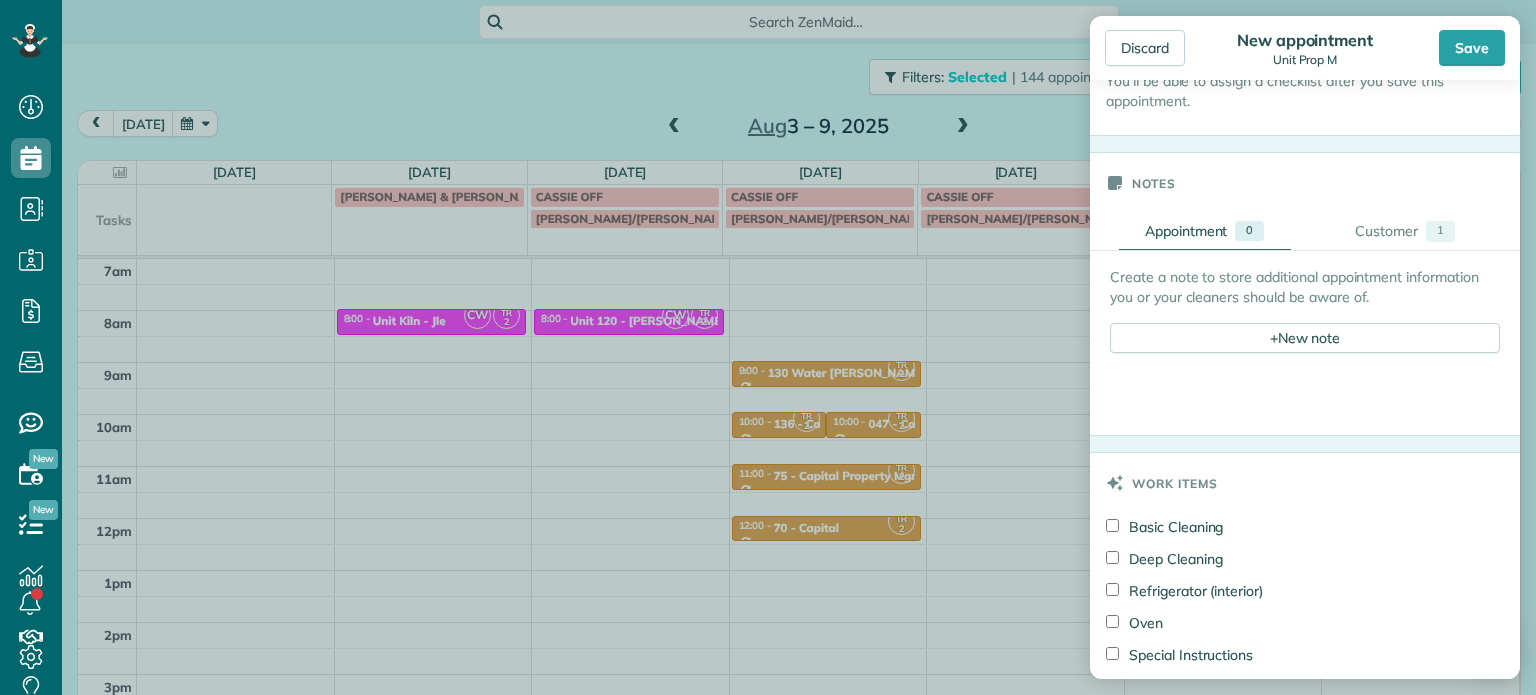 click on "Create a note to store additional appointment information you or your cleaners should be aware of.
+ New note" at bounding box center [1305, 310] 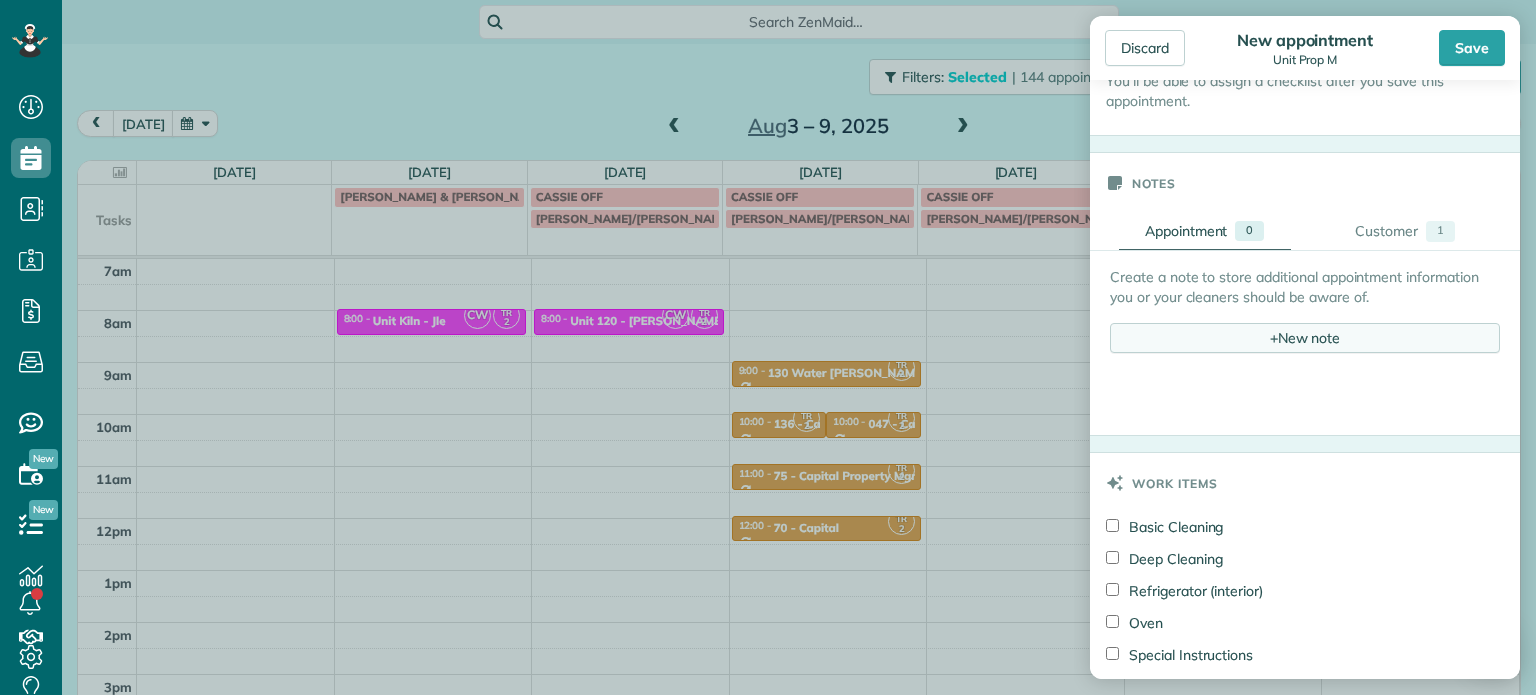click on "+ New note" at bounding box center (1305, 338) 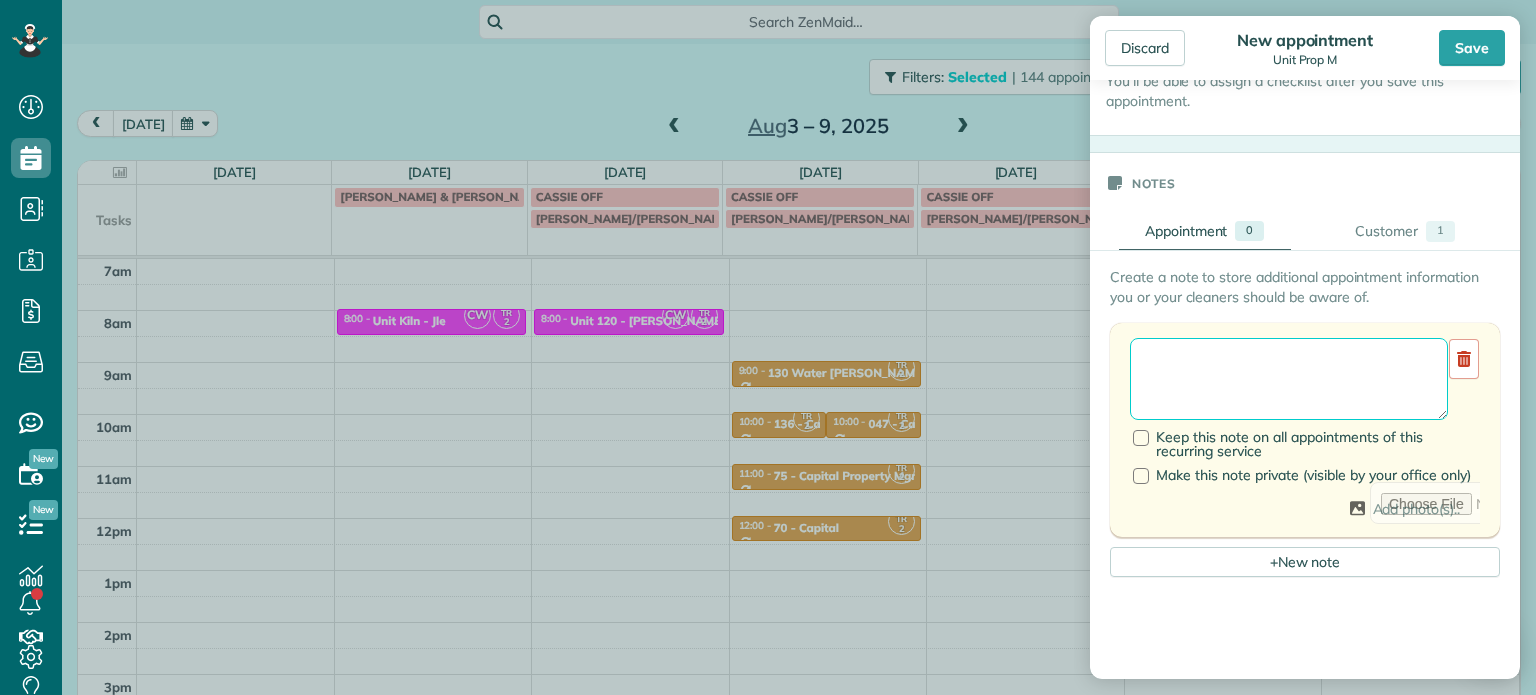 click at bounding box center [1289, 379] 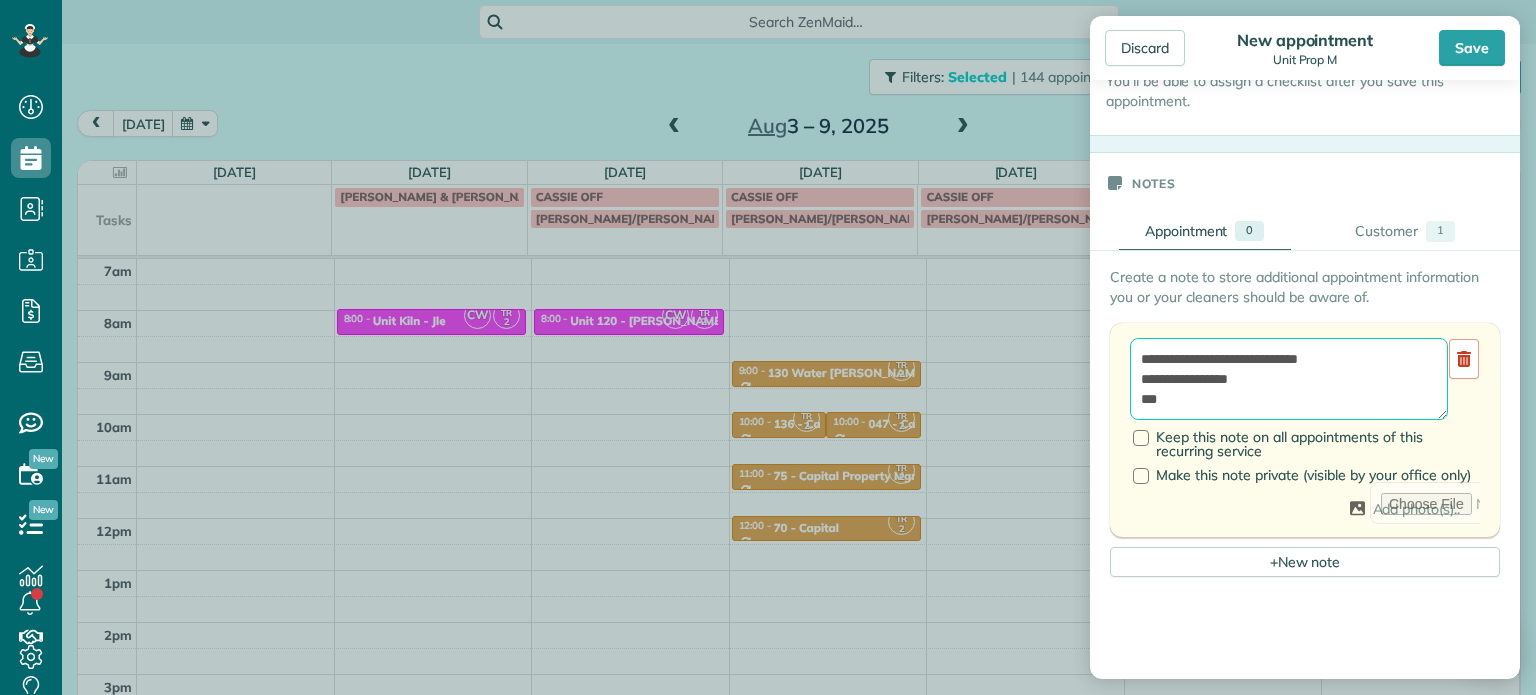 paste on "*********" 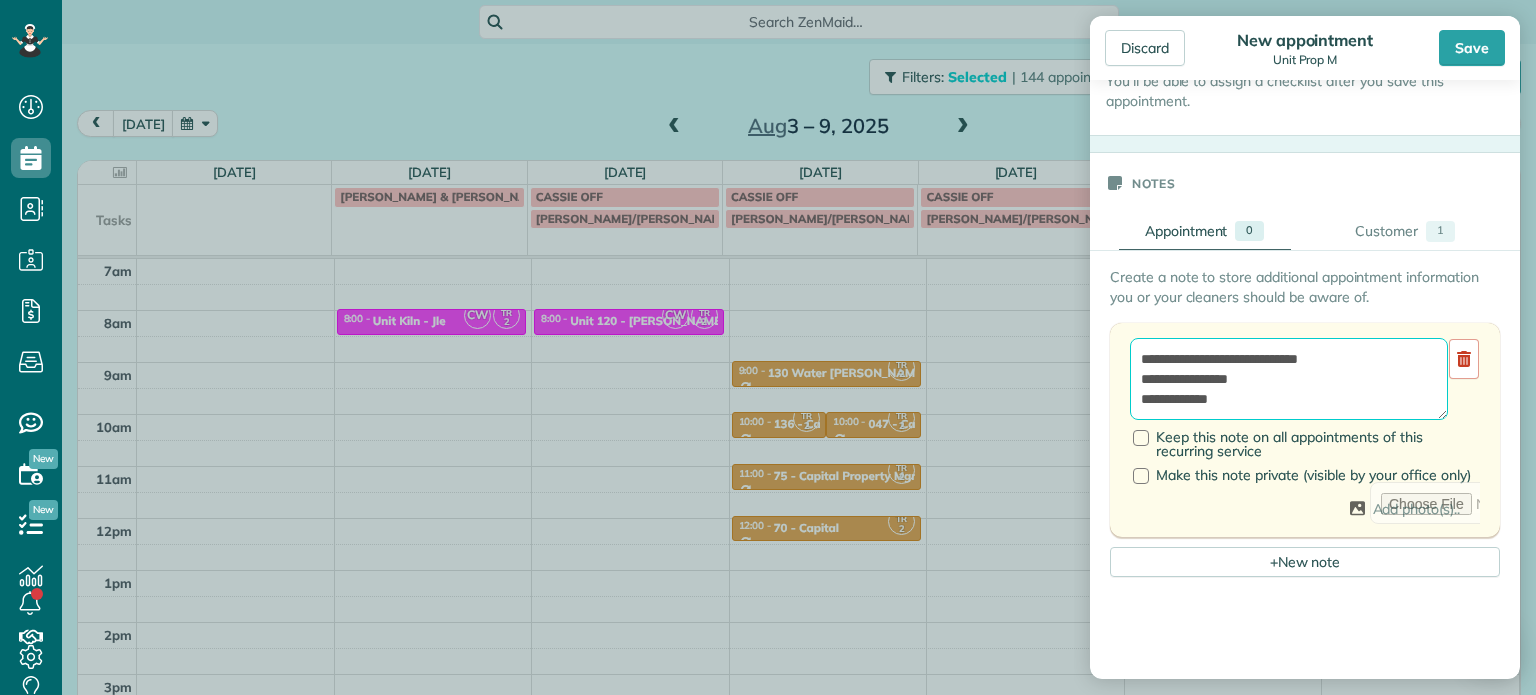 scroll, scrollTop: 8, scrollLeft: 0, axis: vertical 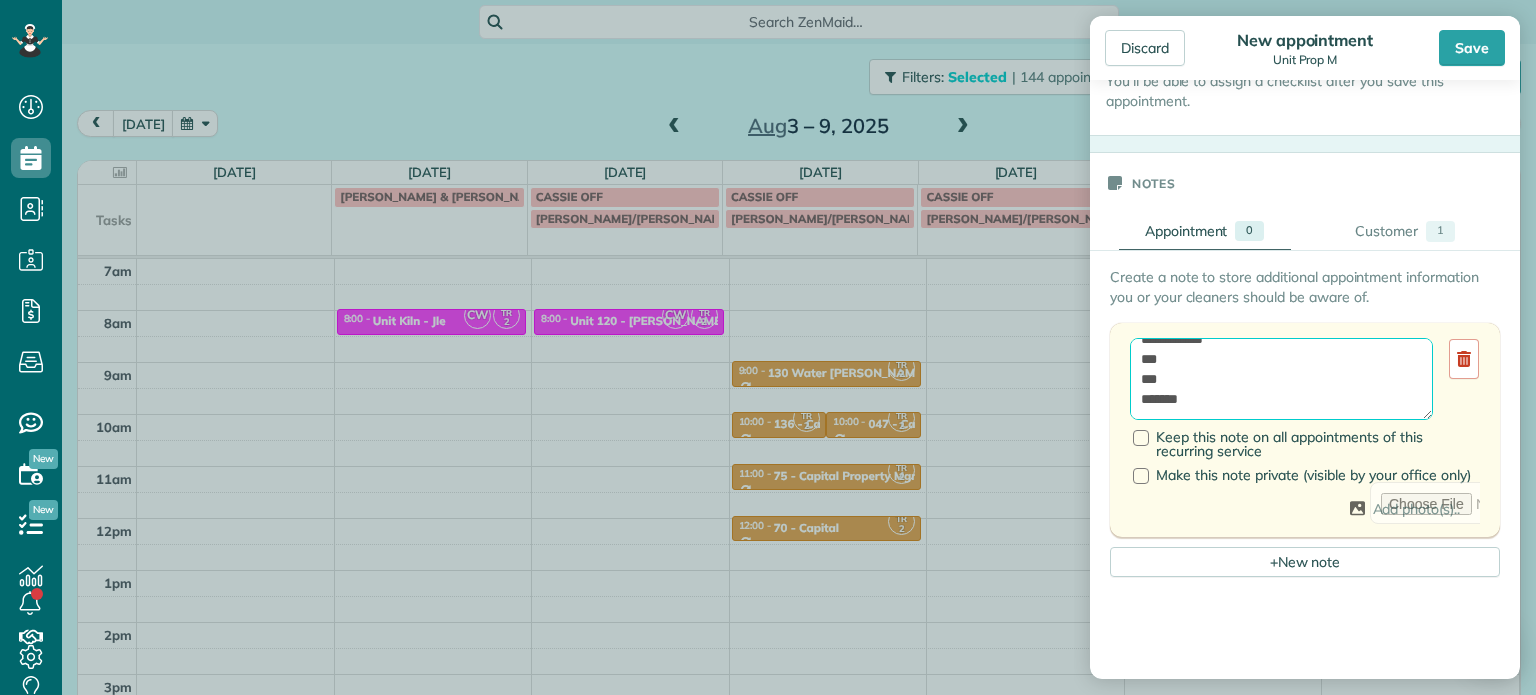 paste on "**********" 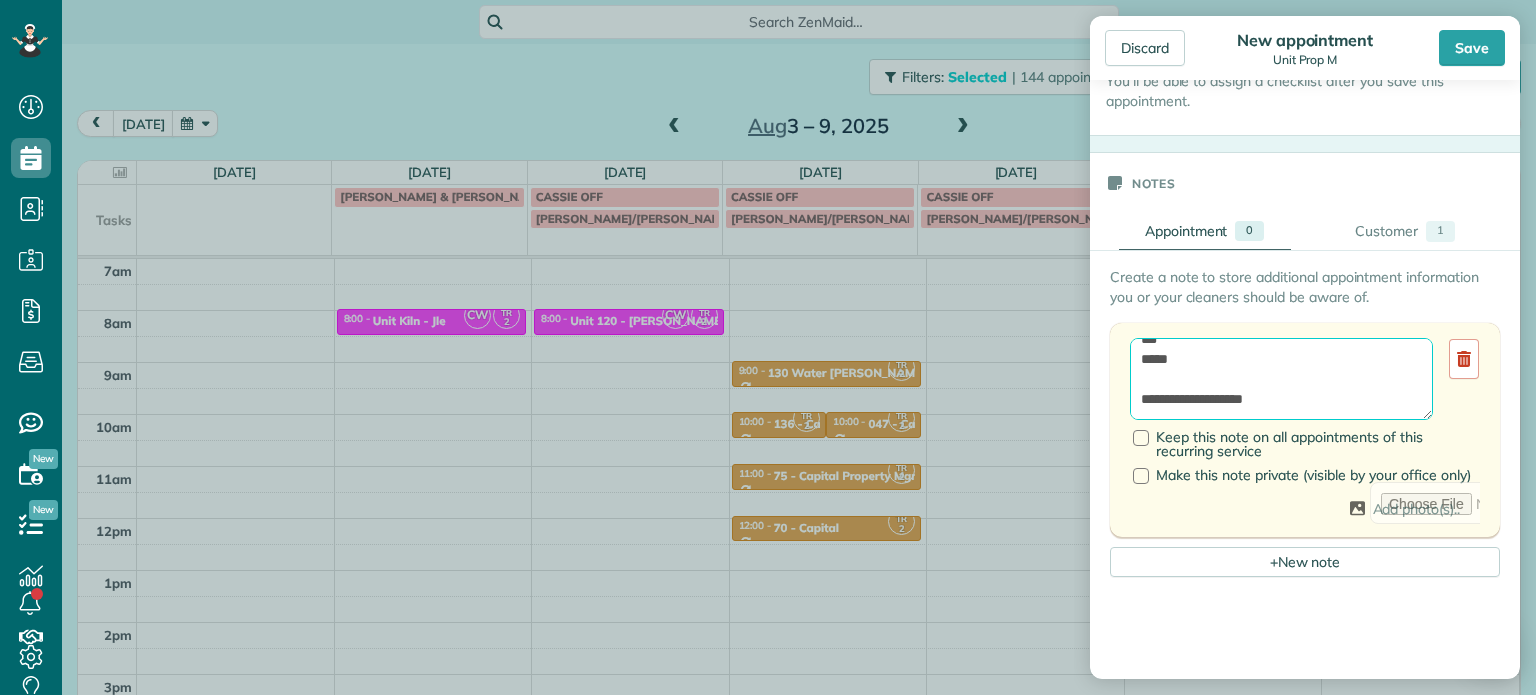 scroll, scrollTop: 128, scrollLeft: 0, axis: vertical 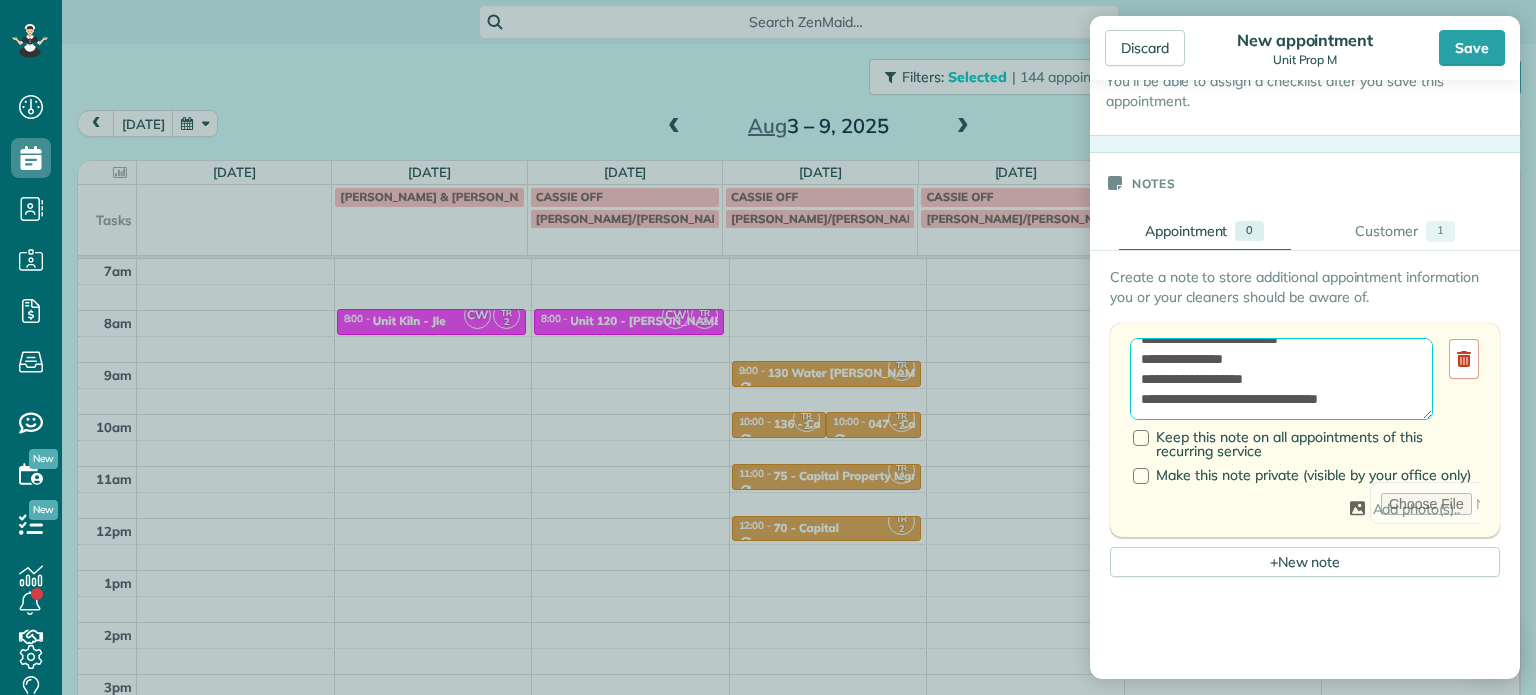 click on "**********" at bounding box center (1281, 379) 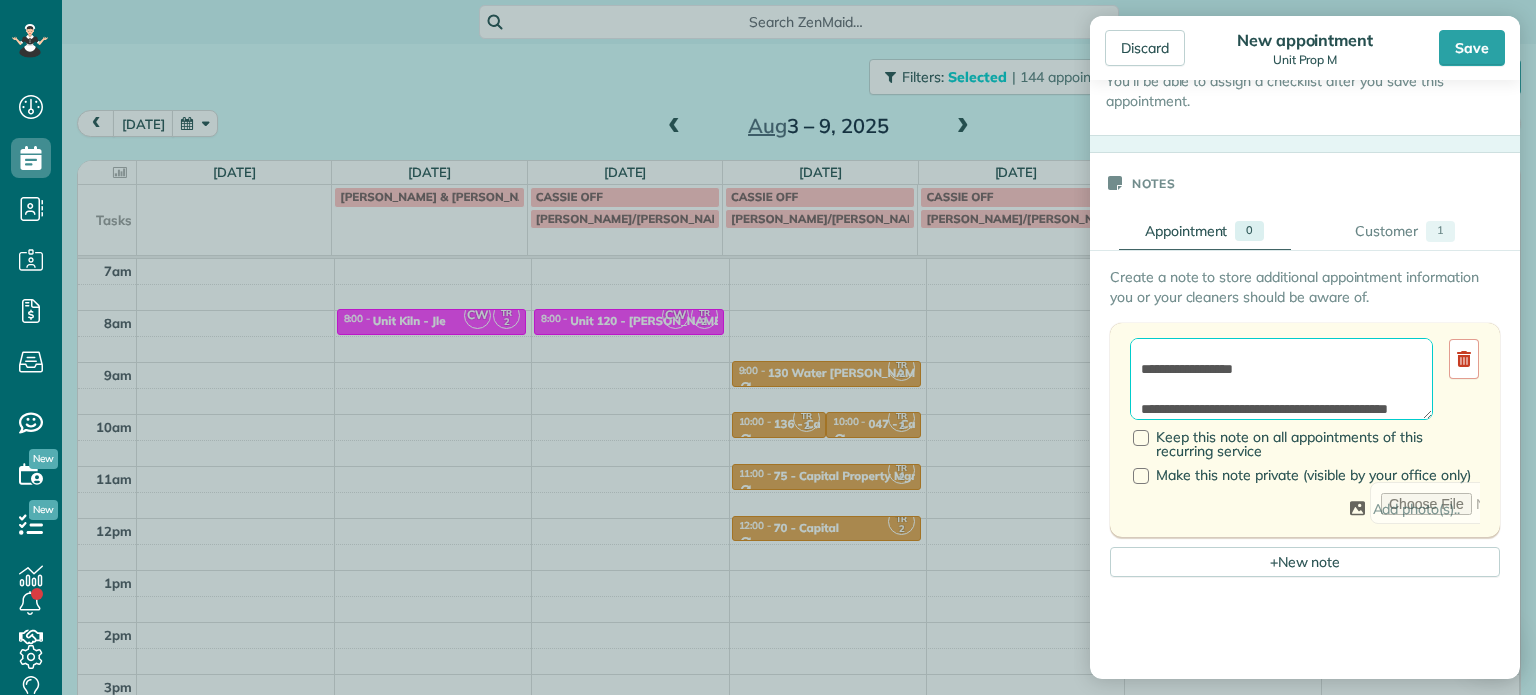 scroll, scrollTop: 10, scrollLeft: 0, axis: vertical 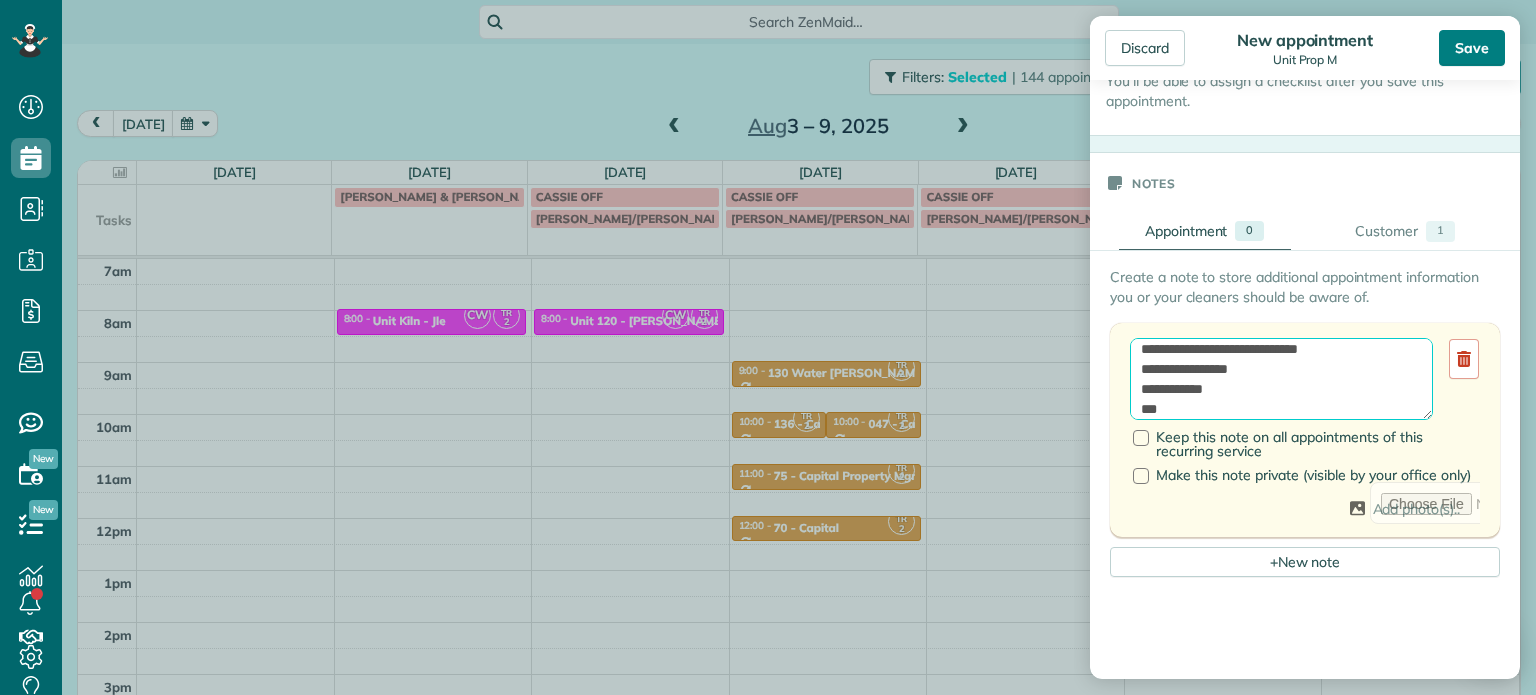 type on "**********" 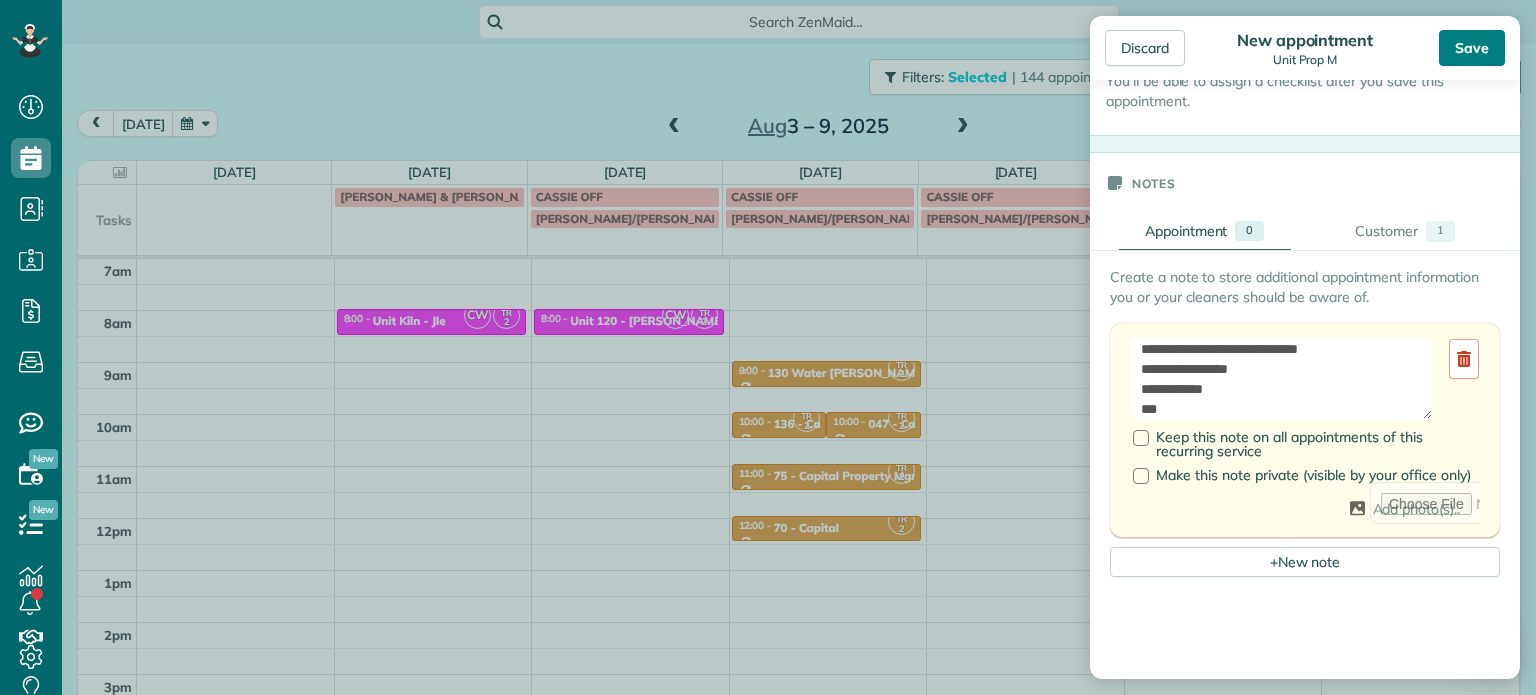 click on "Save" at bounding box center (1472, 48) 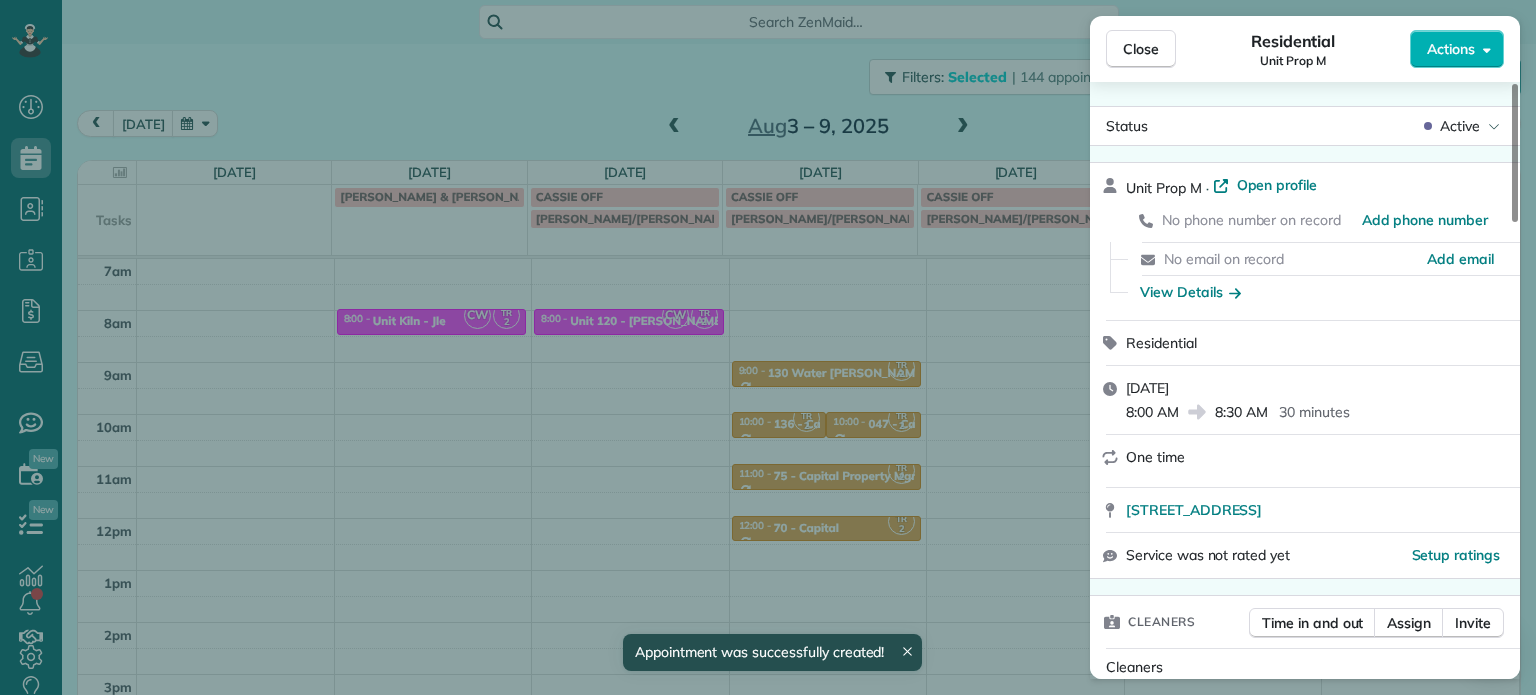 click on "Close Residential Unit Prop M Actions Status Active Unit Prop M · Open profile No phone number on record Add phone number No email on record Add email View Details Residential [DATE] 8:00 AM 8:30 AM 30 minutes One time [STREET_ADDRESS] Service was not rated yet Setup ratings Cleaners Time in and out Assign Invite Cleaners [PERSON_NAME] 8:00 AM 8:30 AM [PERSON_NAME]-German 8:00 AM 8:30 AM Checklist Try Now Keep this appointment up to your standards. Stay on top of every detail, keep your cleaners organised, and your client happy. Assign a checklist Watch a 5 min demo Billing Billing actions Price $0.00 Overcharge $0.00 Discount $0.00 Coupon discount - Primary tax - Secondary tax - Total appointment price $0.00 Tips collected New feature! $0.00 [PERSON_NAME] as paid Total including tip $0.00 Get paid online in no-time! Send an invoice and reward your cleaners with tips Charge customer credit card Appointment custom fields No custom fields to display Work items Notes 1" at bounding box center (768, 347) 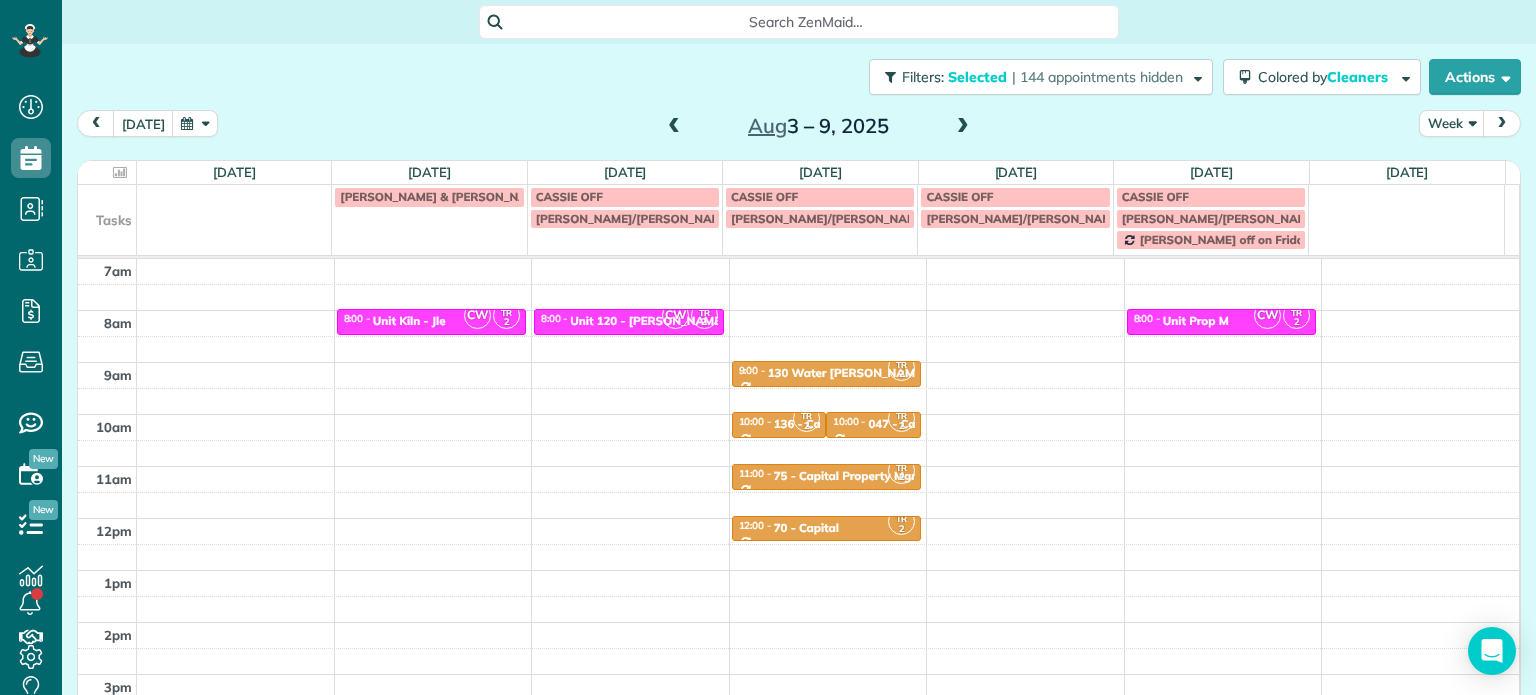 click at bounding box center (674, 127) 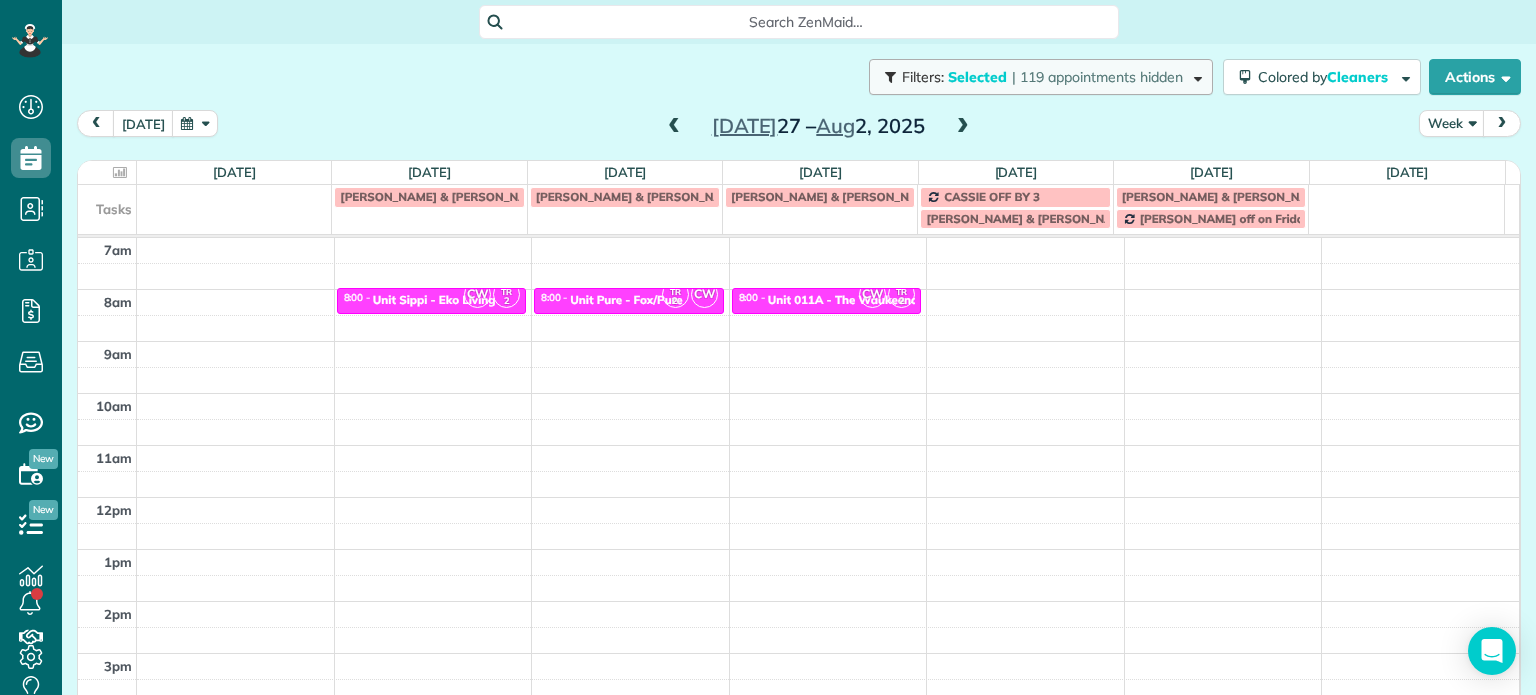 click on "Filters:   Selected
|  119 appointments hidden" at bounding box center [1041, 77] 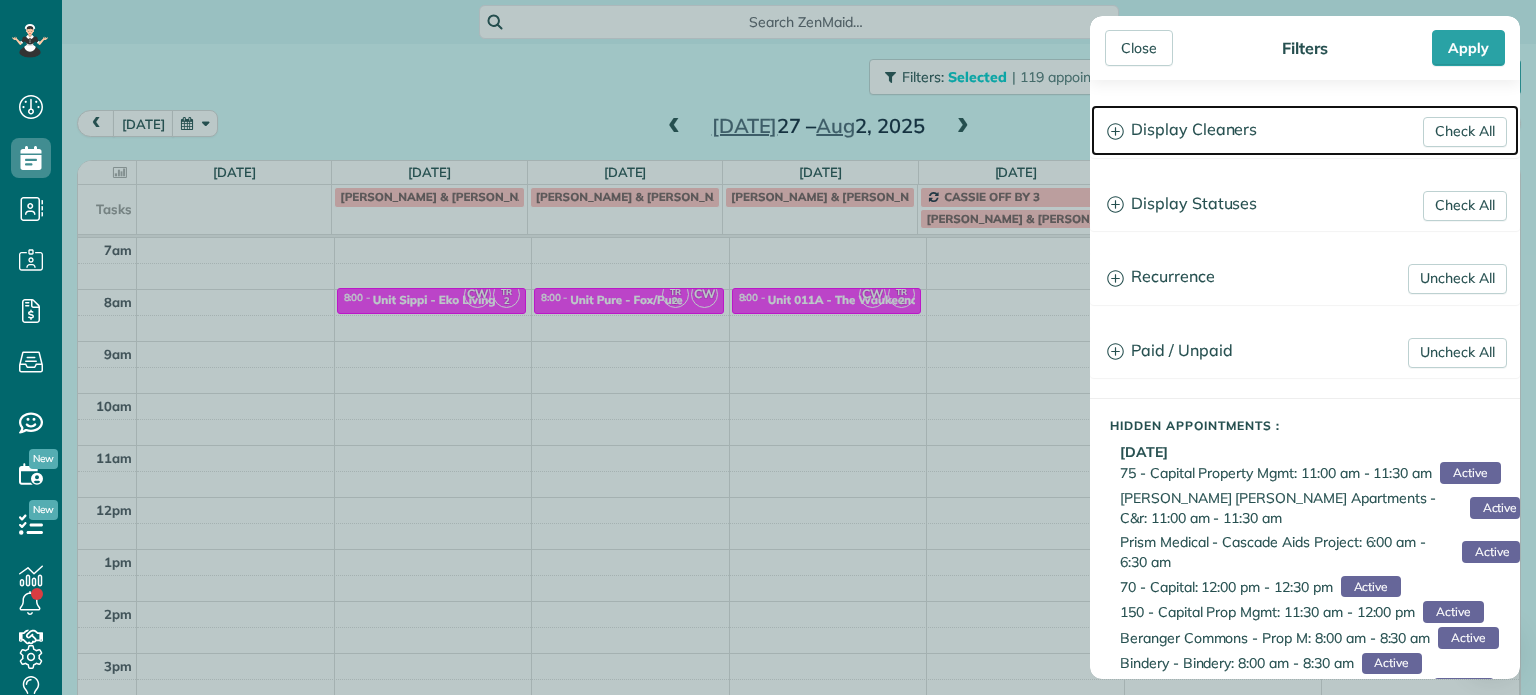 click on "Display Cleaners" at bounding box center [1305, 130] 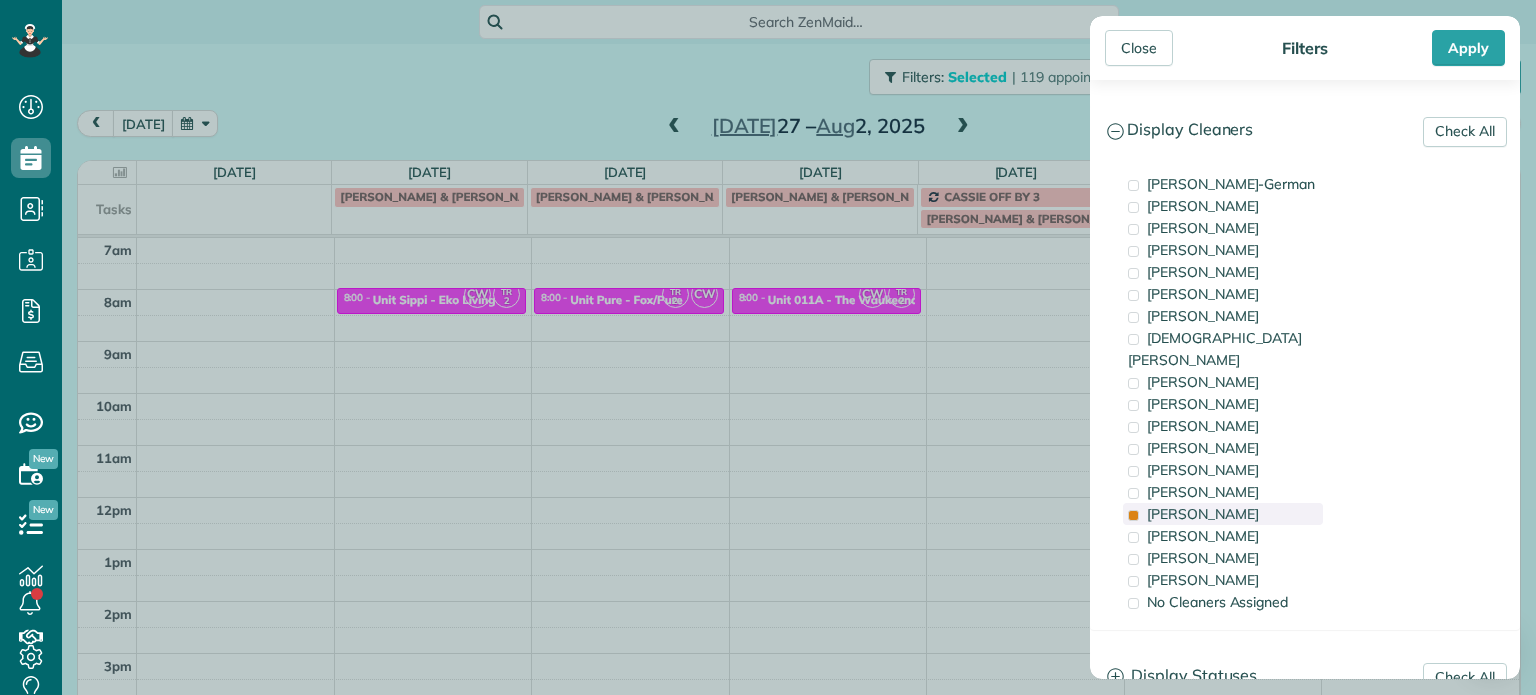 click on "[PERSON_NAME]" at bounding box center (1223, 514) 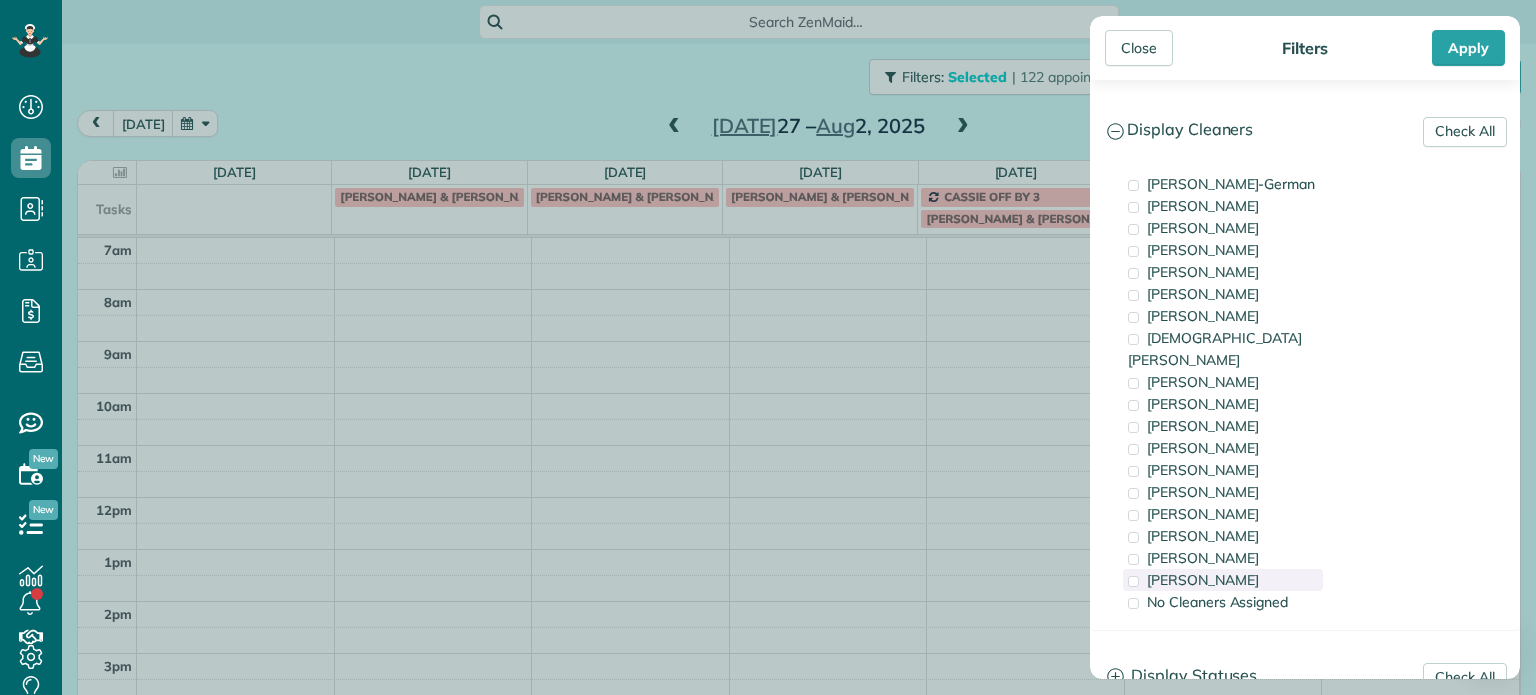 click on "[PERSON_NAME]" at bounding box center [1223, 580] 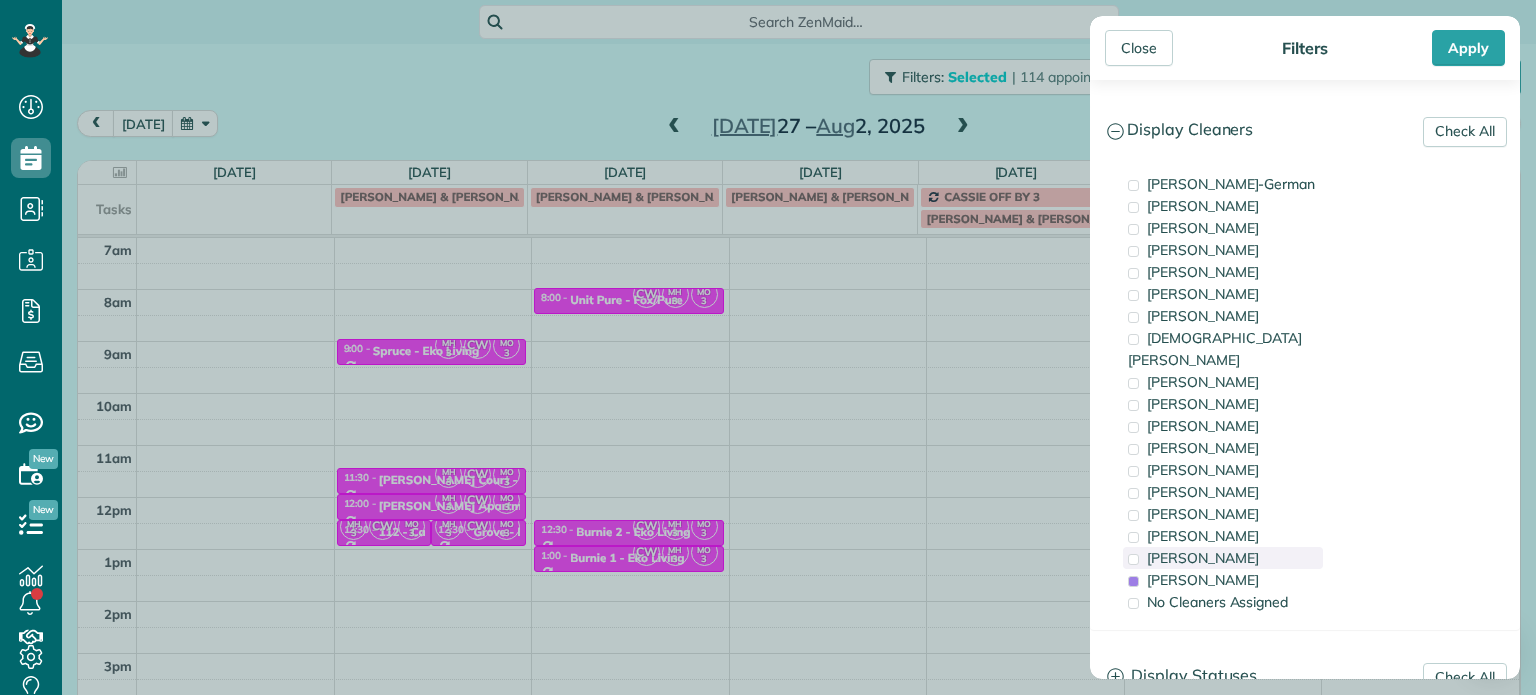 click on "[PERSON_NAME]" at bounding box center [1203, 558] 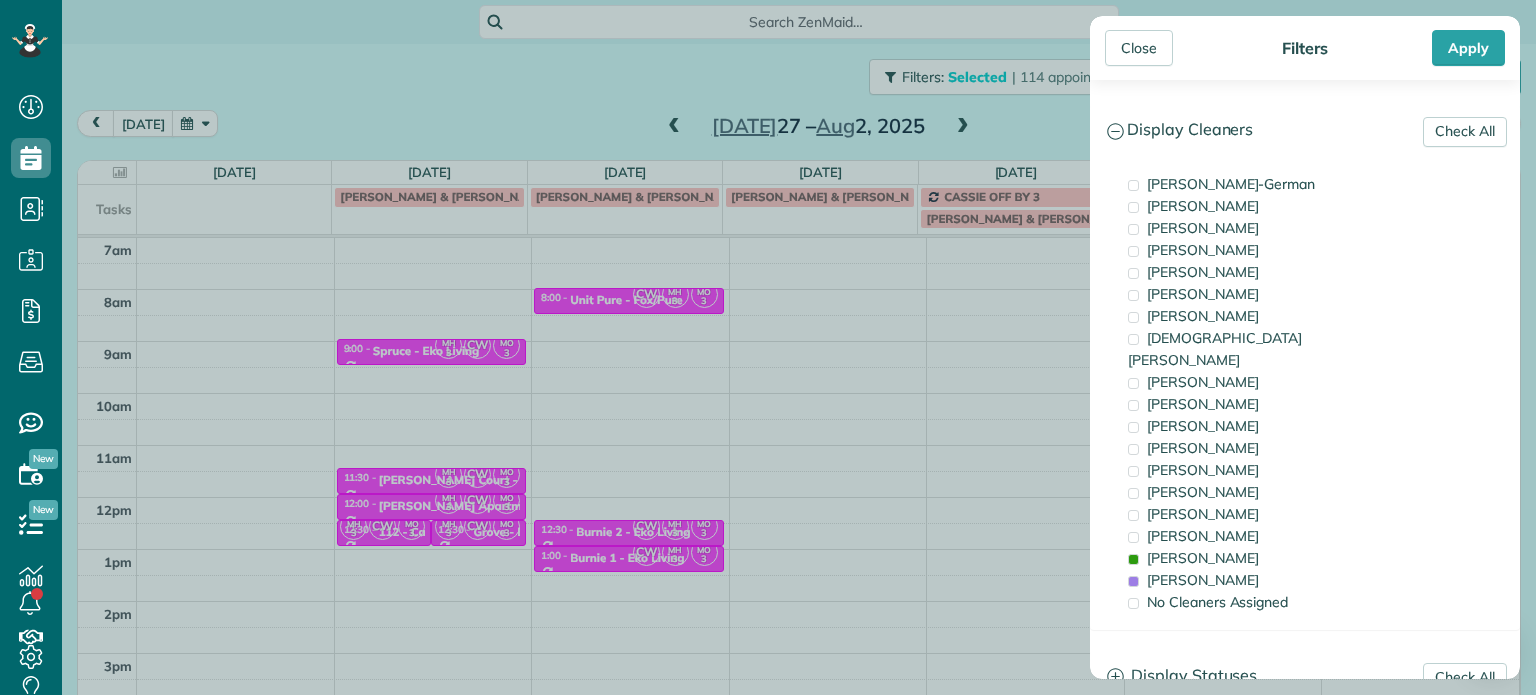 click on "Close
Filters
Apply
Check All
Display Cleaners
[PERSON_NAME]-German
[PERSON_NAME]
[PERSON_NAME]
[PERSON_NAME]
[PERSON_NAME]
[PERSON_NAME]
[PERSON_NAME]" at bounding box center [768, 347] 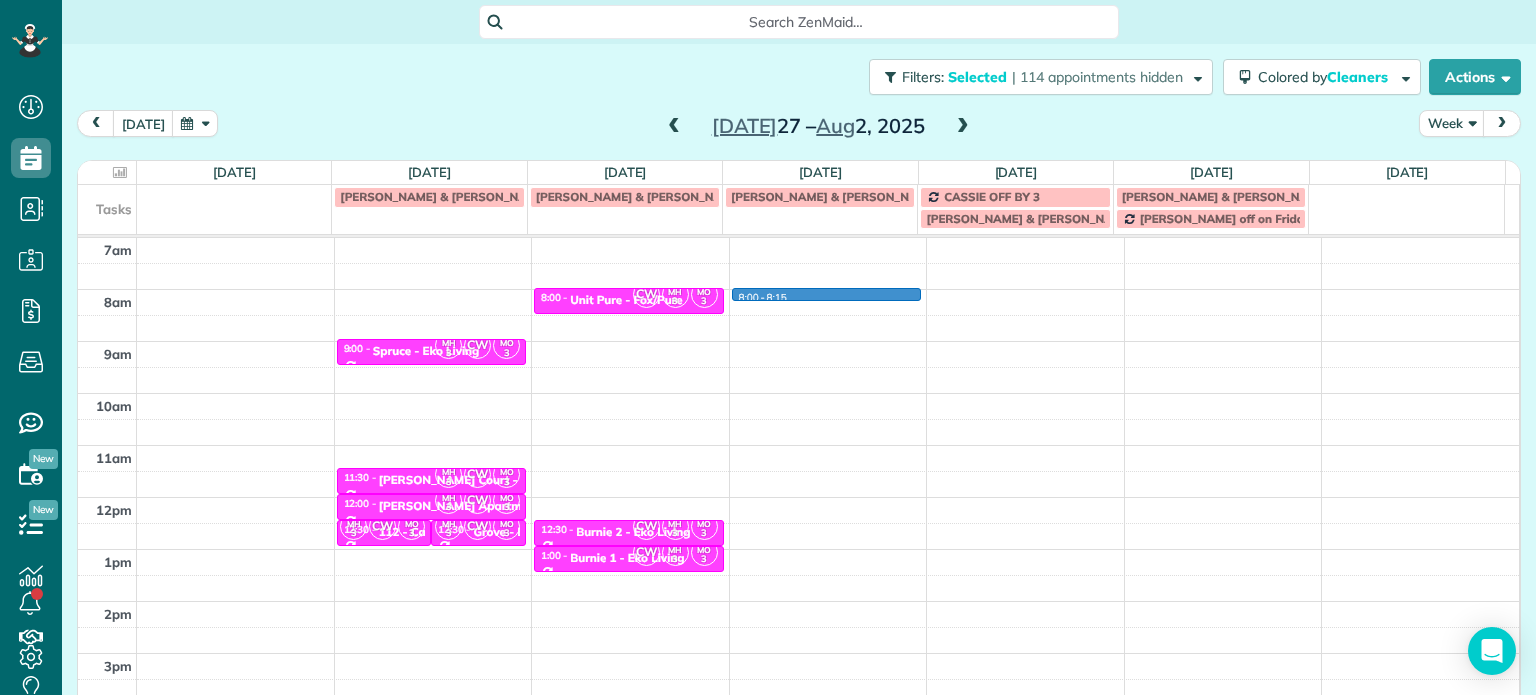 click on "4am 5am 6am 7am 8am 9am 10am 11am 12pm 1pm 2pm 3pm 4pm 5pm MH 3 [GEOGRAPHIC_DATA] 3 9:00 - 9:30 Spruce - Eko Living [STREET_ADDRESS][PERSON_NAME] MH 3 CW MO 3 11:30 - 12:00 [PERSON_NAME][GEOGRAPHIC_DATA] - [PERSON_NAME] [PHONE_NUMBER] [STREET_ADDRESS] MH 3 CW MO 3 12:00 - 12:30 [PERSON_NAME] Apartments - [GEOGRAPHIC_DATA] [STREET_ADDRESS] MH 3 CW [GEOGRAPHIC_DATA] 3 12:30 - 1:00 112 - Capital [STREET_ADDRESS] MH 3 CW MO 3 12:30 - 1:00 Grove - [GEOGRAPHIC_DATA] Living [STREET_ADDRESS][PERSON_NAME] 3 8:00 - 8:30 Unit Pure - Fox/Pure [STREET_ADDRESS] CW MH 3 MO 3 12:30 - 1:00 Burnie 2 - Eko Living [STREET_ADDRESS][PERSON_NAME] CW MH 3 MO 3 1:00 - 1:30 Burnie 1 - Eko Living [STREET_ADDRESS][PERSON_NAME] 8:00 - 8:15" at bounding box center [798, 445] 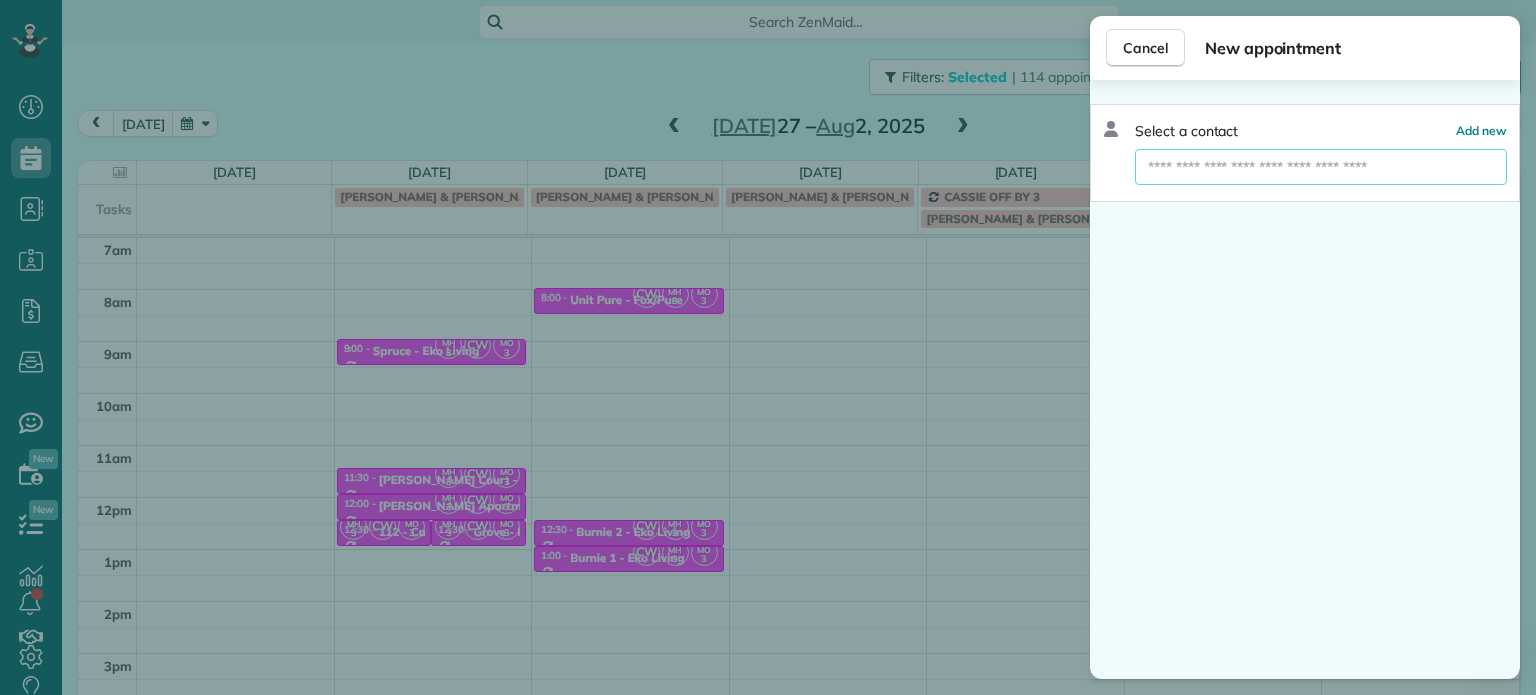 click at bounding box center (1321, 167) 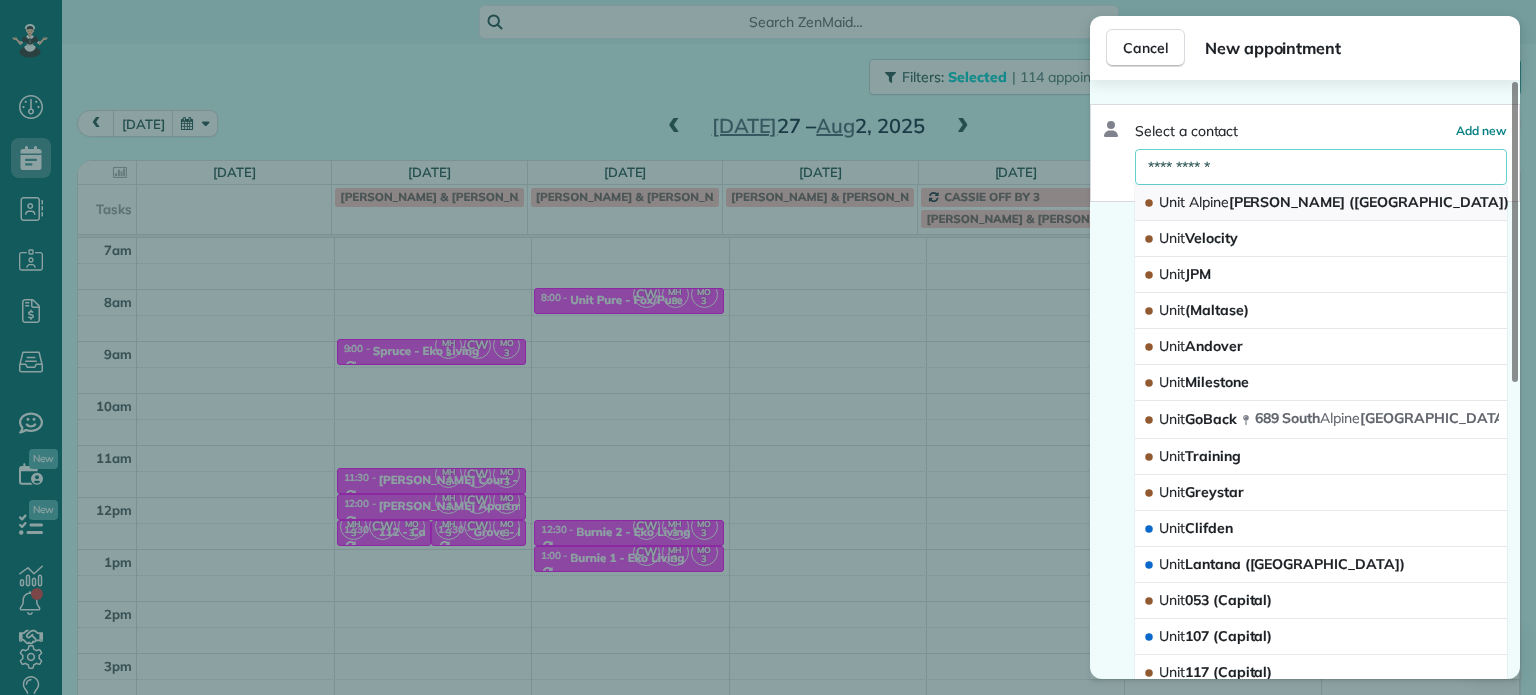 type on "**********" 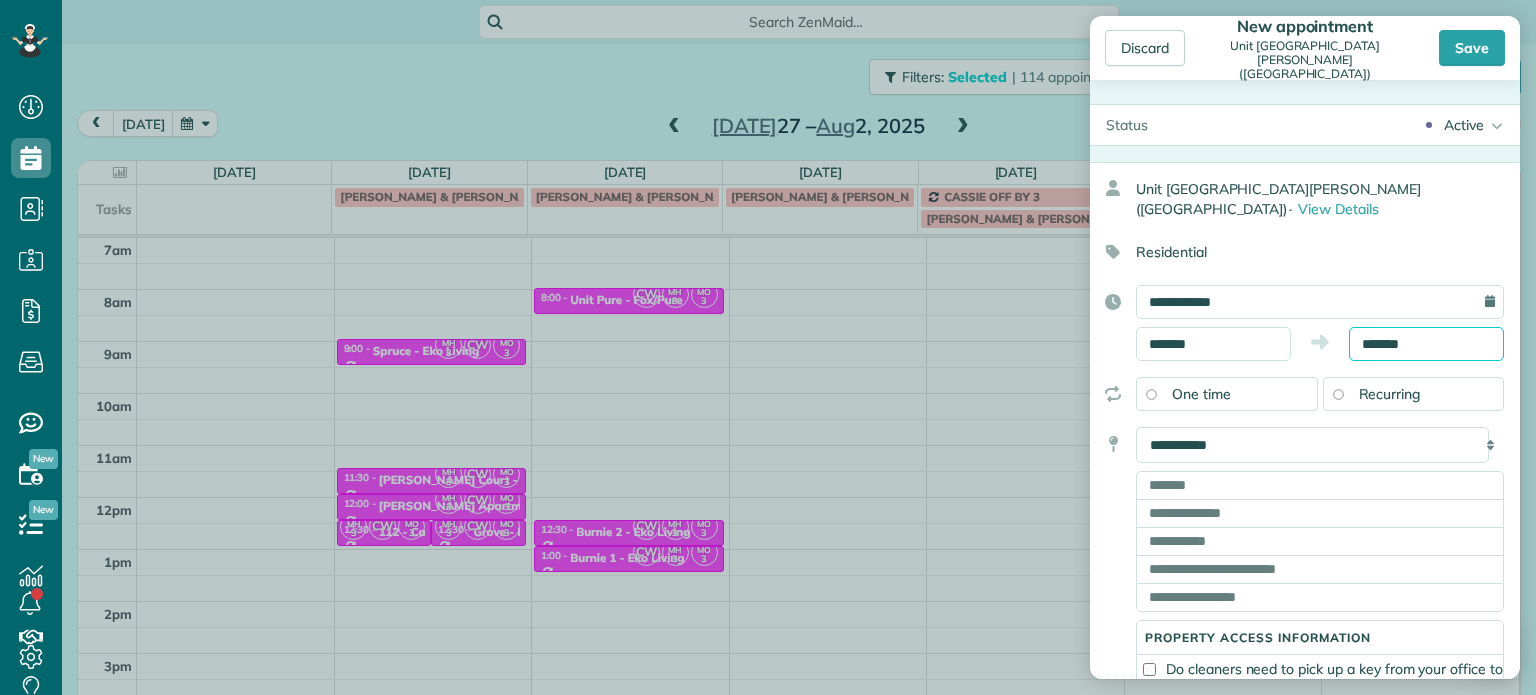 click on "*******" at bounding box center [1426, 344] 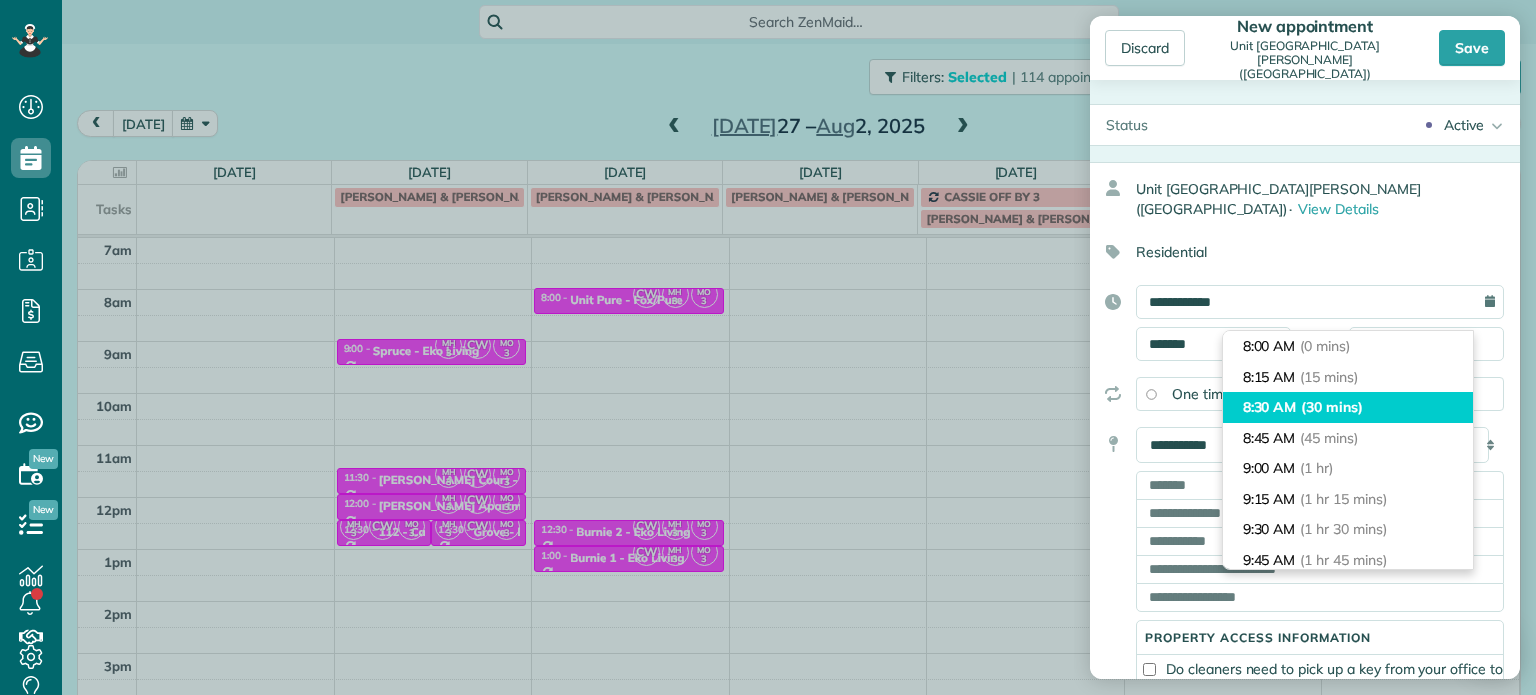 type on "*******" 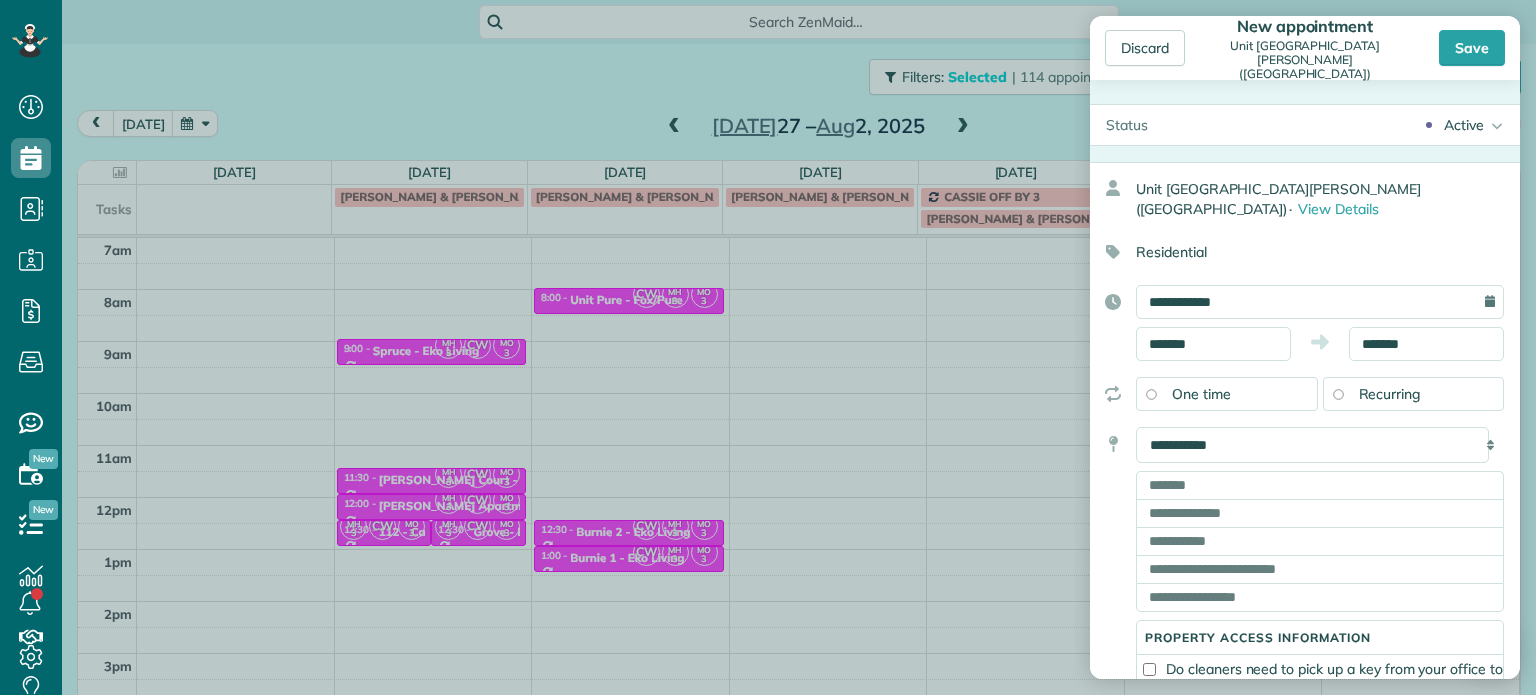 click on "**********" at bounding box center [1305, 541] 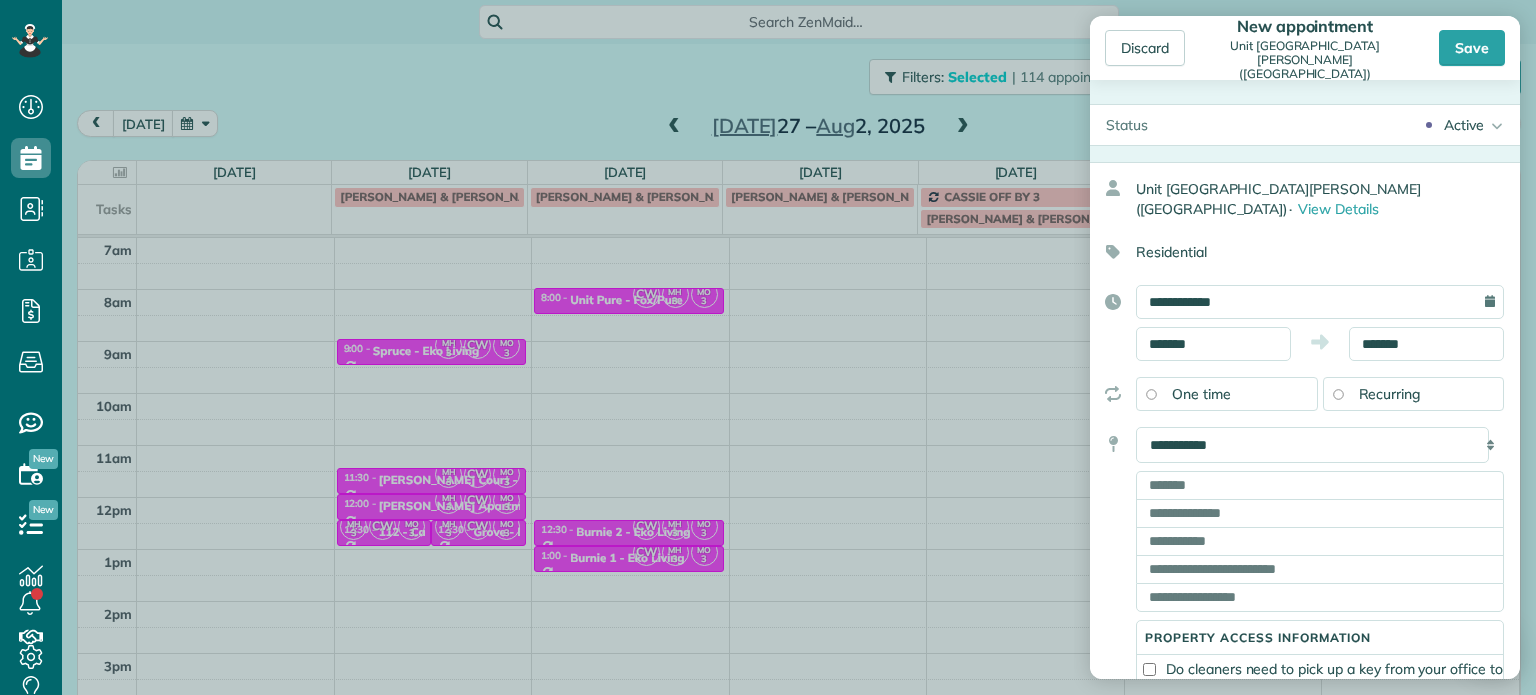 click on "**********" at bounding box center (1305, 541) 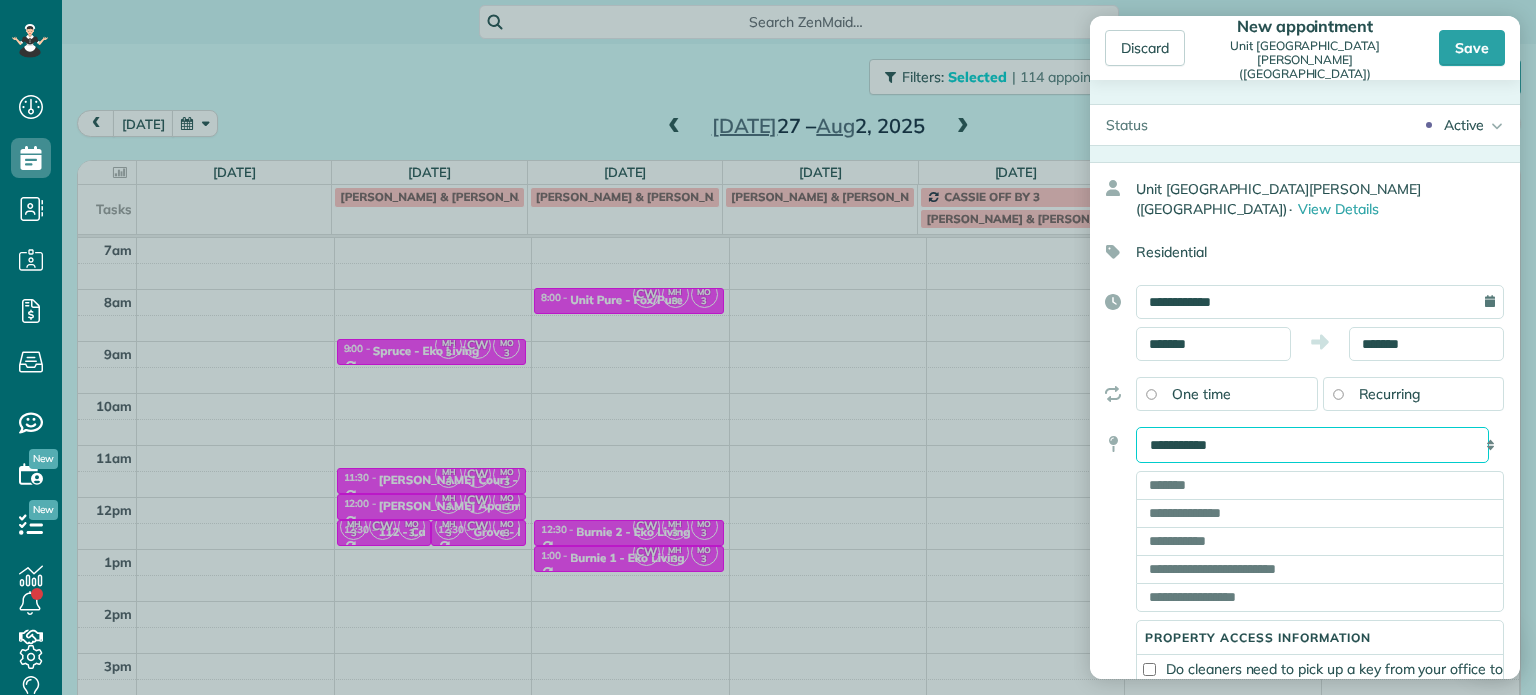 click on "**********" at bounding box center (1312, 445) 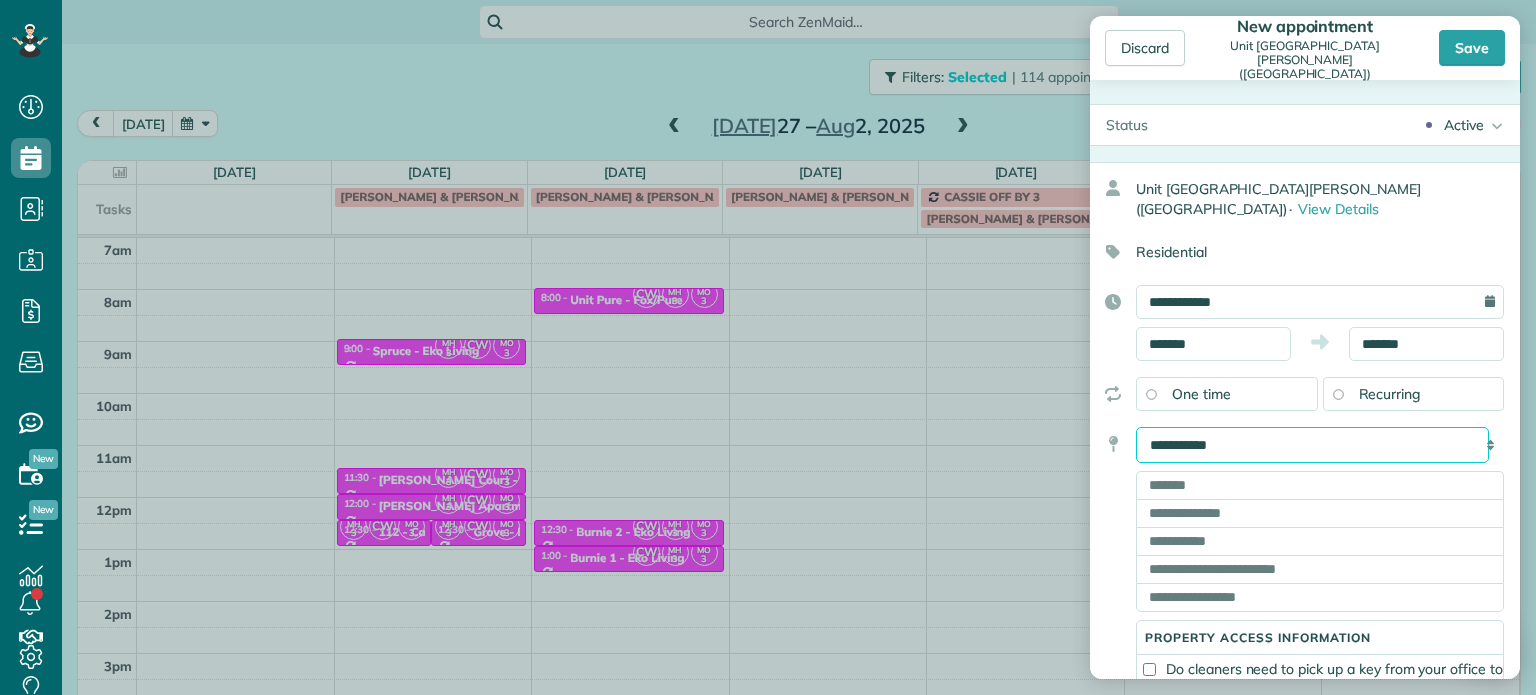 select on "*****" 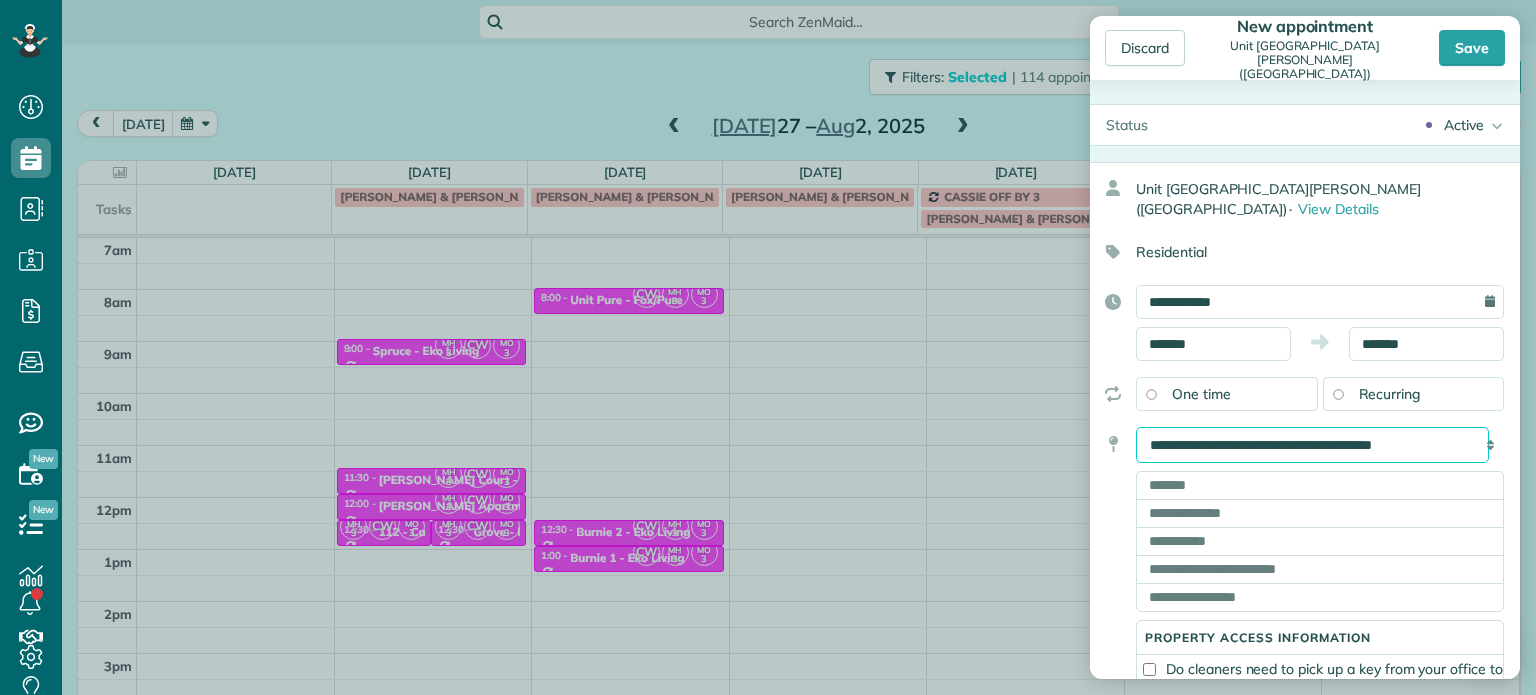 click on "**********" at bounding box center [1312, 445] 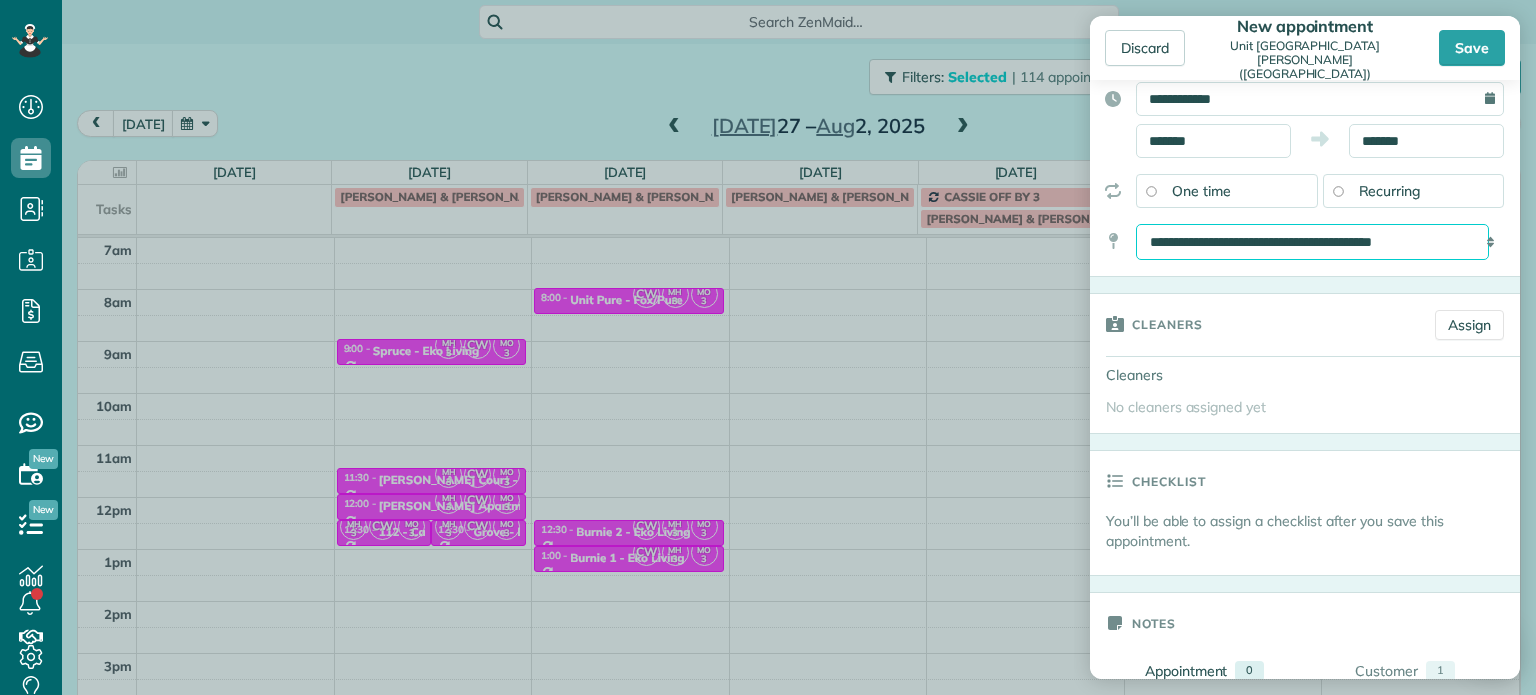 scroll, scrollTop: 260, scrollLeft: 0, axis: vertical 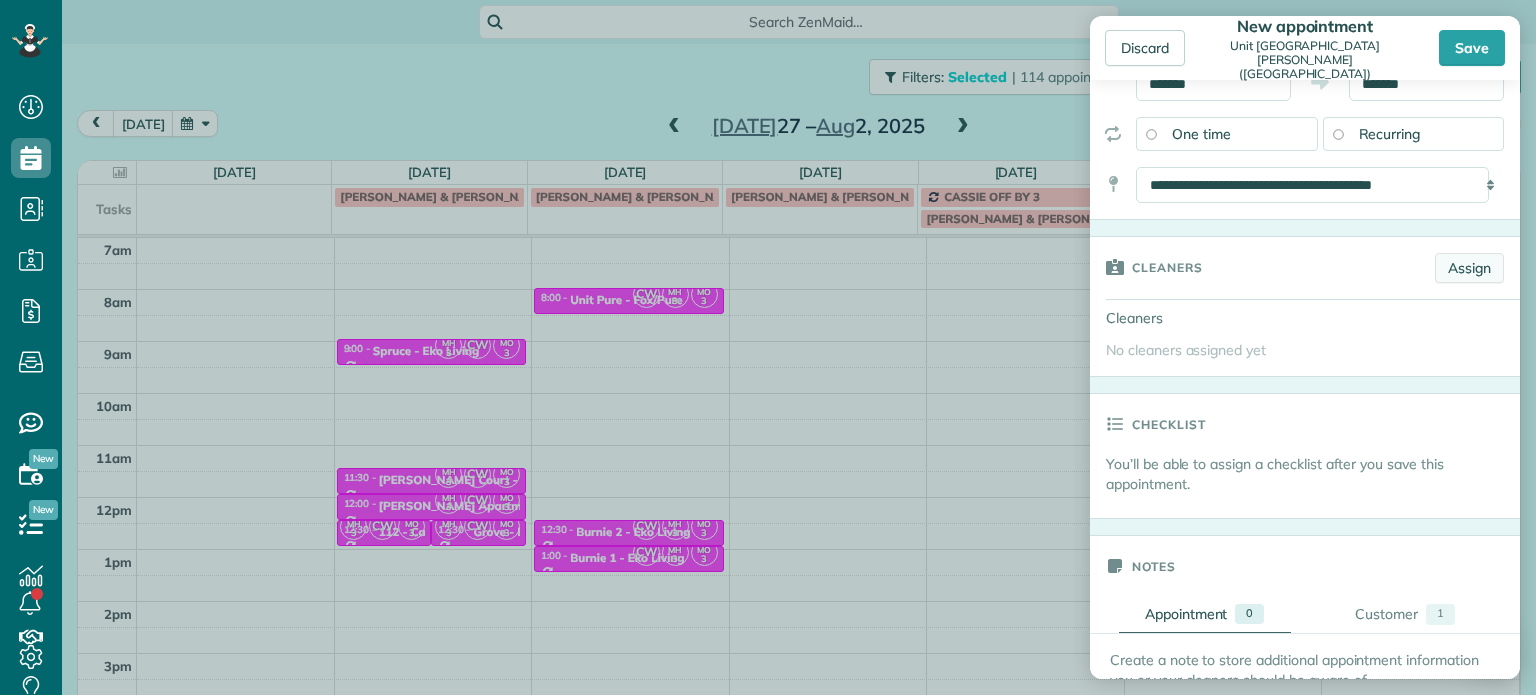 click on "Assign" at bounding box center [1469, 268] 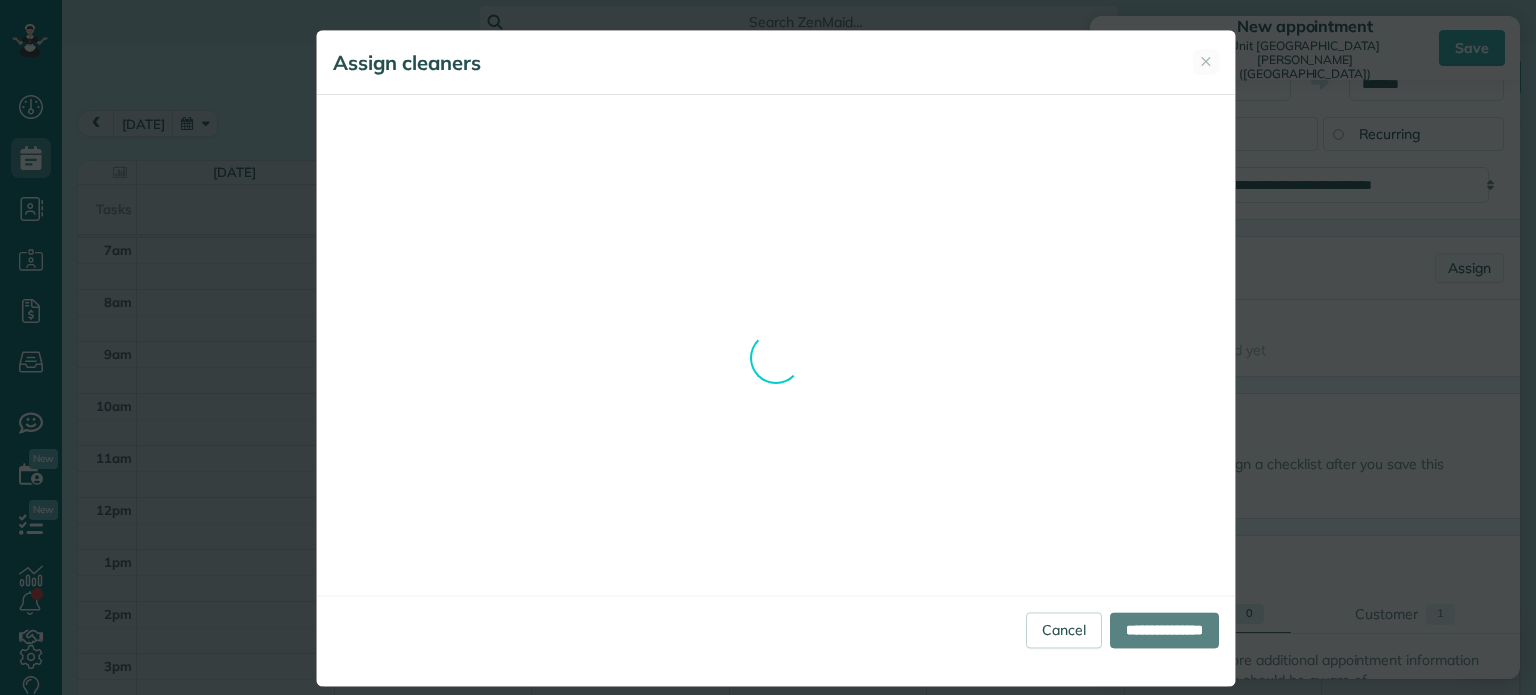 click on "Assign cleaners
✕
Cleaning for Unit Prop M
[DATE]  8:00 AM to  8:30 AM
[STREET_ADDRESS]
Not priced yet
Select the same team and cleaners as last appointment?
Last cleaned by [PERSON_NAME] and [PERSON_NAME]
[DATE]
Re-select
Cleaners
[DATE]
6a
7a 8a 9a" at bounding box center [768, 347] 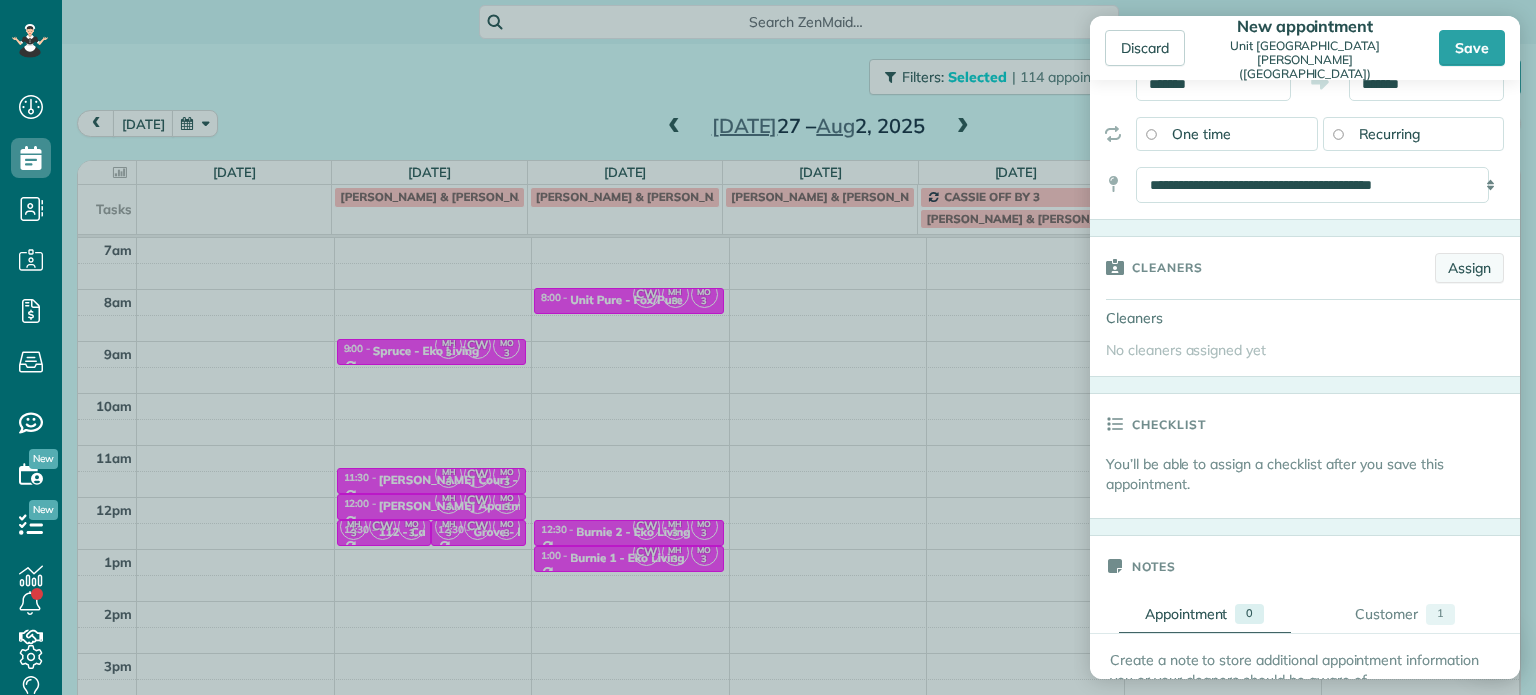 click on "Assign" at bounding box center [1469, 268] 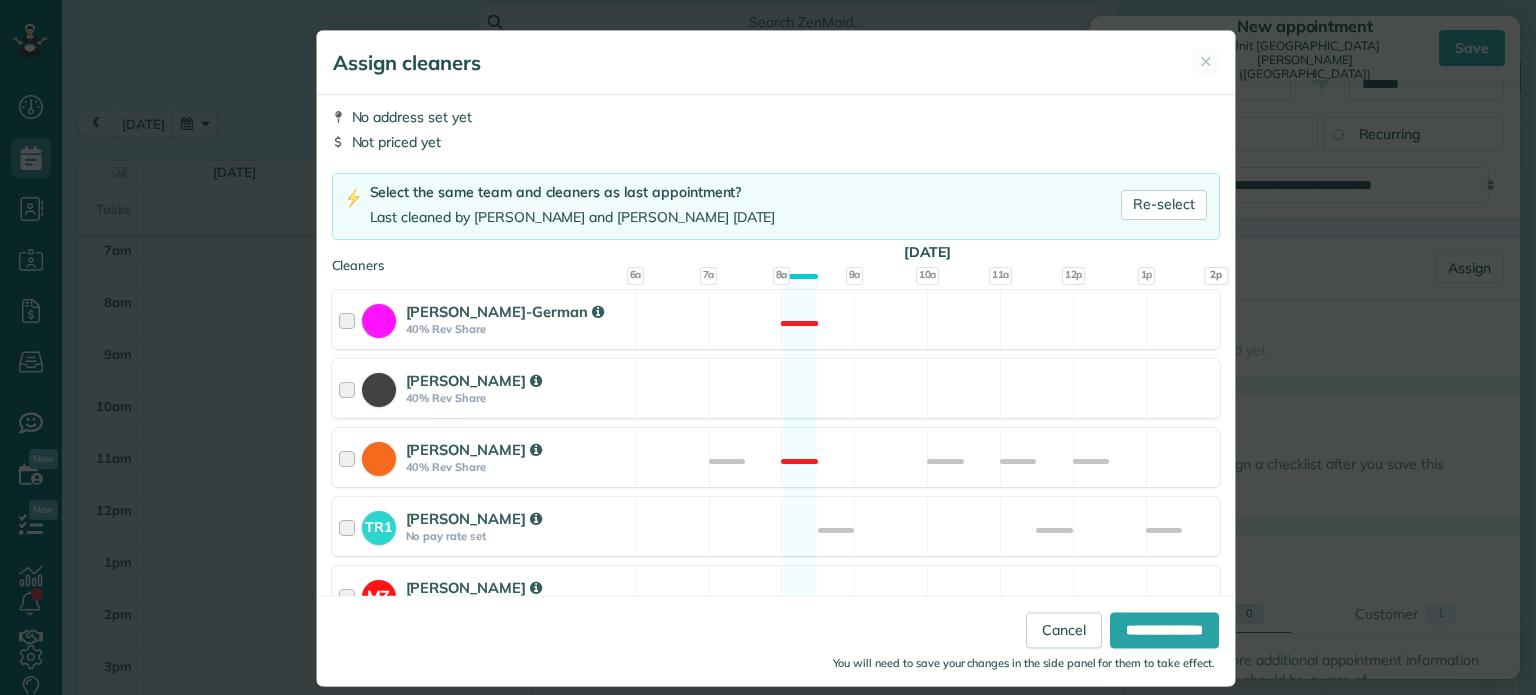 scroll, scrollTop: 132, scrollLeft: 0, axis: vertical 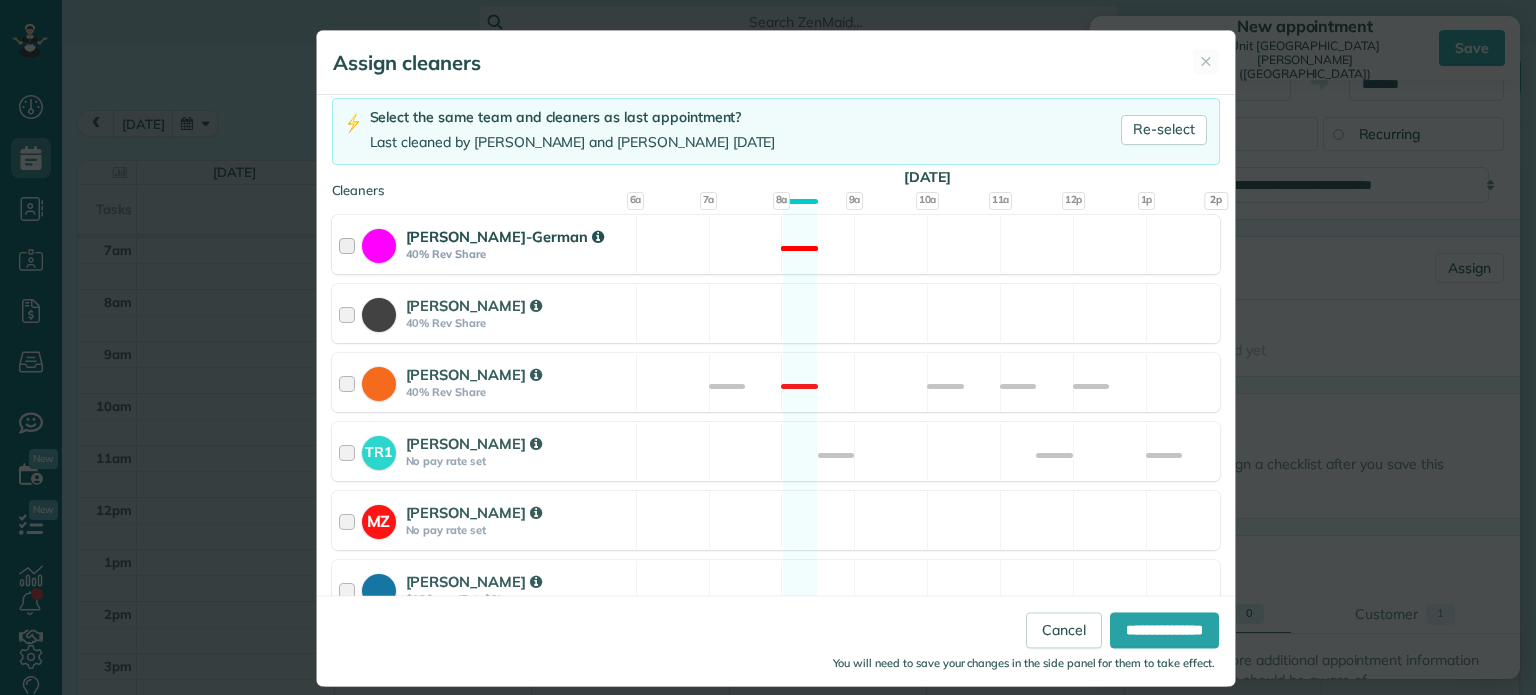 click on "[PERSON_NAME]-German
40% Rev Share
Not available" at bounding box center [776, 244] 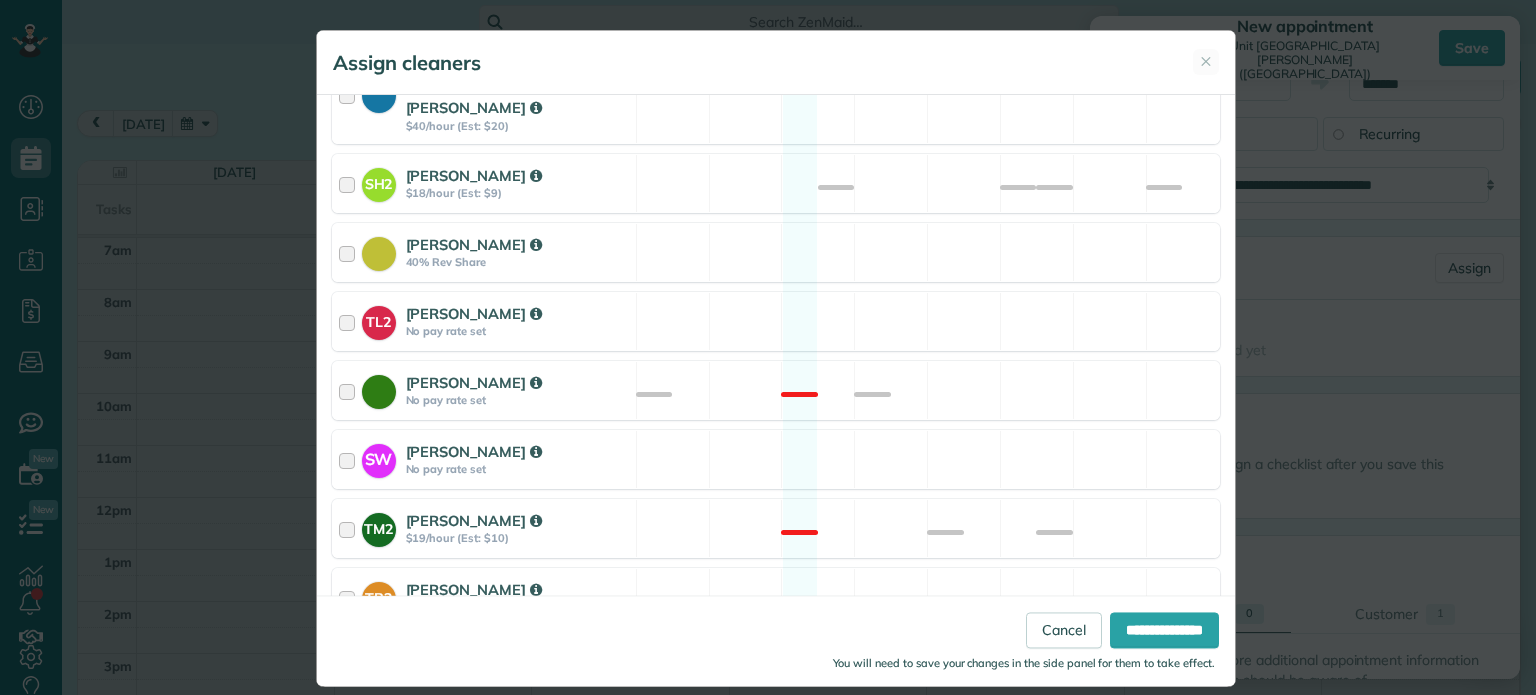 scroll, scrollTop: 980, scrollLeft: 0, axis: vertical 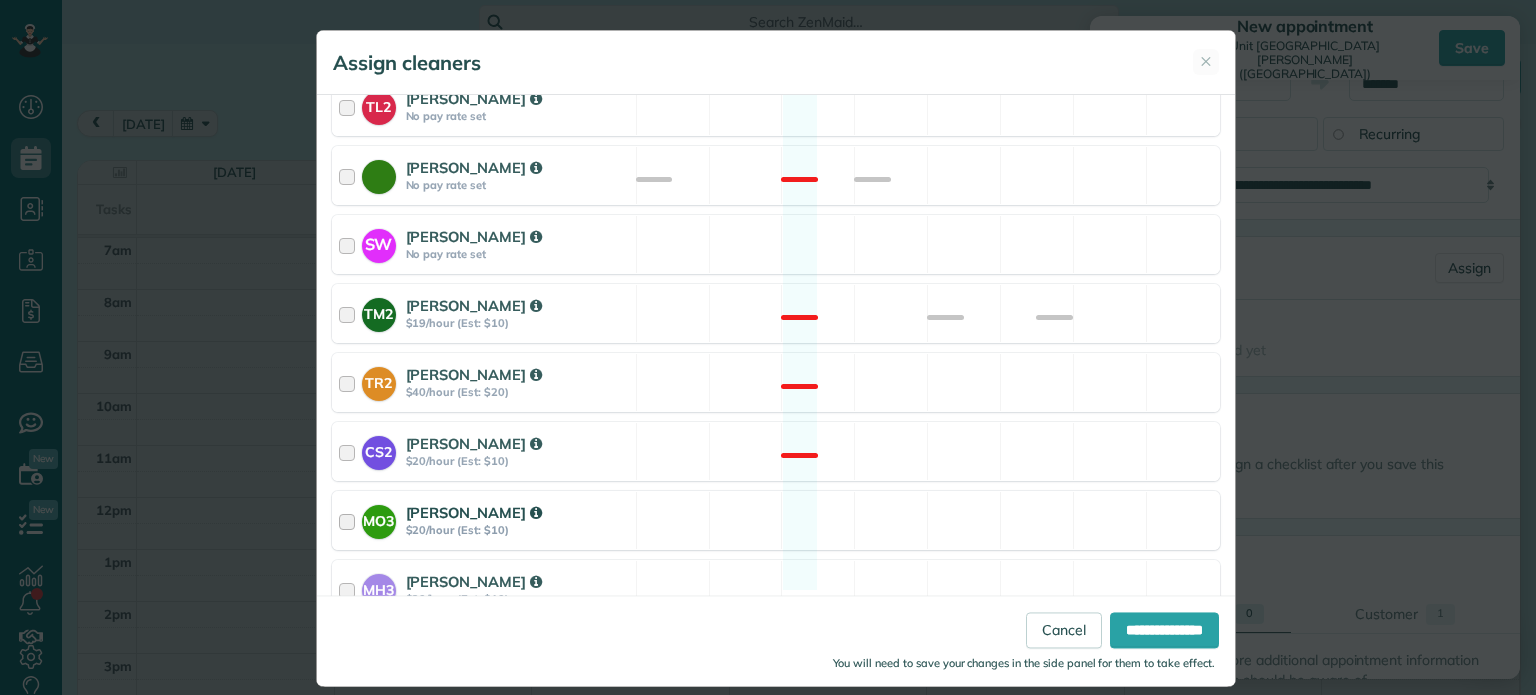 click on "MO3
[PERSON_NAME]
$20/hour (Est: $10)
Available" at bounding box center (776, 520) 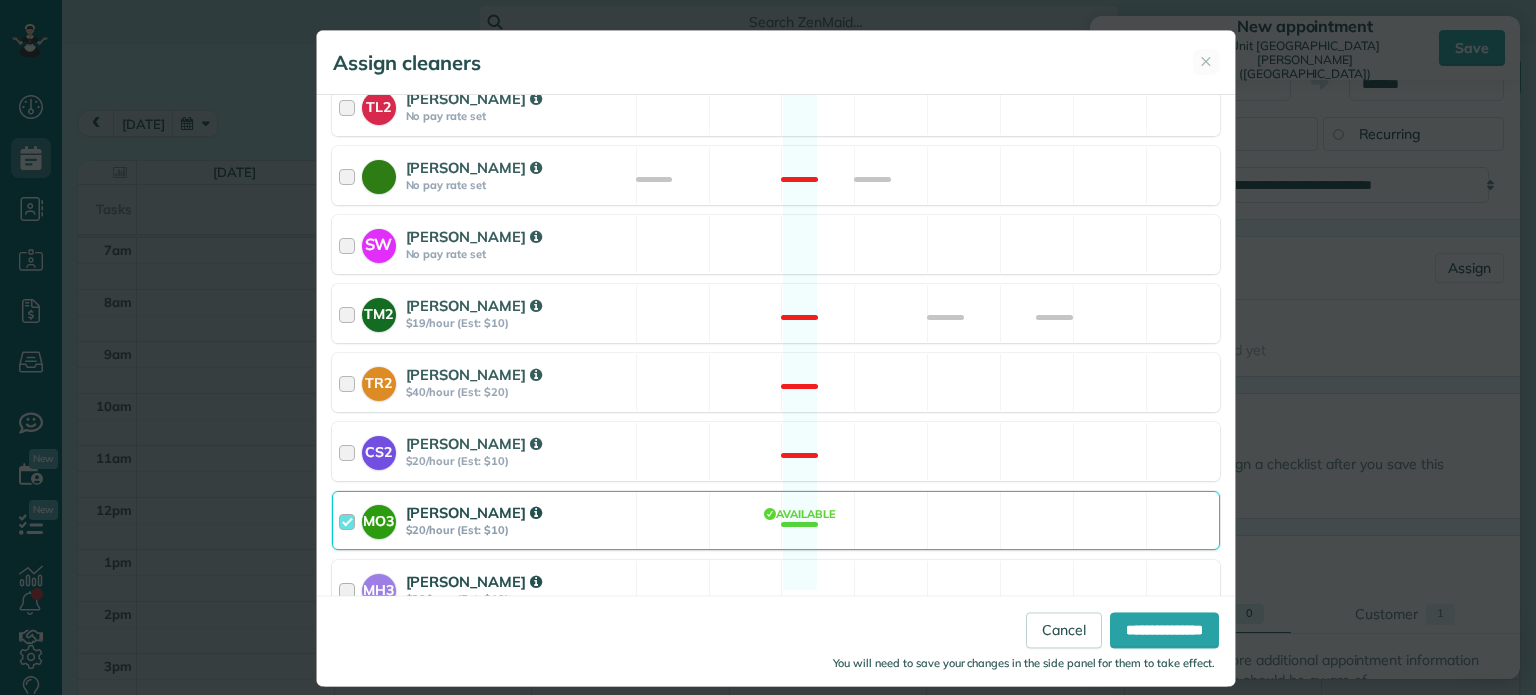 click on "MH3
[PERSON_NAME]
$20/hour (Est: $10)
Available" at bounding box center (776, 589) 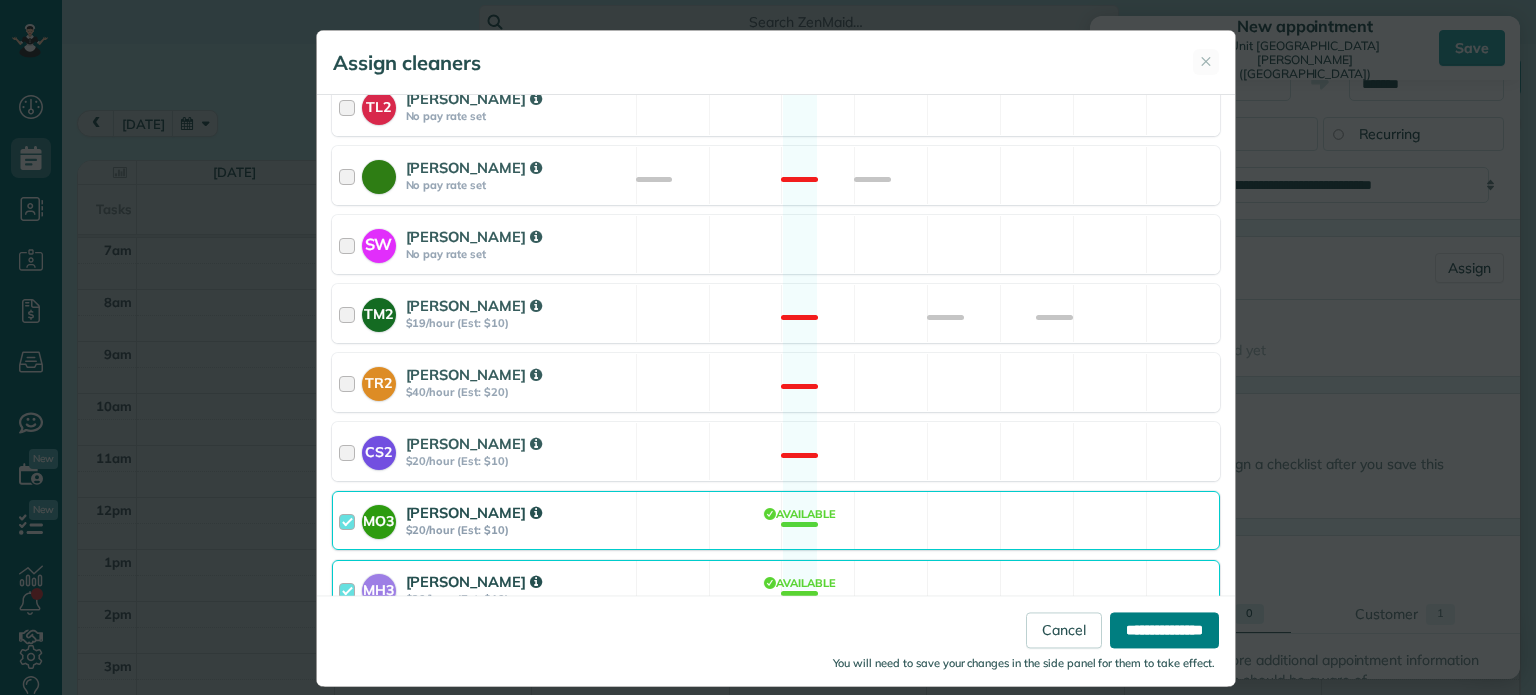 click on "**********" at bounding box center [1164, 631] 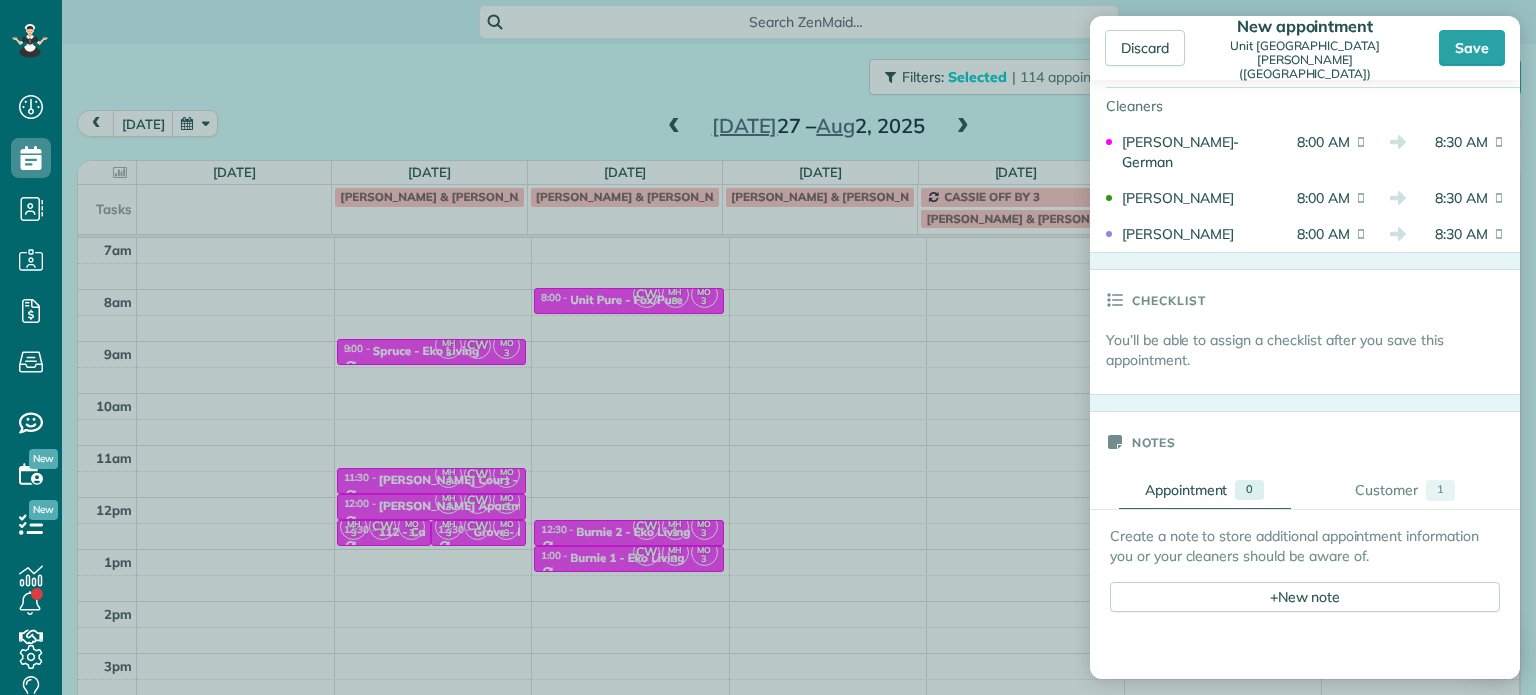 scroll, scrollTop: 683, scrollLeft: 0, axis: vertical 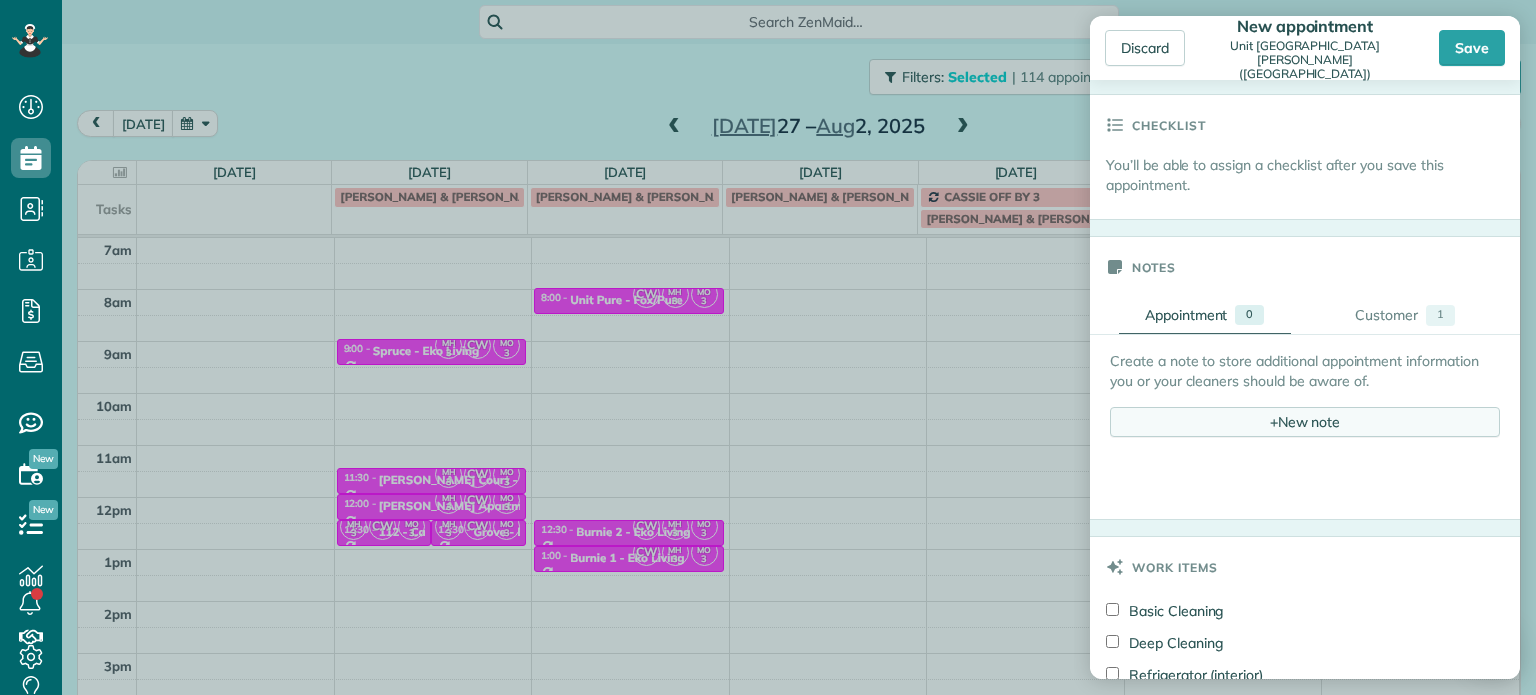 click on "+ New note" at bounding box center [1305, 422] 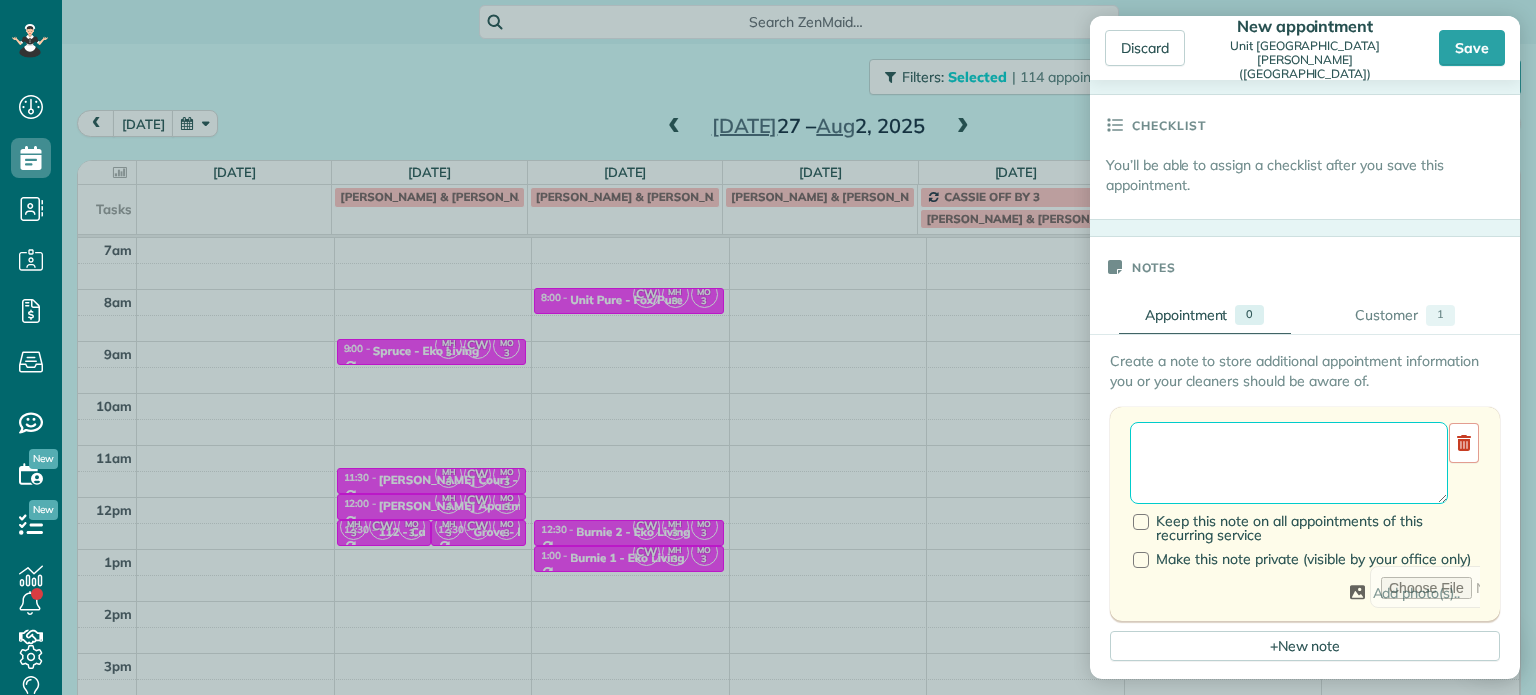 click at bounding box center [1289, 463] 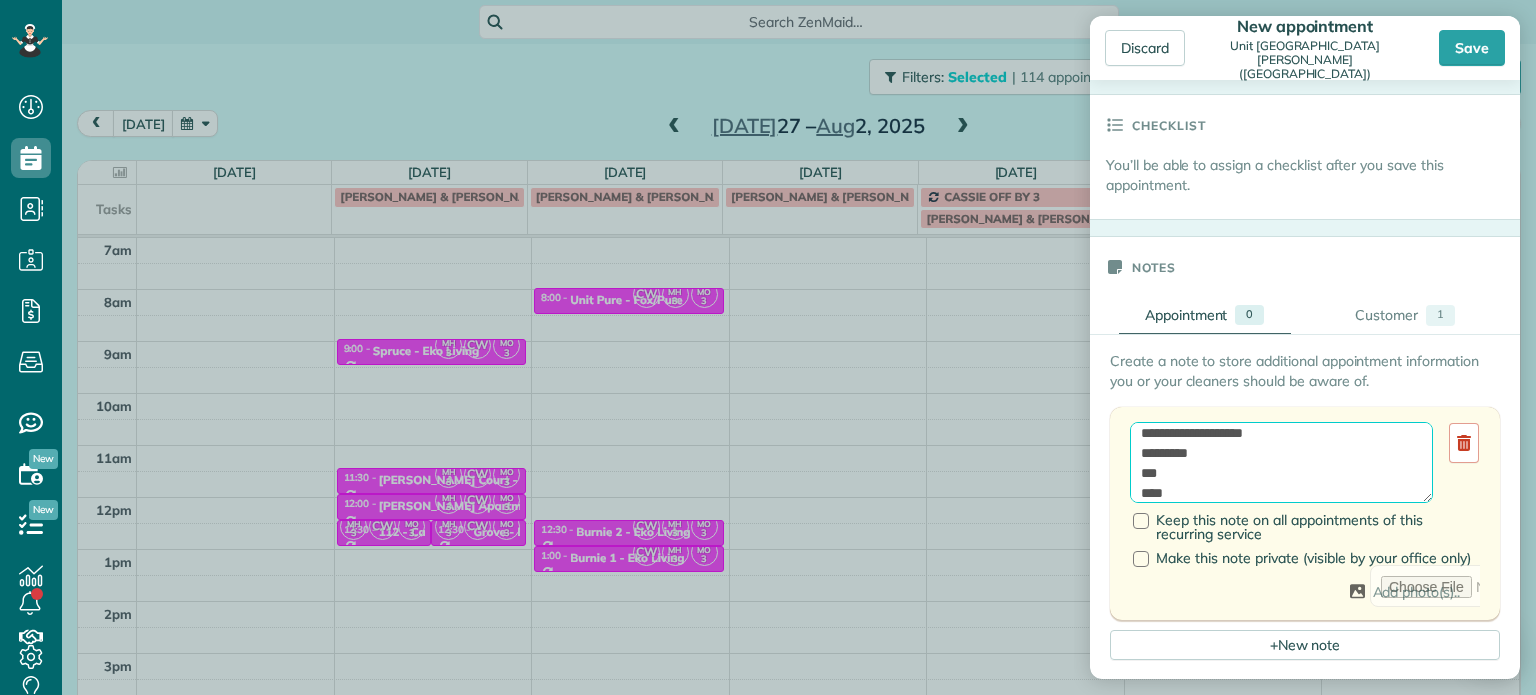 scroll, scrollTop: 28, scrollLeft: 0, axis: vertical 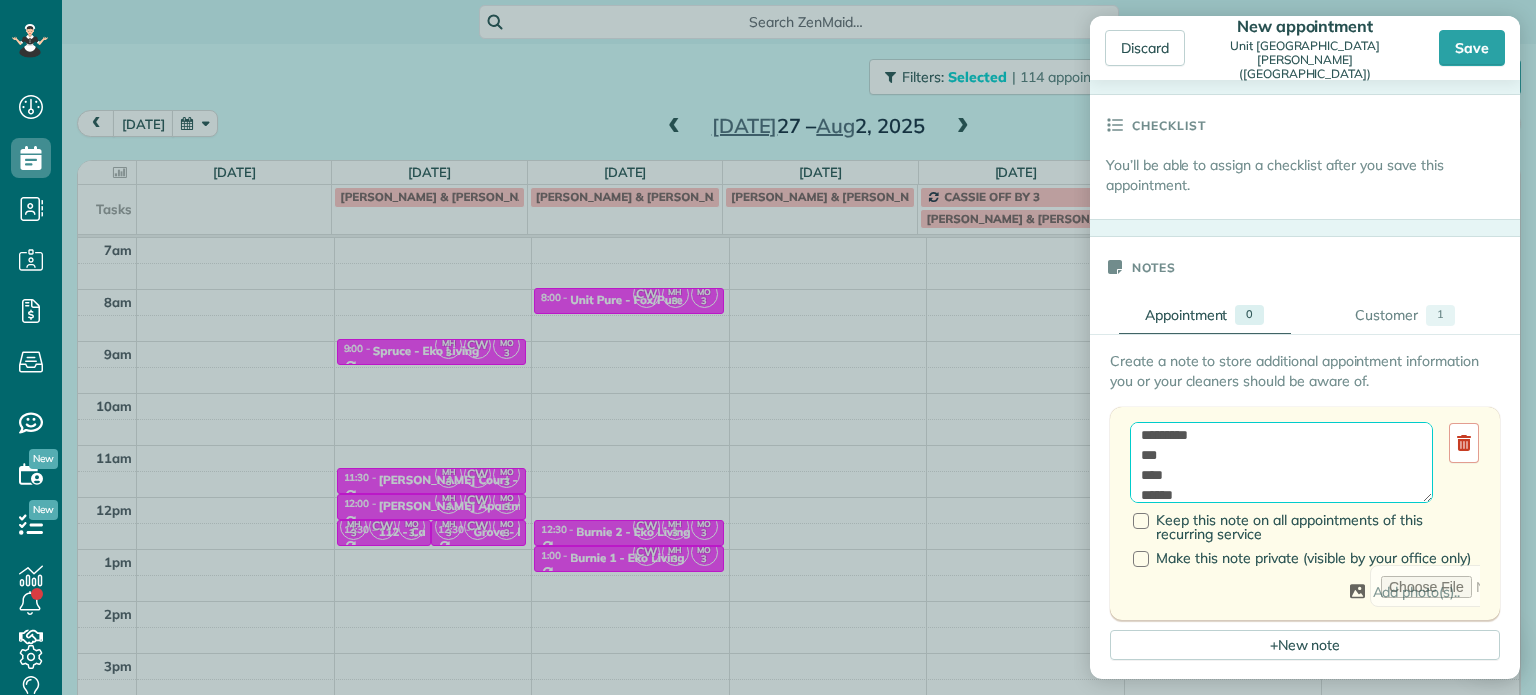 type on "**********" 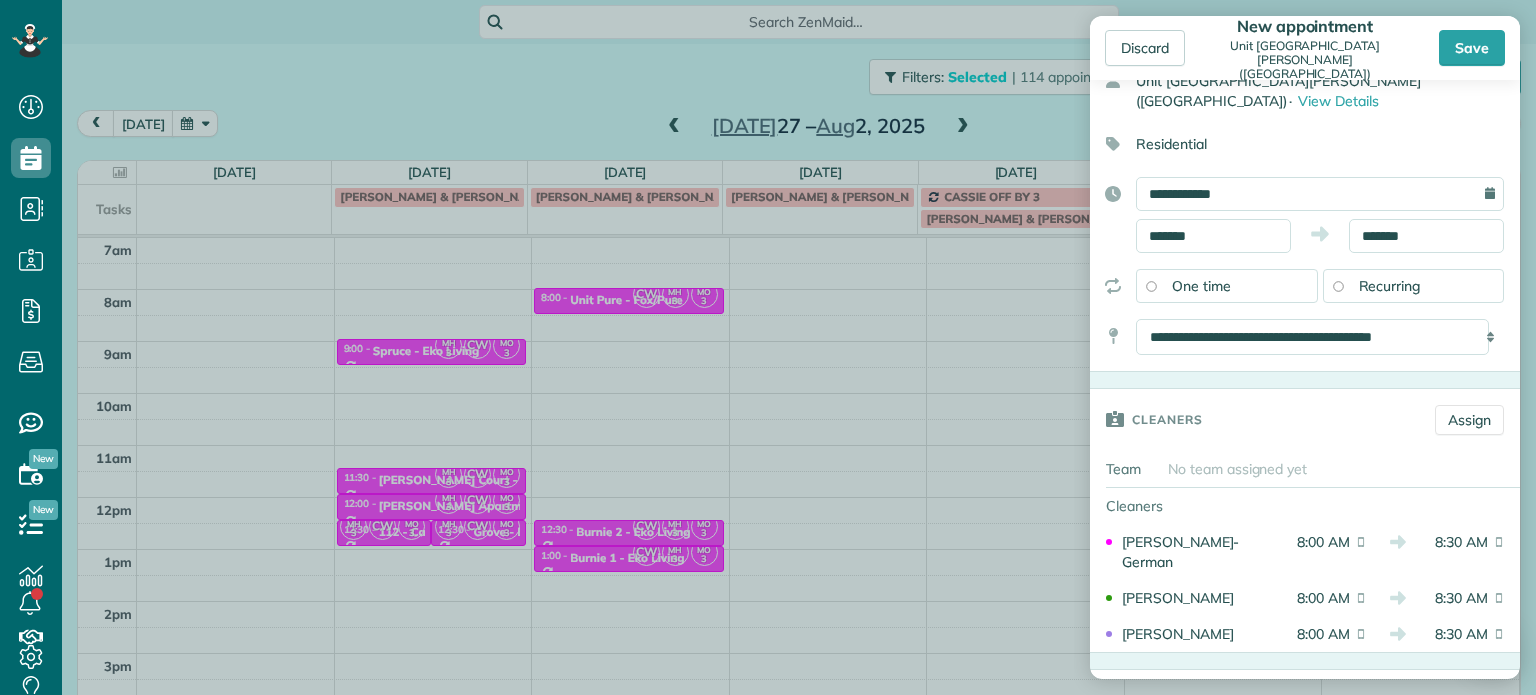 scroll, scrollTop: 0, scrollLeft: 0, axis: both 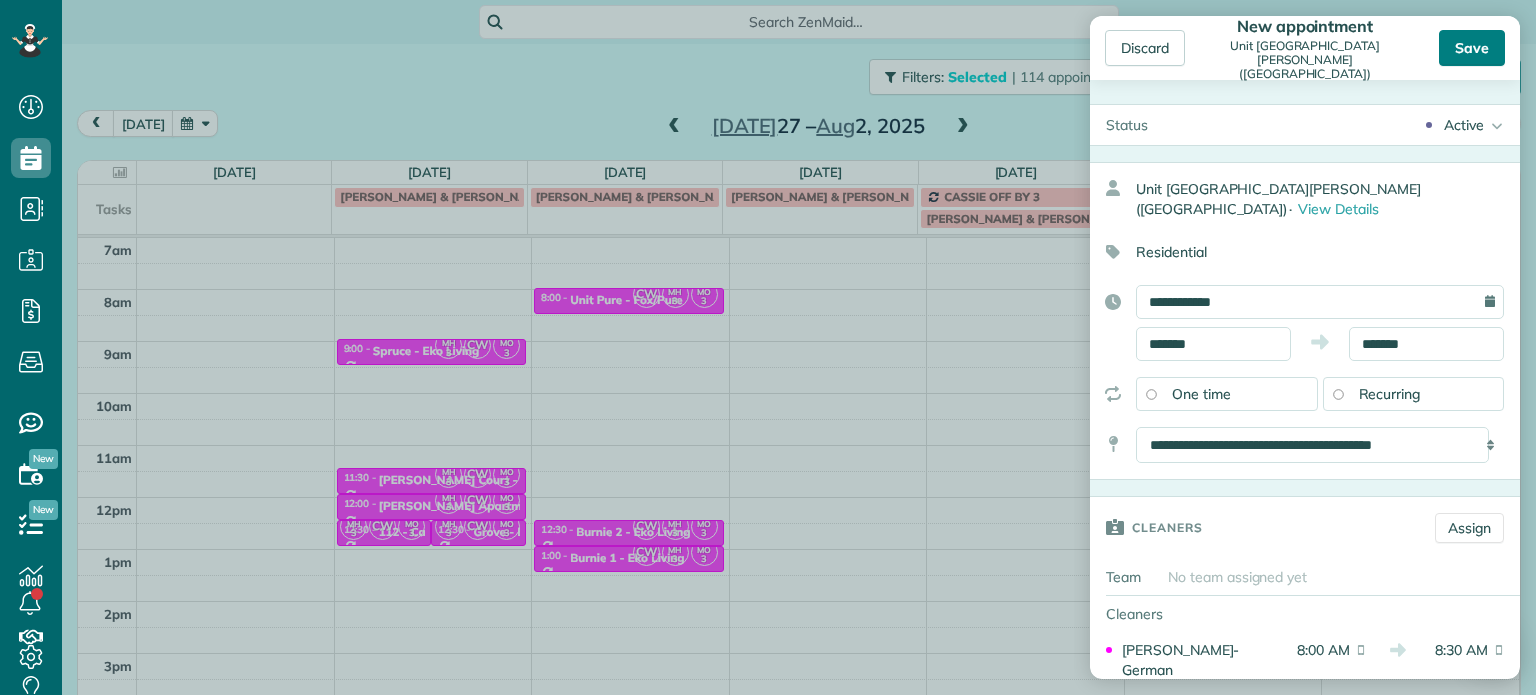 drag, startPoint x: 1529, startPoint y: 130, endPoint x: 1473, endPoint y: 54, distance: 94.40339 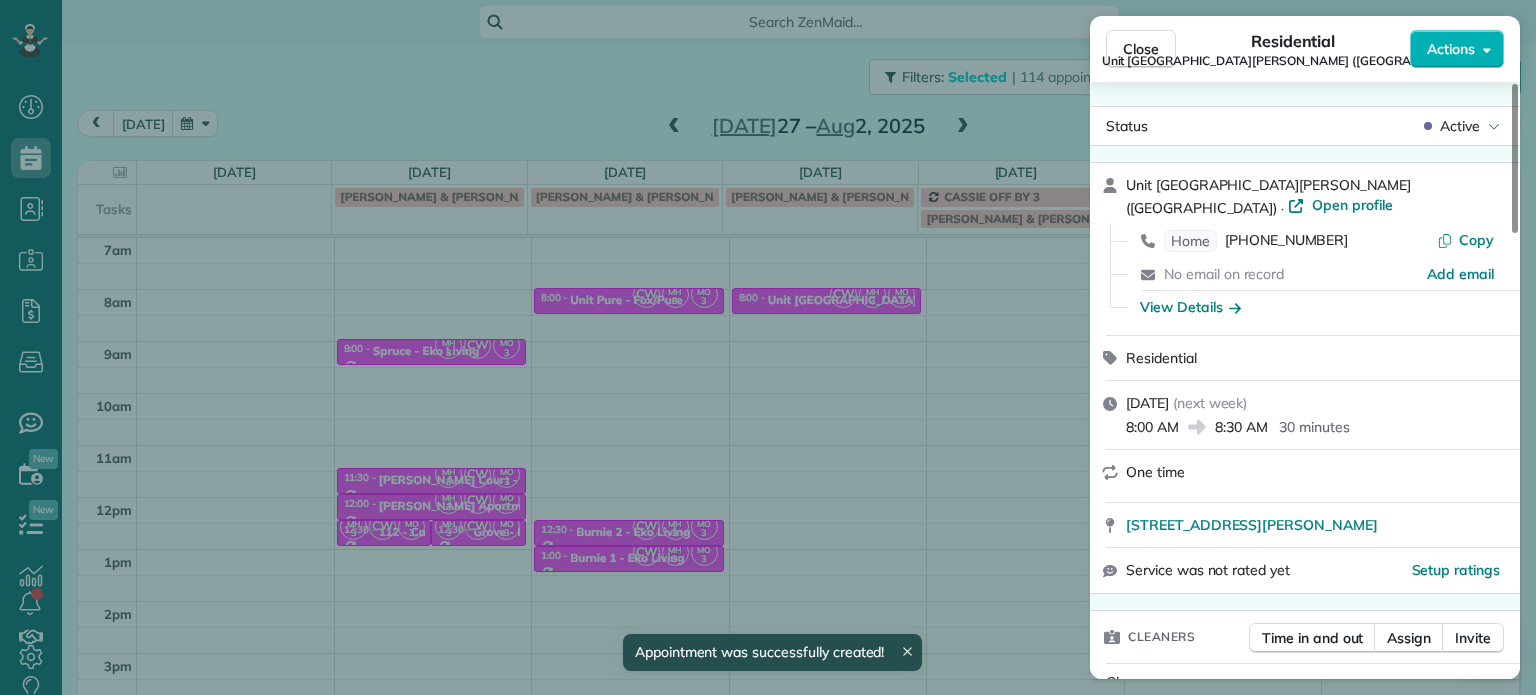 click on "Close Residential [GEOGRAPHIC_DATA][PERSON_NAME] ([GEOGRAPHIC_DATA]) Actions Status Active Unit [GEOGRAPHIC_DATA][PERSON_NAME] ([GEOGRAPHIC_DATA]) · Open profile Home [PHONE_NUMBER] Copy No email on record Add email View Details Residential [DATE] ( next week ) 8:00 AM 8:30 AM 30 minutes One time [STREET_ADDRESS][PERSON_NAME] Service was not rated yet Setup ratings Cleaners Time in and out Assign Invite Cleaners [PERSON_NAME] 8:00 AM 8:30 AM [PERSON_NAME] 8:00 AM 8:30 AM [PERSON_NAME]-German 8:00 AM 8:30 AM Checklist Try Now Keep this appointment up to your standards. Stay on top of every detail, keep your cleaners organised, and your client happy. Assign a checklist Watch a 5 min demo Billing Billing actions Price $0.00 Overcharge $0.00 Discount $0.00 Coupon discount - Primary tax - Secondary tax - Total appointment price $0.00 Tips collected New feature! $0.00 [PERSON_NAME] as paid Total including tip $0.00 Get paid online in no-time! Send an invoice and reward your cleaners with tips Charge customer credit card Notes" at bounding box center (768, 347) 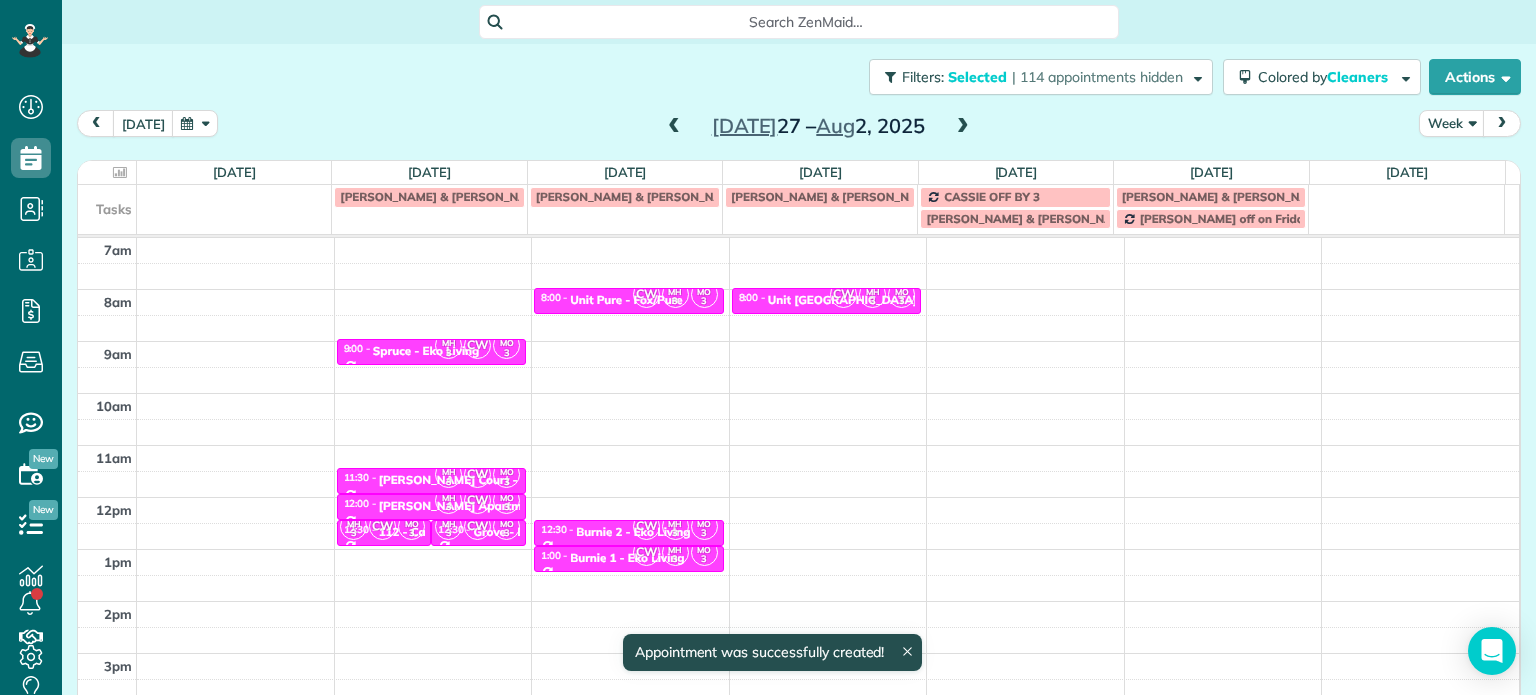click on "[DATE]   Week [DATE] –  [DATE]" at bounding box center (799, 128) 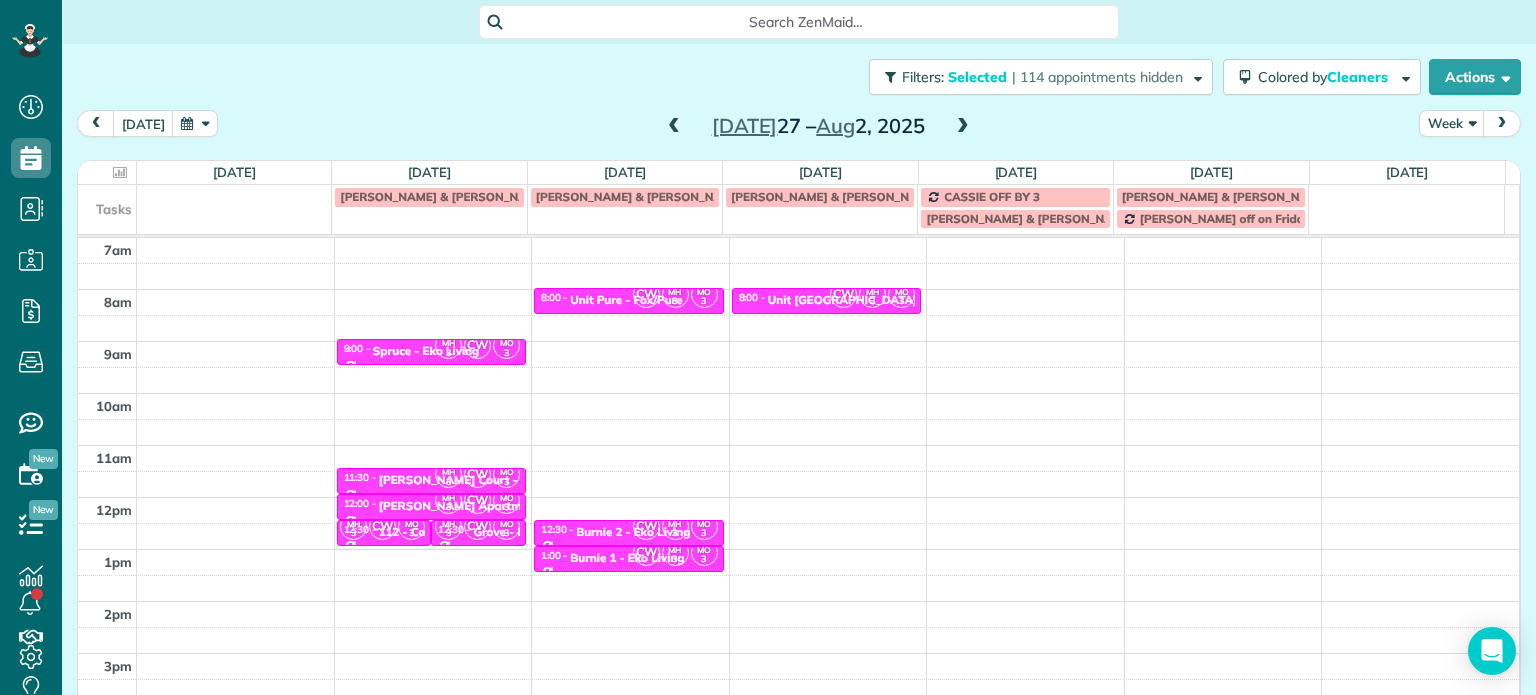 click on "[DATE]   Week [DATE] –  [DATE]" at bounding box center [799, 128] 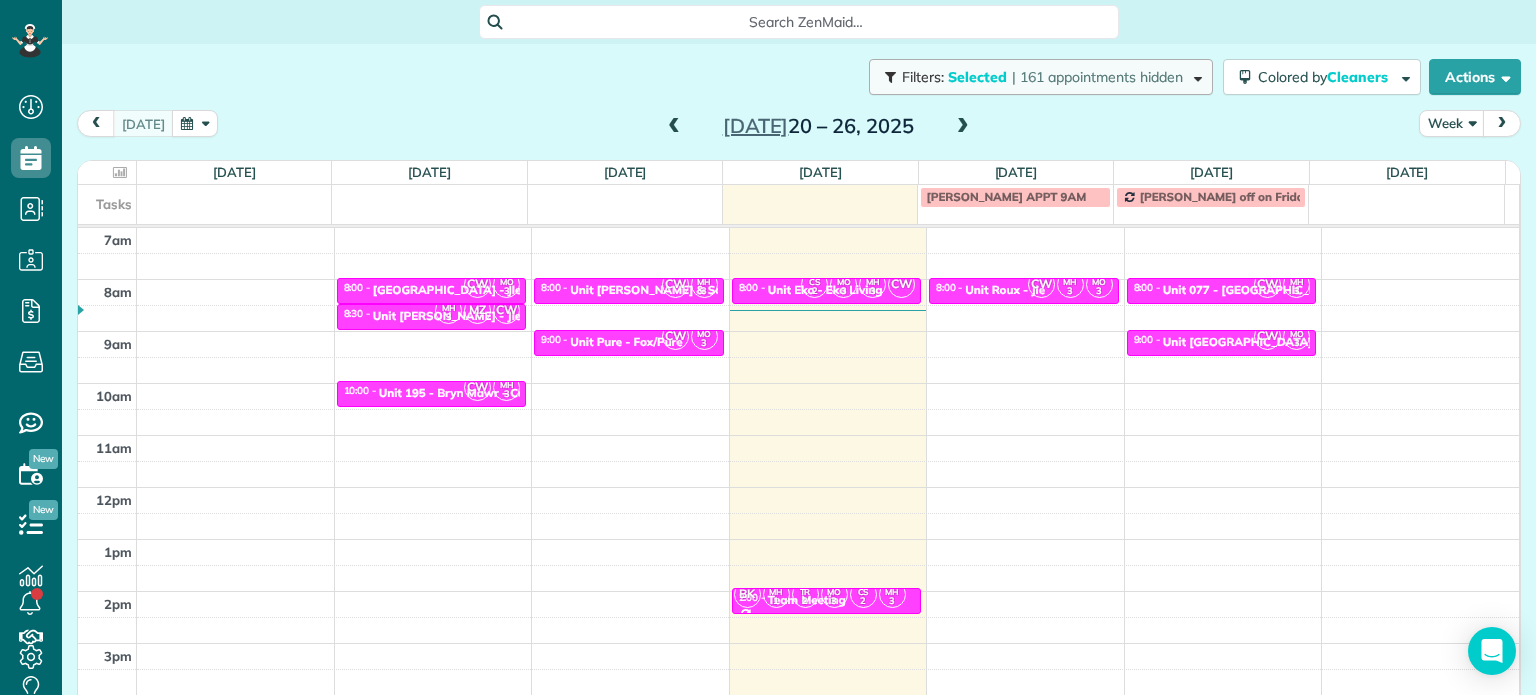 click on "|  161 appointments hidden" at bounding box center (1097, 77) 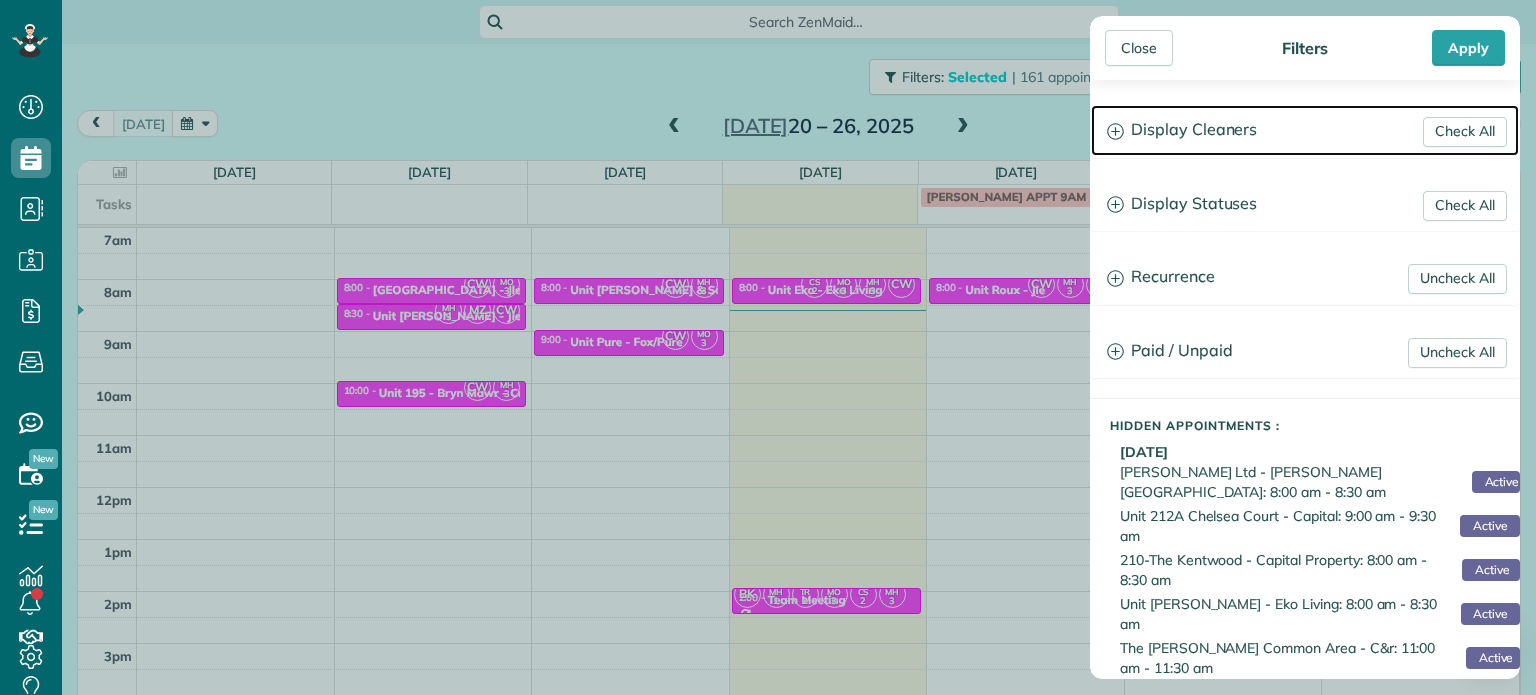 click on "Display Cleaners" at bounding box center (1305, 130) 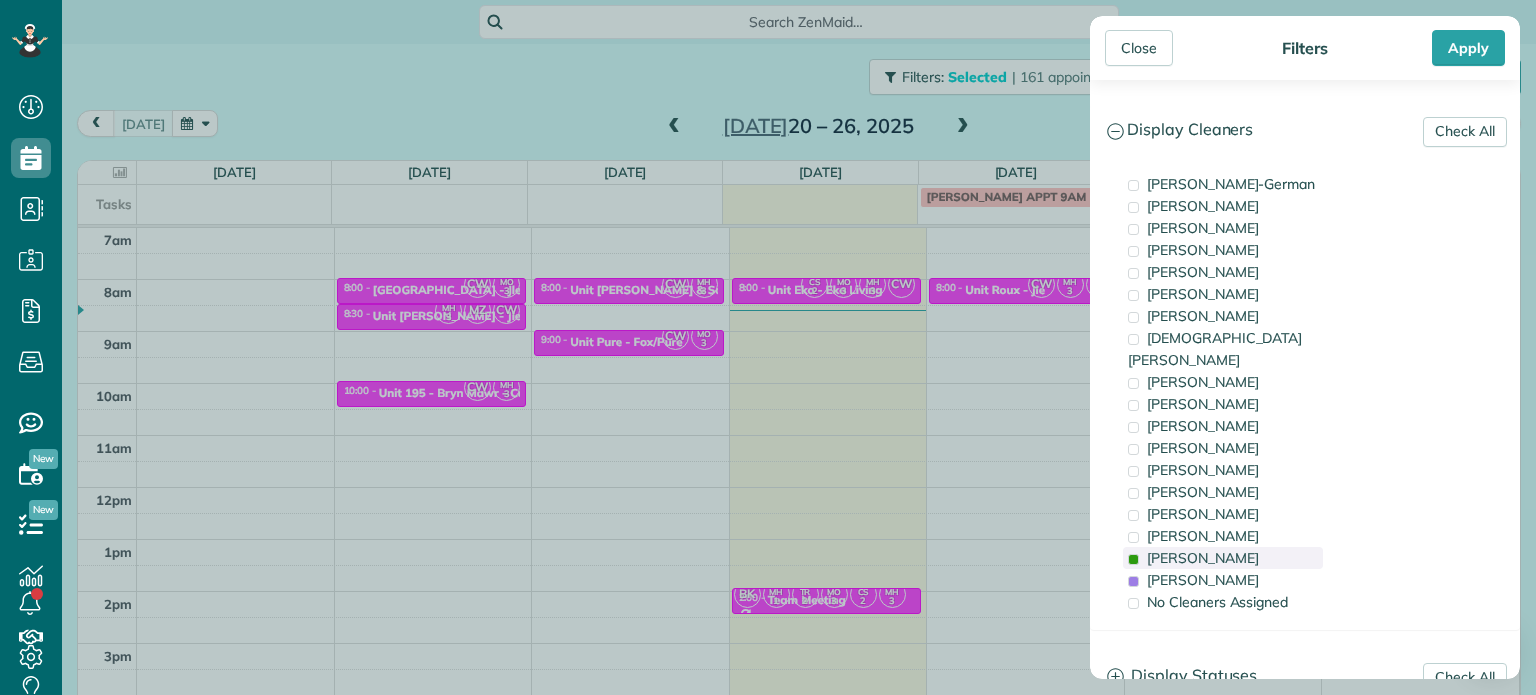 click on "[PERSON_NAME]" at bounding box center (1203, 558) 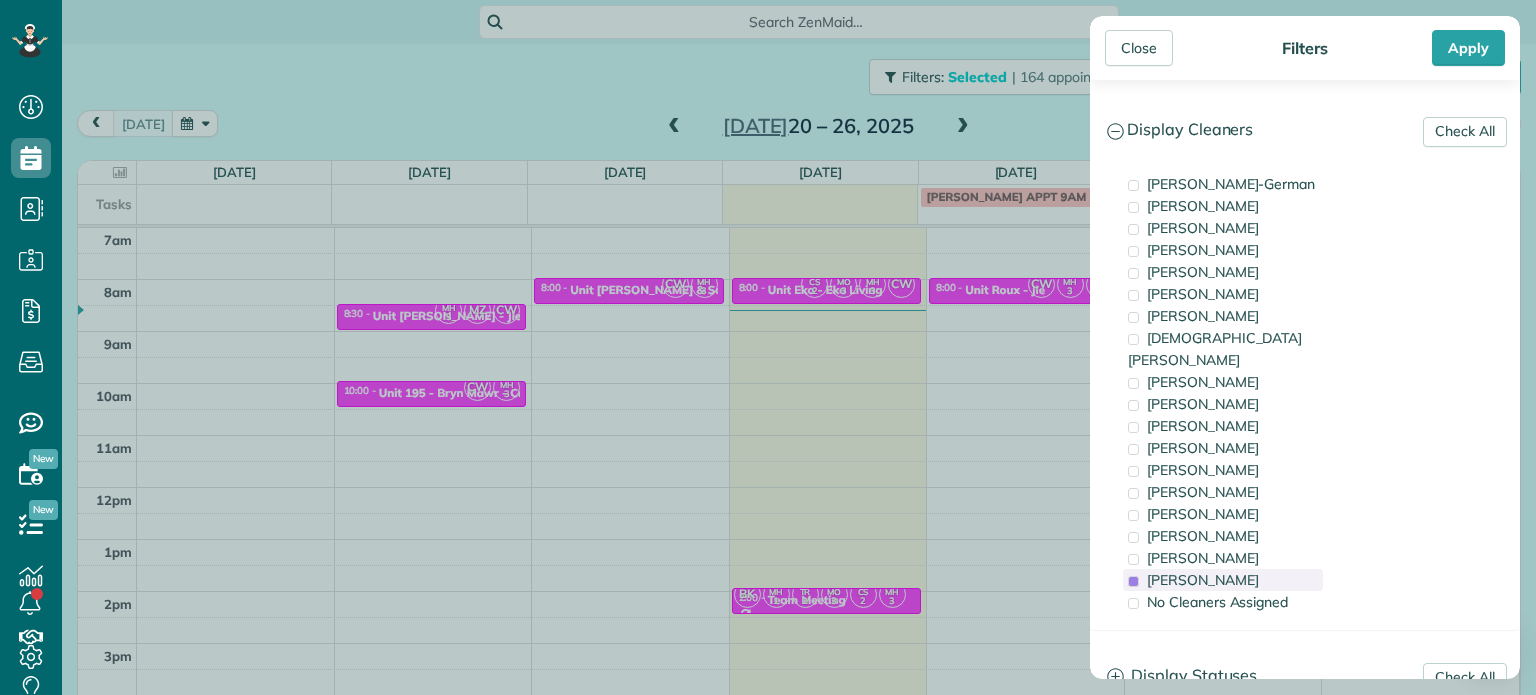 click on "[PERSON_NAME]" at bounding box center (1203, 580) 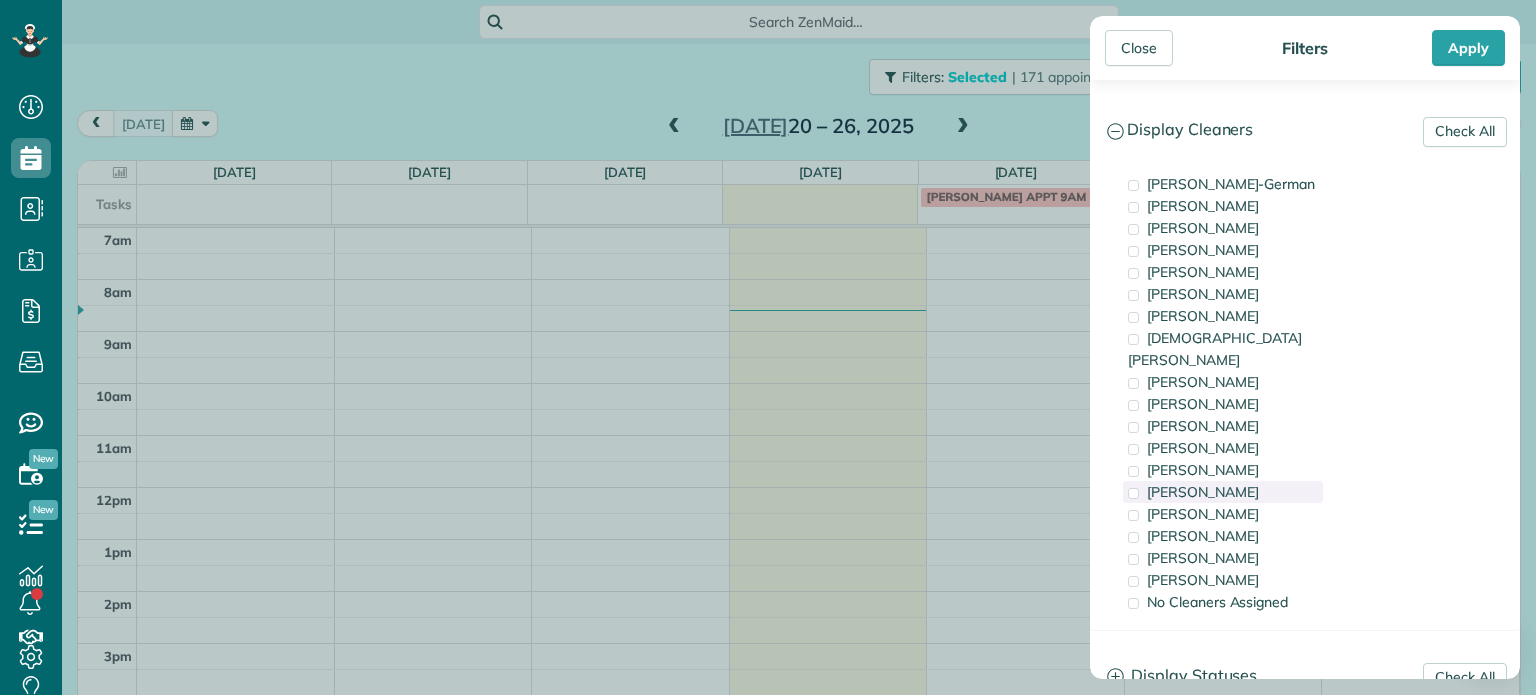 click on "[PERSON_NAME]" at bounding box center (1223, 492) 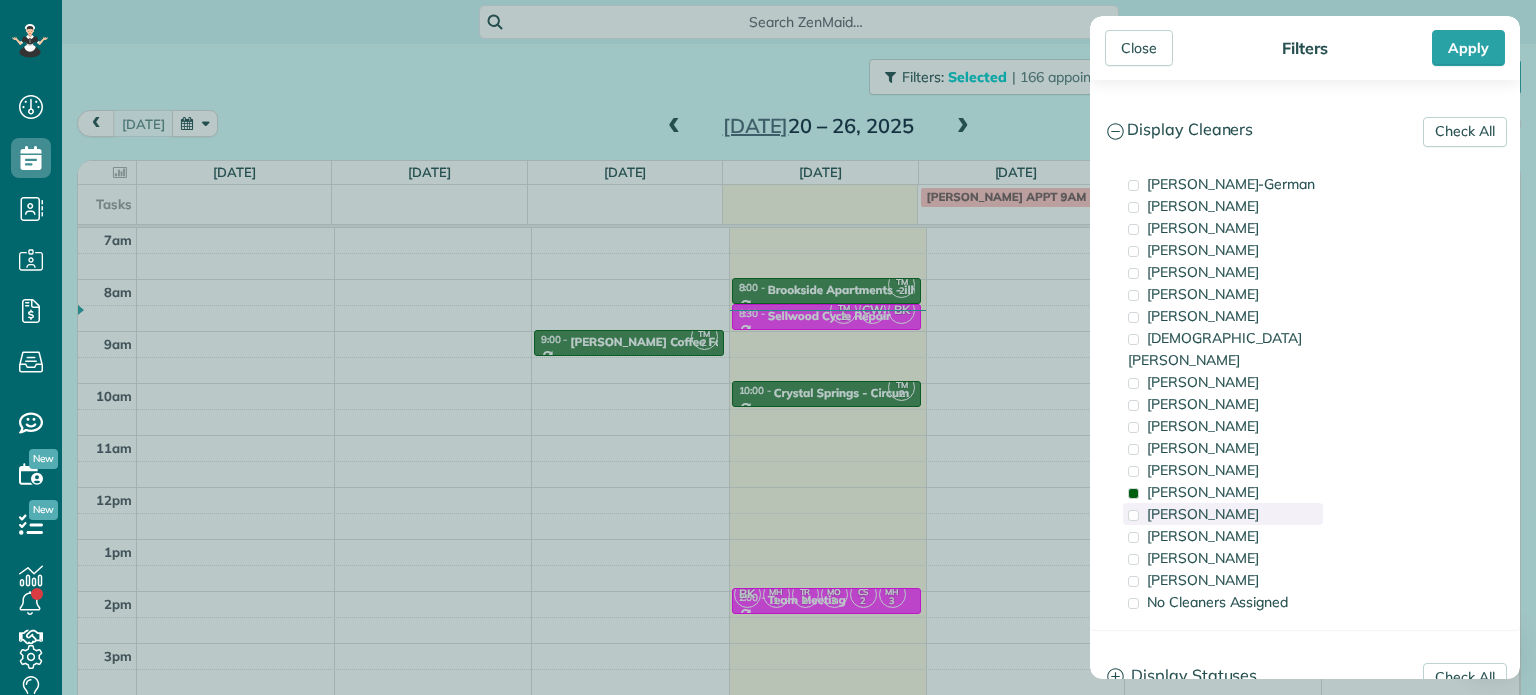 click on "[PERSON_NAME]" at bounding box center (1203, 514) 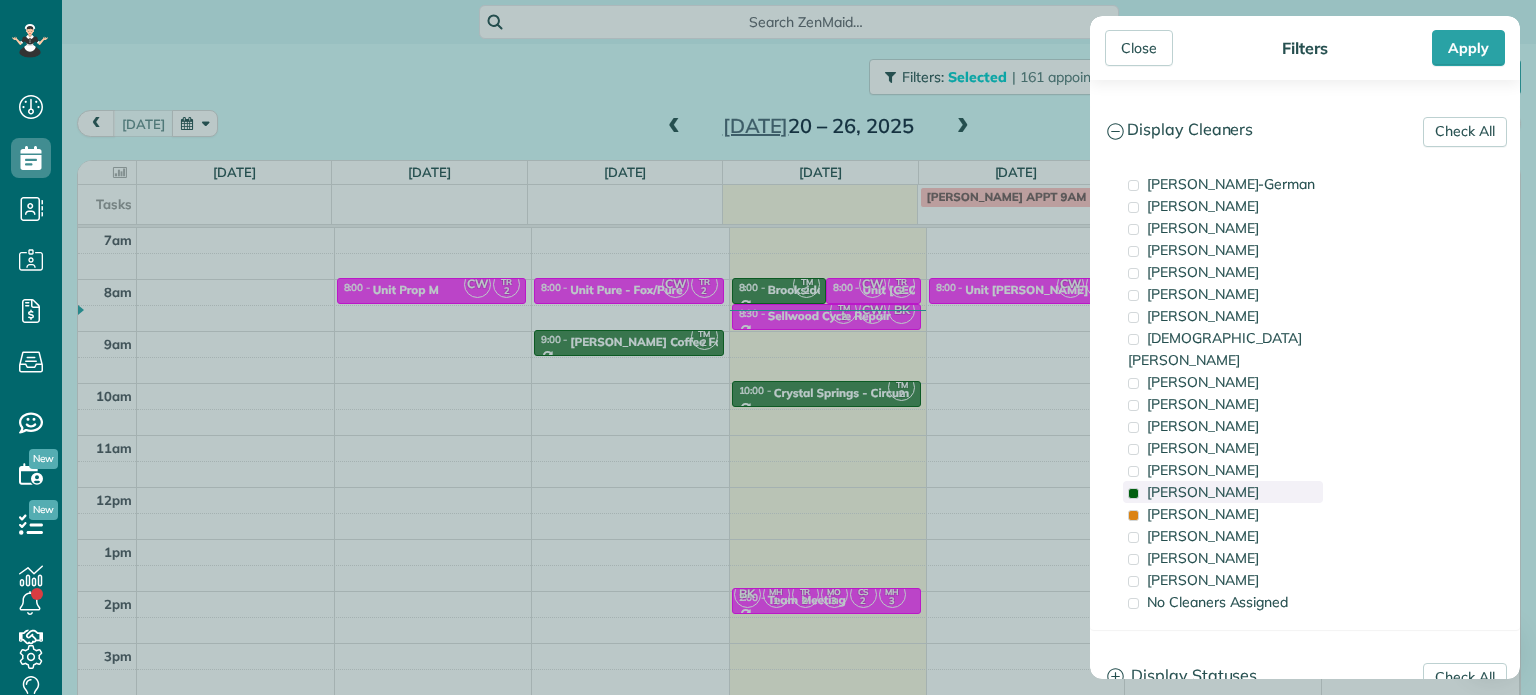 click on "[PERSON_NAME]" at bounding box center (1203, 492) 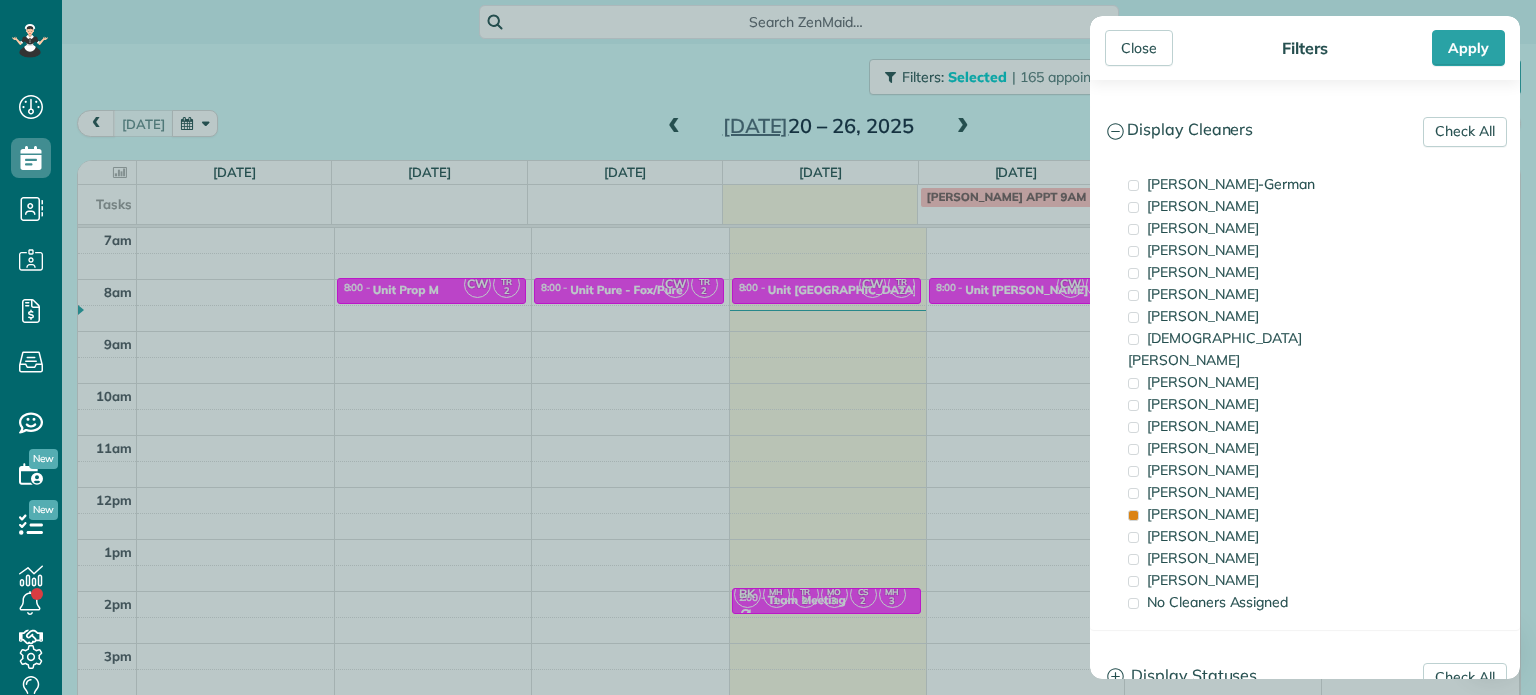 click on "Close
Filters
Apply
Check All
Display Cleaners
[PERSON_NAME]-German
[PERSON_NAME]
[PERSON_NAME]
[PERSON_NAME]
[PERSON_NAME]
[PERSON_NAME]
[PERSON_NAME]" at bounding box center [768, 347] 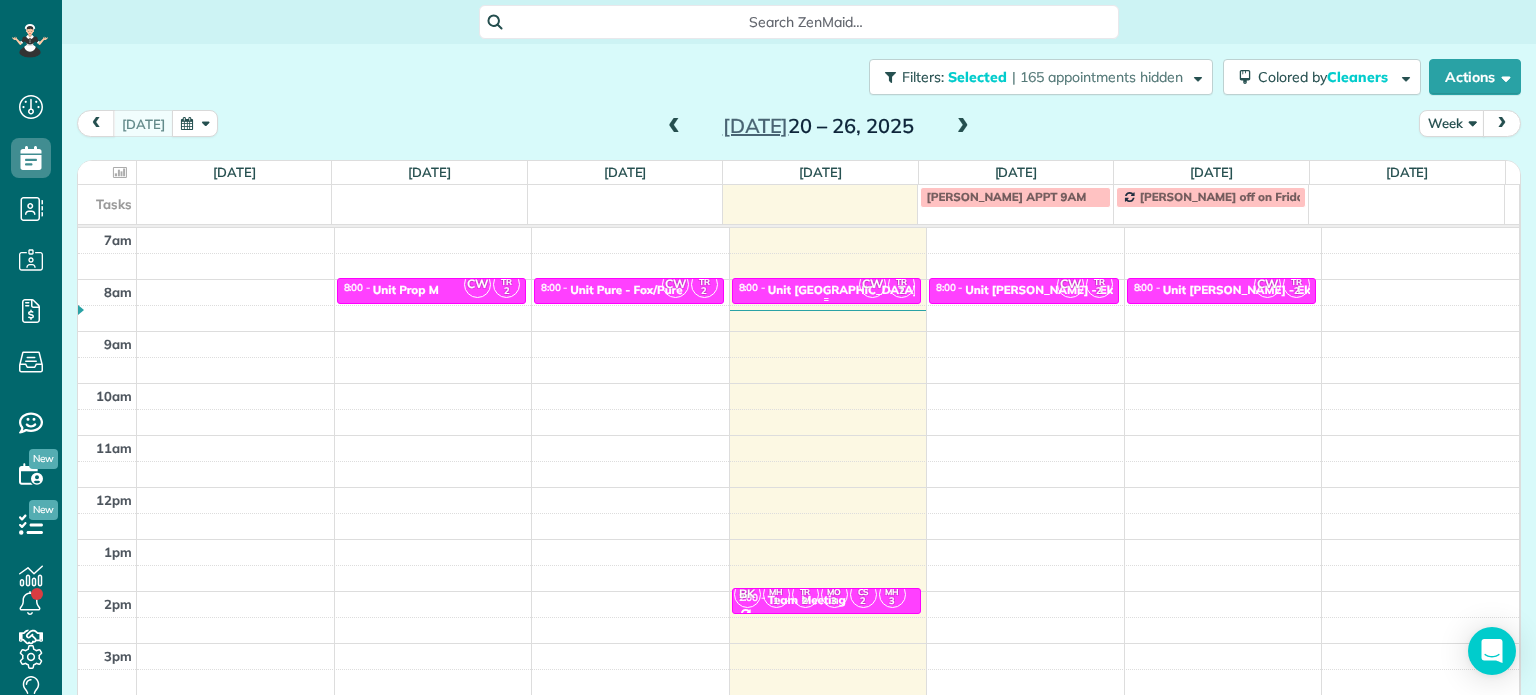 click on "Unit [GEOGRAPHIC_DATA][PERSON_NAME][GEOGRAPHIC_DATA]" at bounding box center [953, 290] 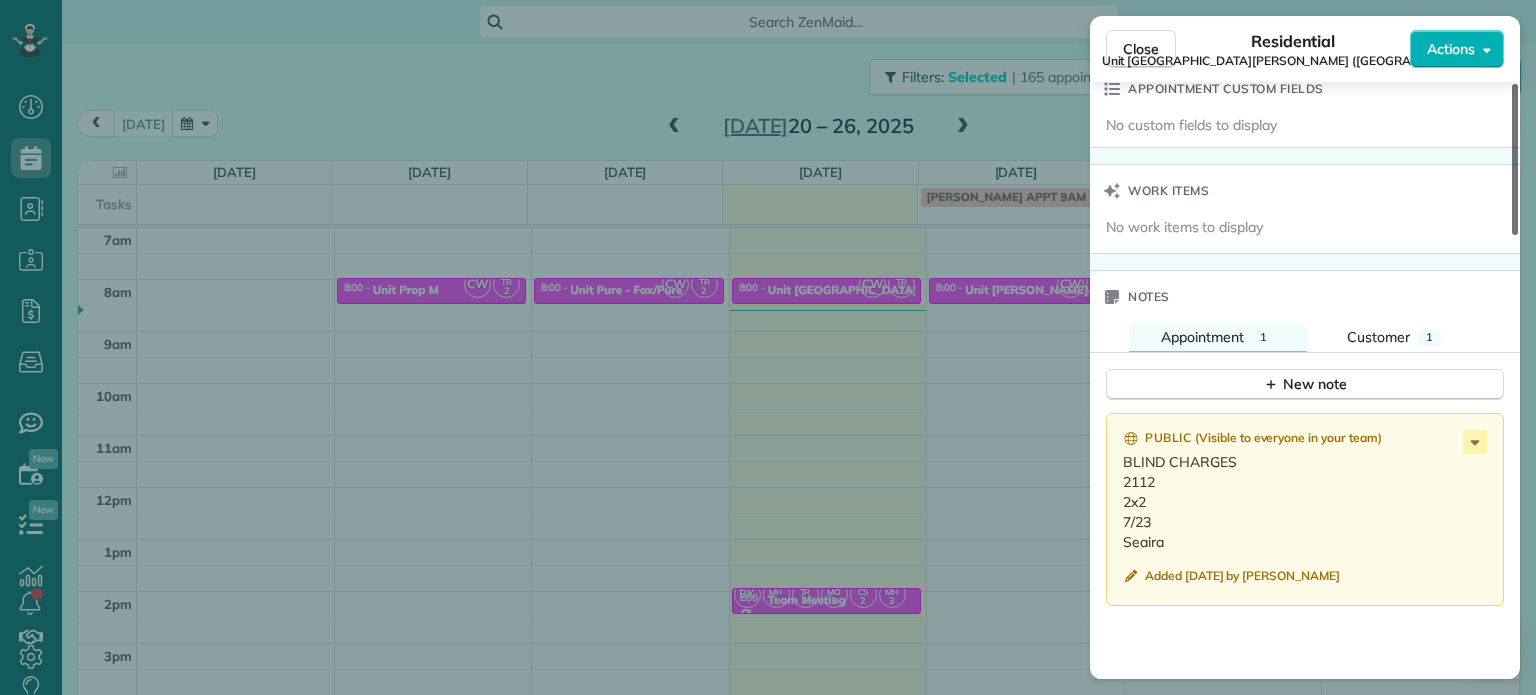 scroll, scrollTop: 1464, scrollLeft: 0, axis: vertical 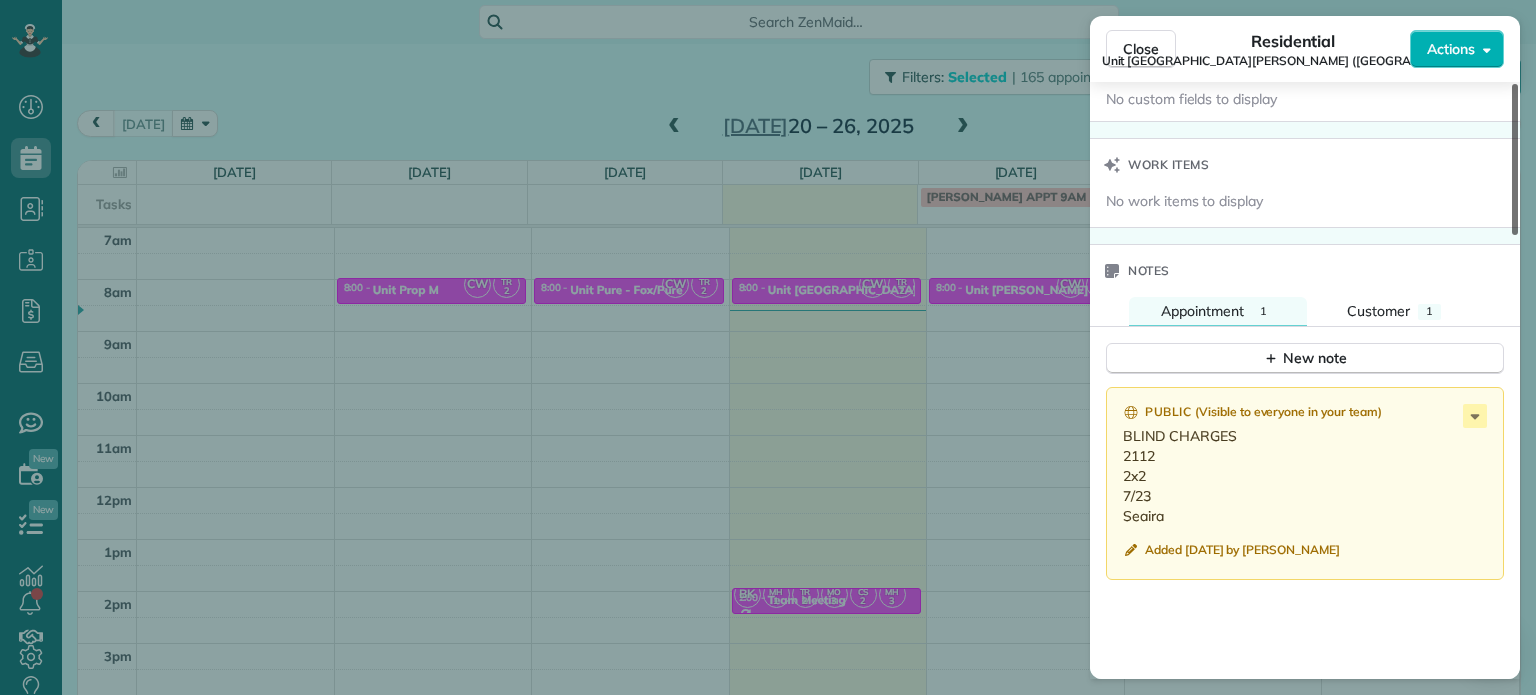 drag, startPoint x: 1515, startPoint y: 168, endPoint x: 1535, endPoint y: 539, distance: 371.5387 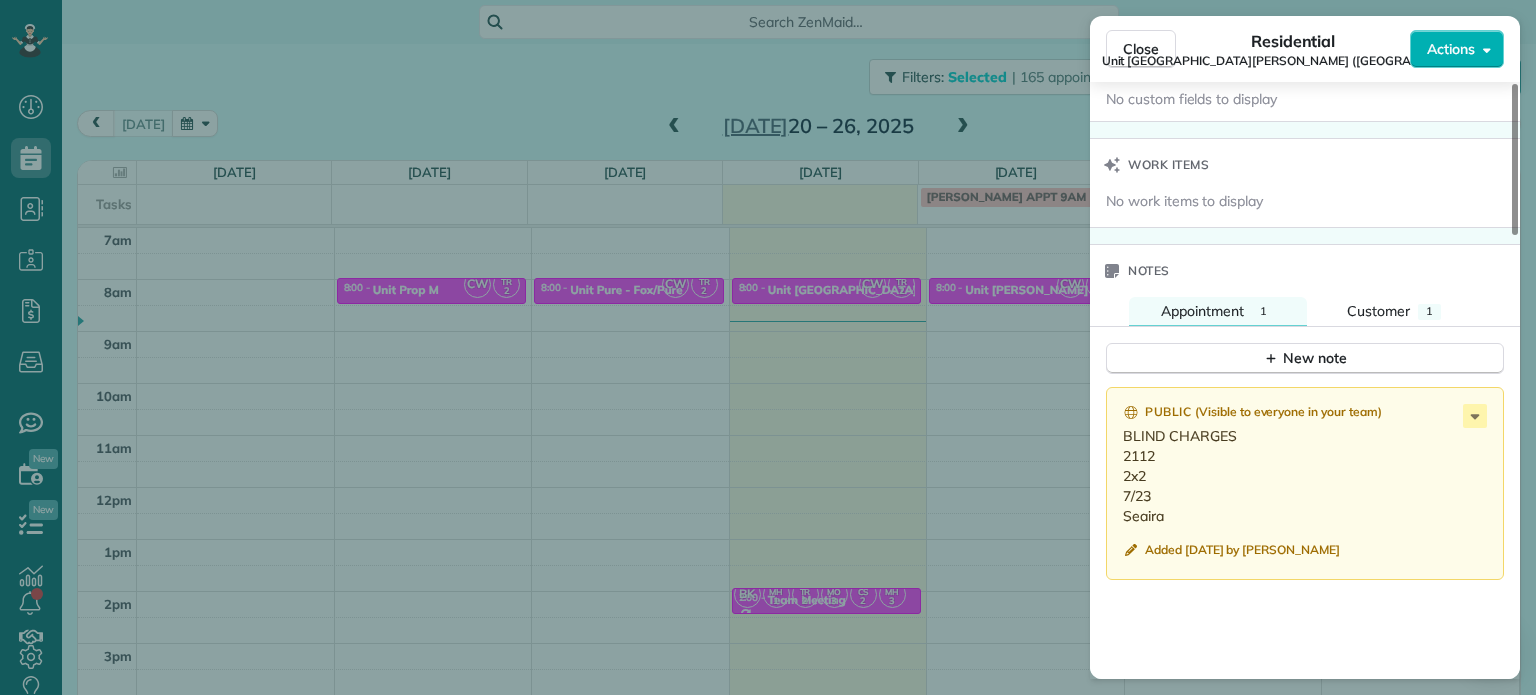 click on "Close Residential [GEOGRAPHIC_DATA][PERSON_NAME] ([GEOGRAPHIC_DATA]) Actions Status Active Unit [GEOGRAPHIC_DATA][PERSON_NAME] ([GEOGRAPHIC_DATA]) · Open profile Home [PHONE_NUMBER] Copy No email on record Add email View Details Residential [DATE] ( [DATE] ) 8:00 AM 8:30 AM 30 minutes One time [STREET_ADDRESS][PERSON_NAME] Service was not rated yet Setup ratings Cleaners Time in and out Assign Invite Cleaners [PERSON_NAME] 8:00 AM 8:30 AM [PERSON_NAME]-German 8:00 AM 8:30 AM Checklist Try Now Keep this appointment up to your standards. Stay on top of every detail, keep your cleaners organised, and your client happy. Assign a checklist Watch a 5 min demo Billing Billing actions Price $0.00 Overcharge $0.00 Discount $0.00 Coupon discount - Primary tax - Secondary tax - Total appointment price $0.00 Tips collected New feature! $0.00 [PERSON_NAME] as paid Total including tip $0.00 Get paid online in no-time! Send an invoice and reward your cleaners with tips Charge customer credit card Appointment custom fields Work items Notes 1 1 (" at bounding box center (768, 347) 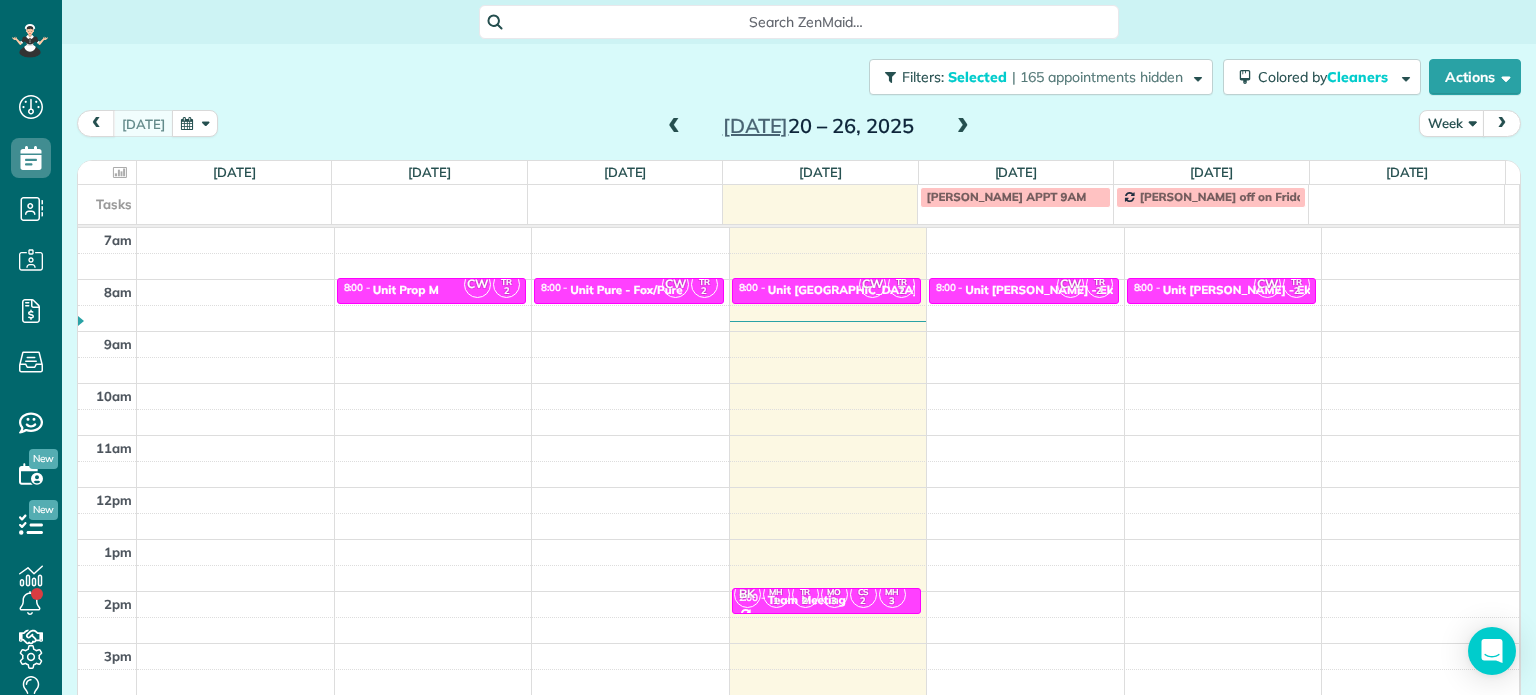click at bounding box center (963, 127) 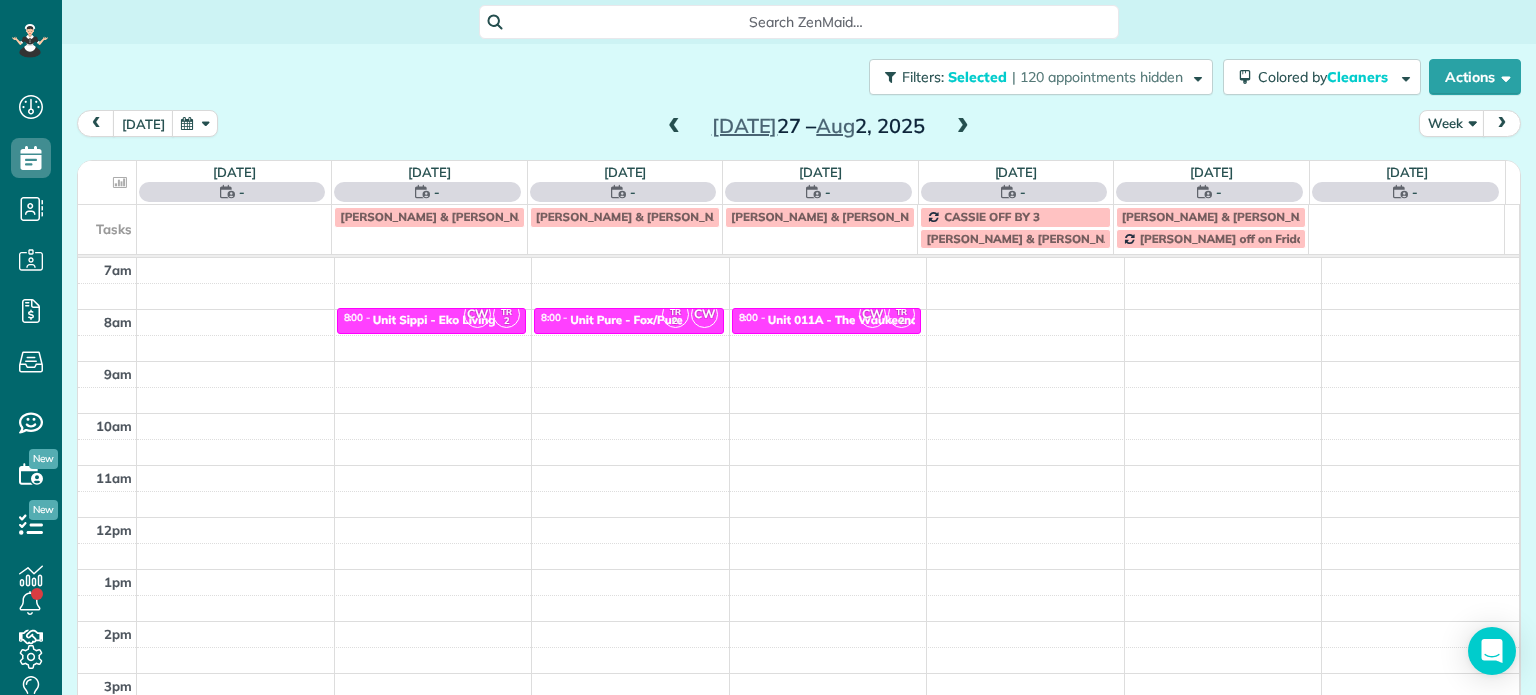 click at bounding box center (963, 127) 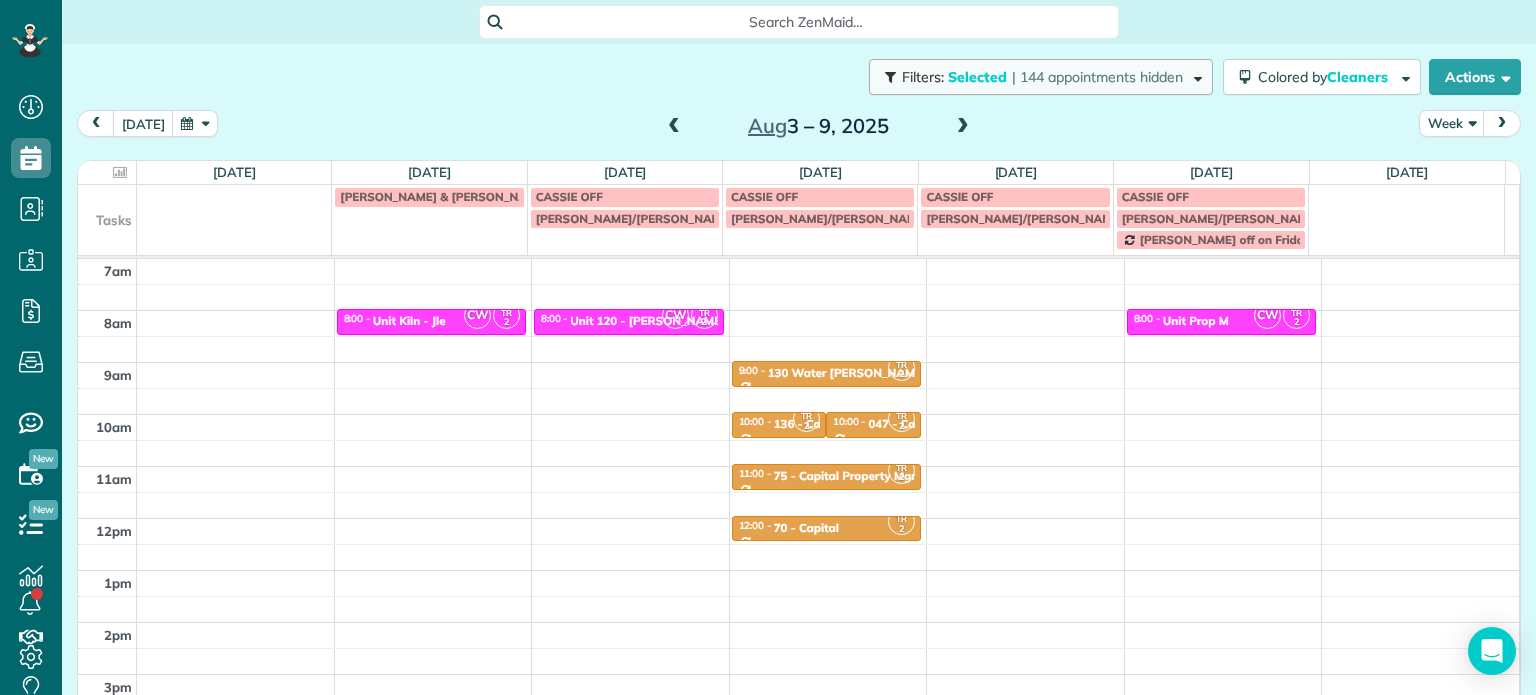 click on "|  144 appointments hidden" at bounding box center [1097, 77] 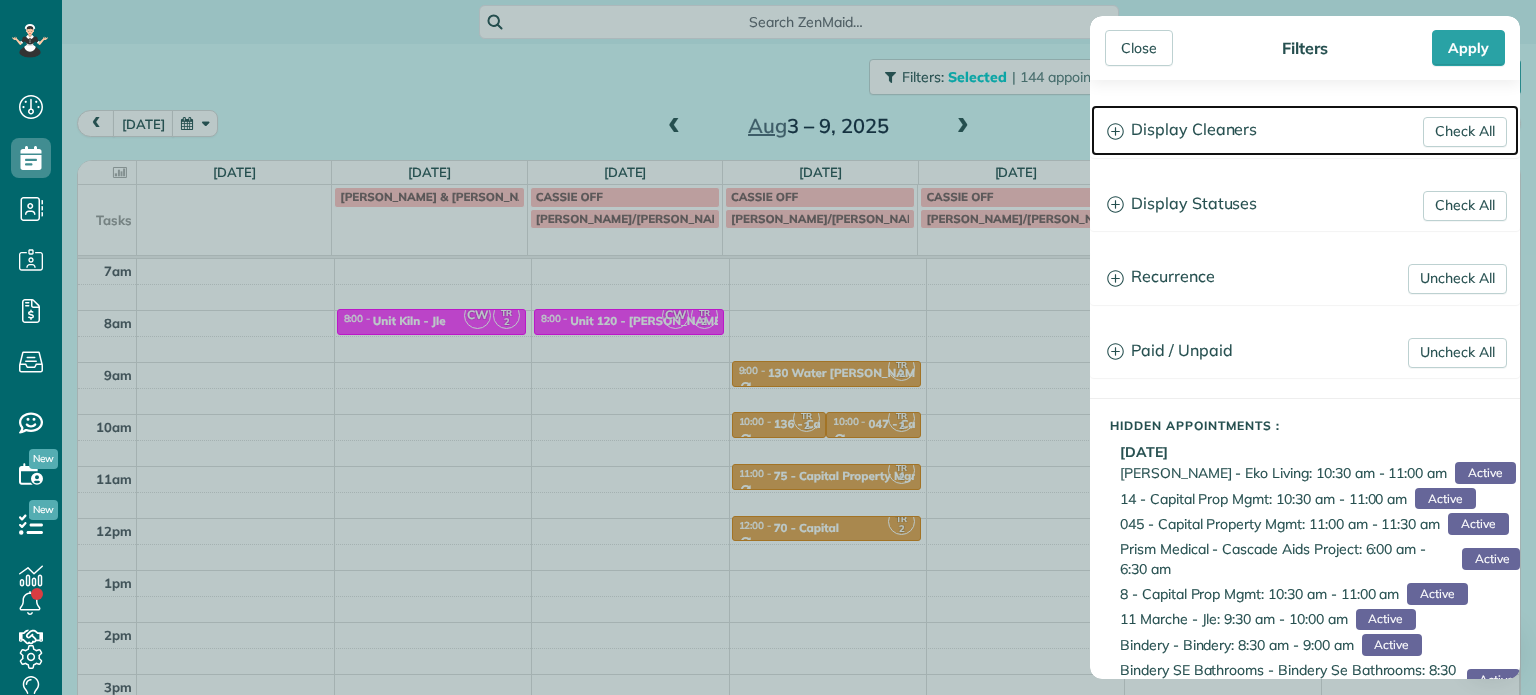 click on "Display Cleaners" at bounding box center (1305, 130) 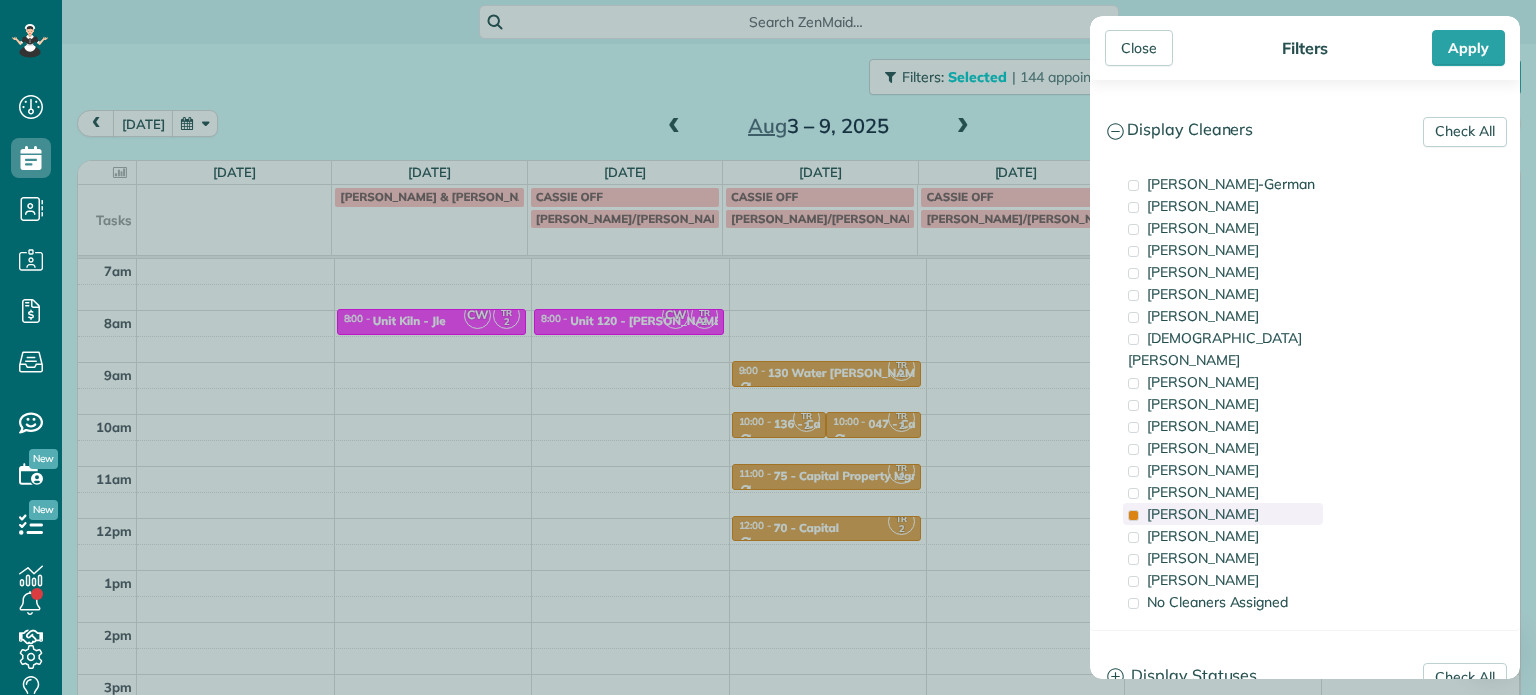click on "[PERSON_NAME]" at bounding box center (1203, 514) 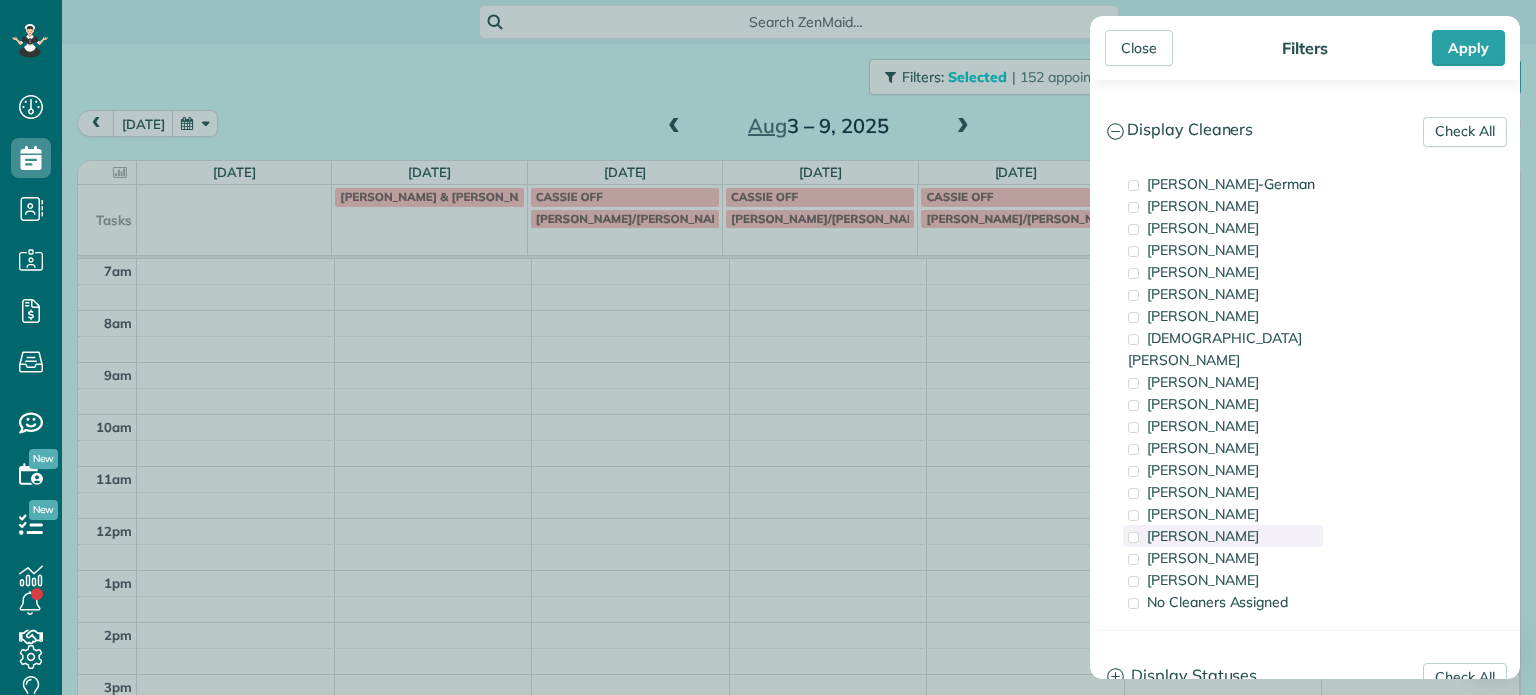 click on "[PERSON_NAME]" at bounding box center (1203, 536) 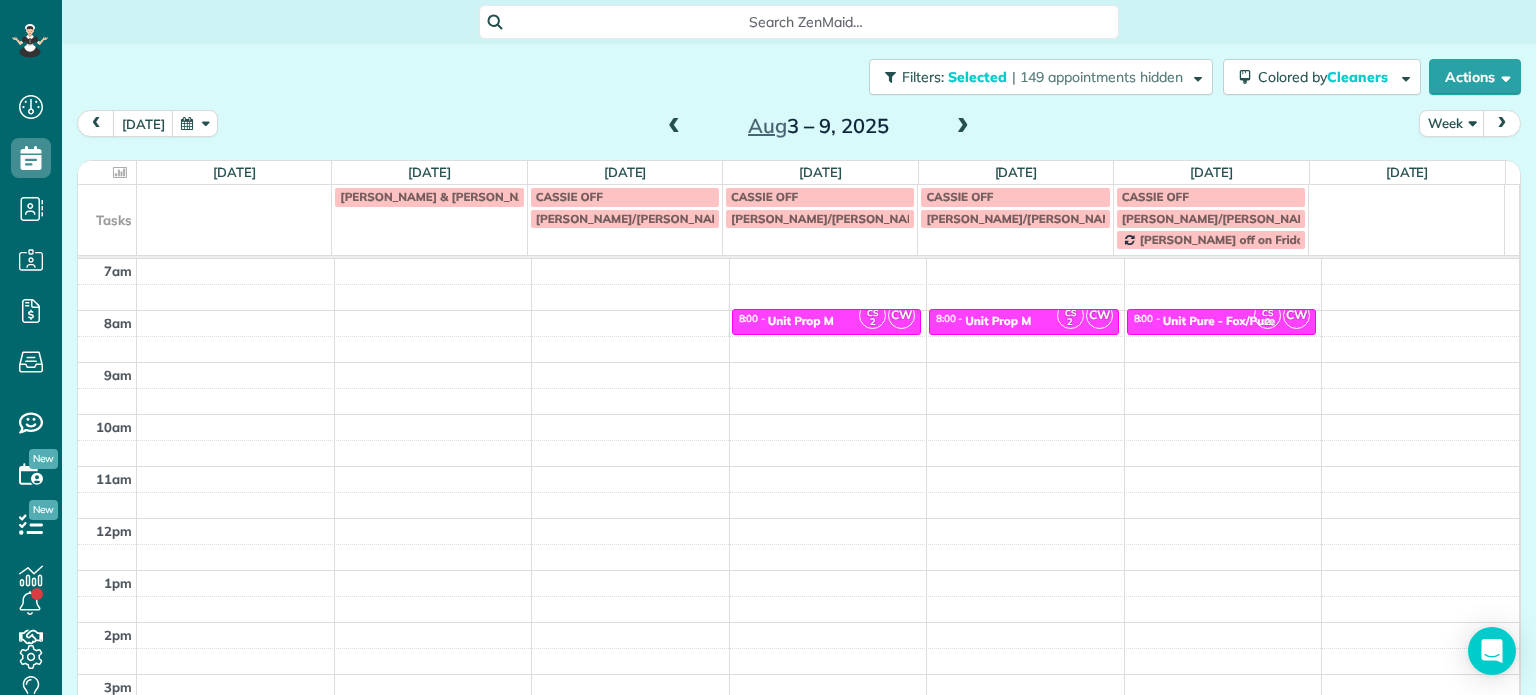 click on "Close
Filters
Apply
Check All
Display Cleaners
[PERSON_NAME]-German
[PERSON_NAME]
[PERSON_NAME]
[PERSON_NAME]
[PERSON_NAME]
[PERSON_NAME]
[PERSON_NAME]" at bounding box center [768, 347] 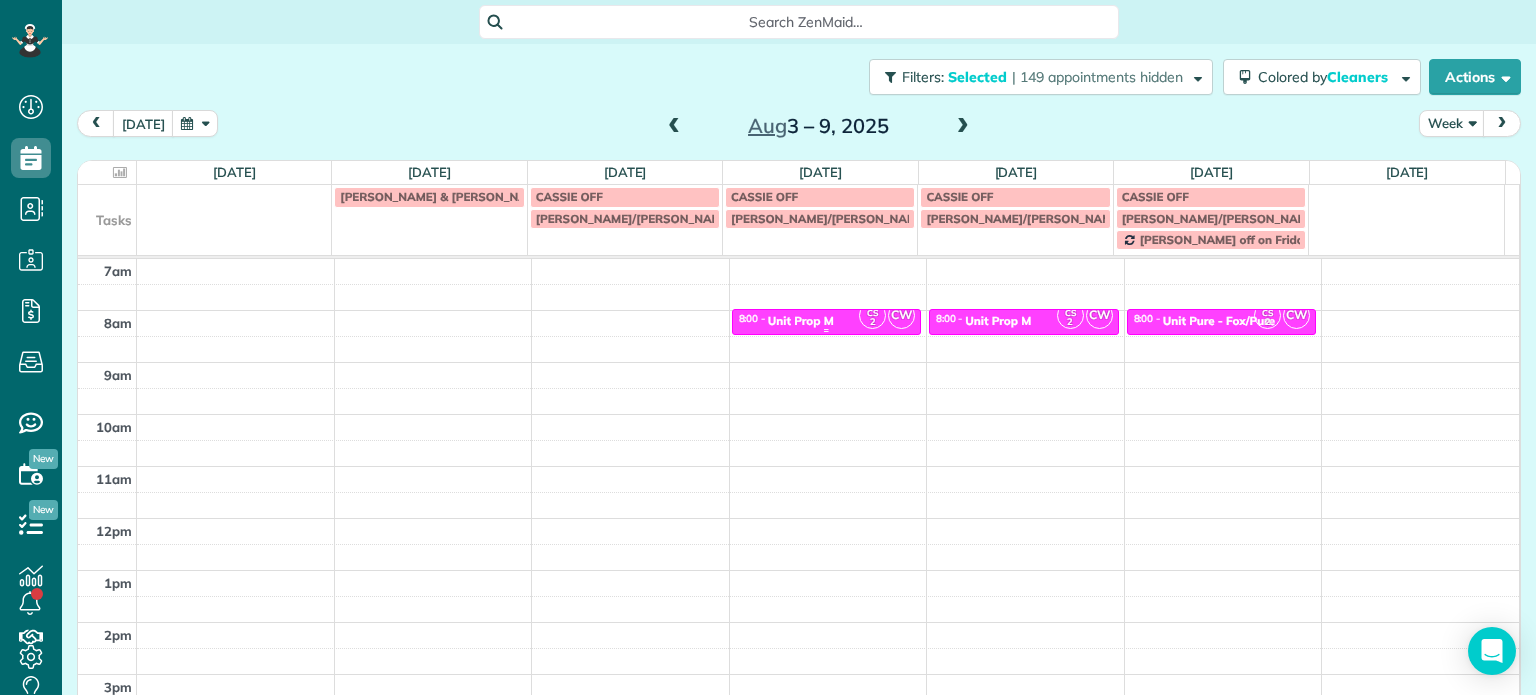 click on "2" at bounding box center [872, 322] 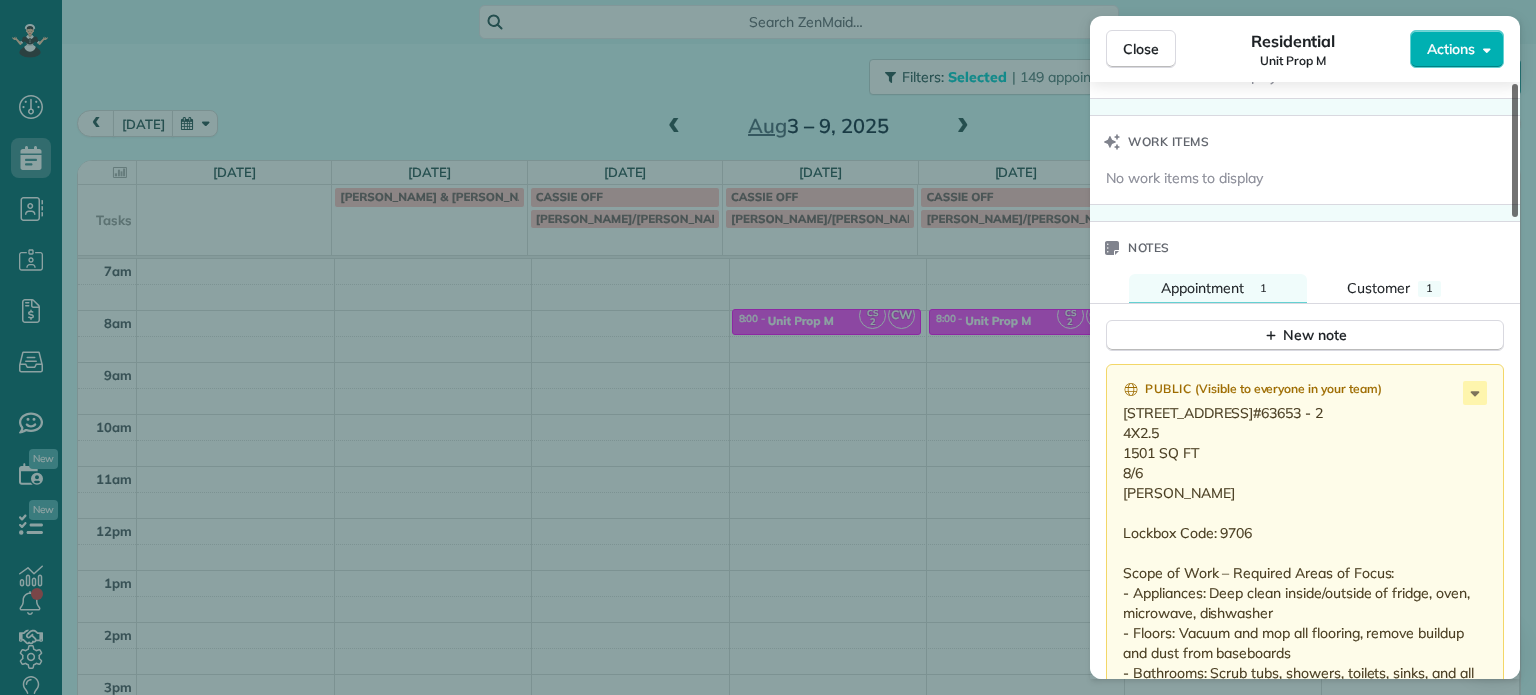 scroll, scrollTop: 1468, scrollLeft: 0, axis: vertical 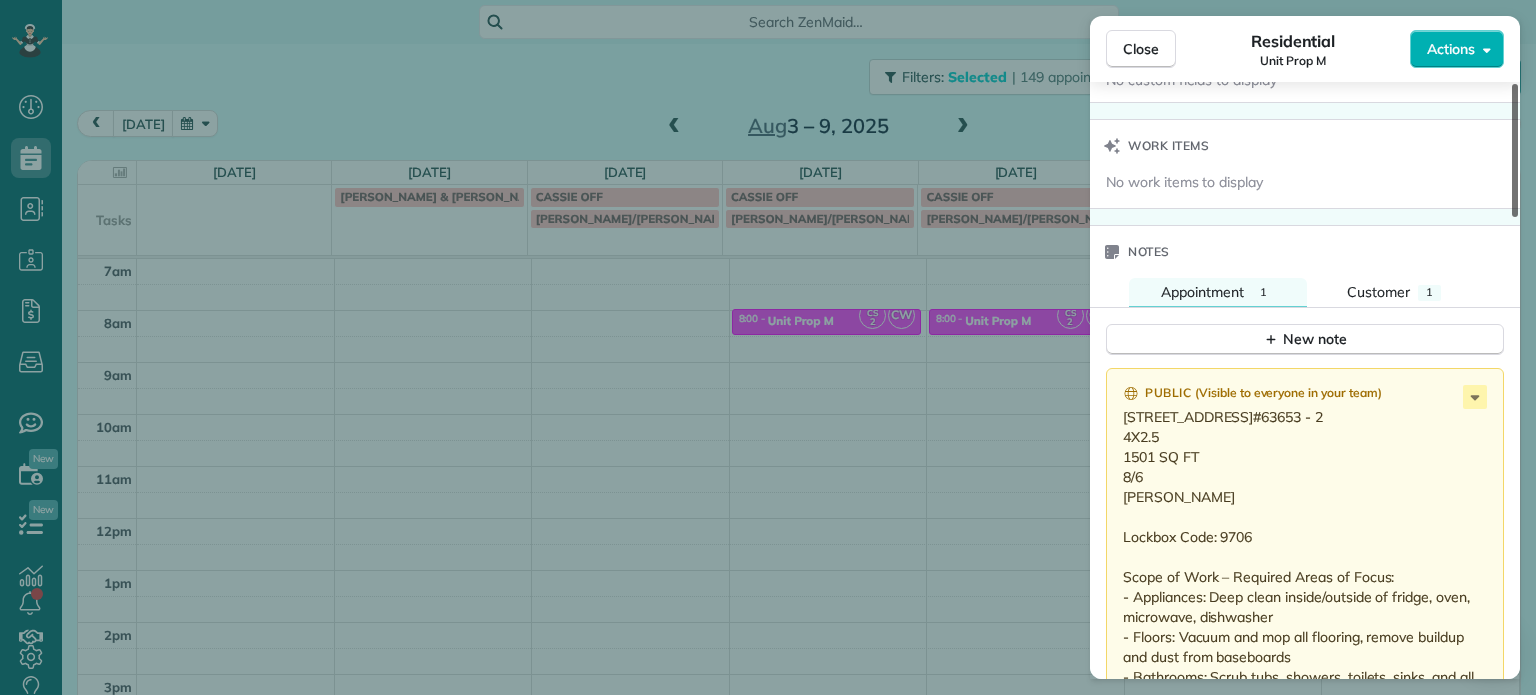 drag, startPoint x: 1510, startPoint y: 183, endPoint x: 1533, endPoint y: 510, distance: 327.80786 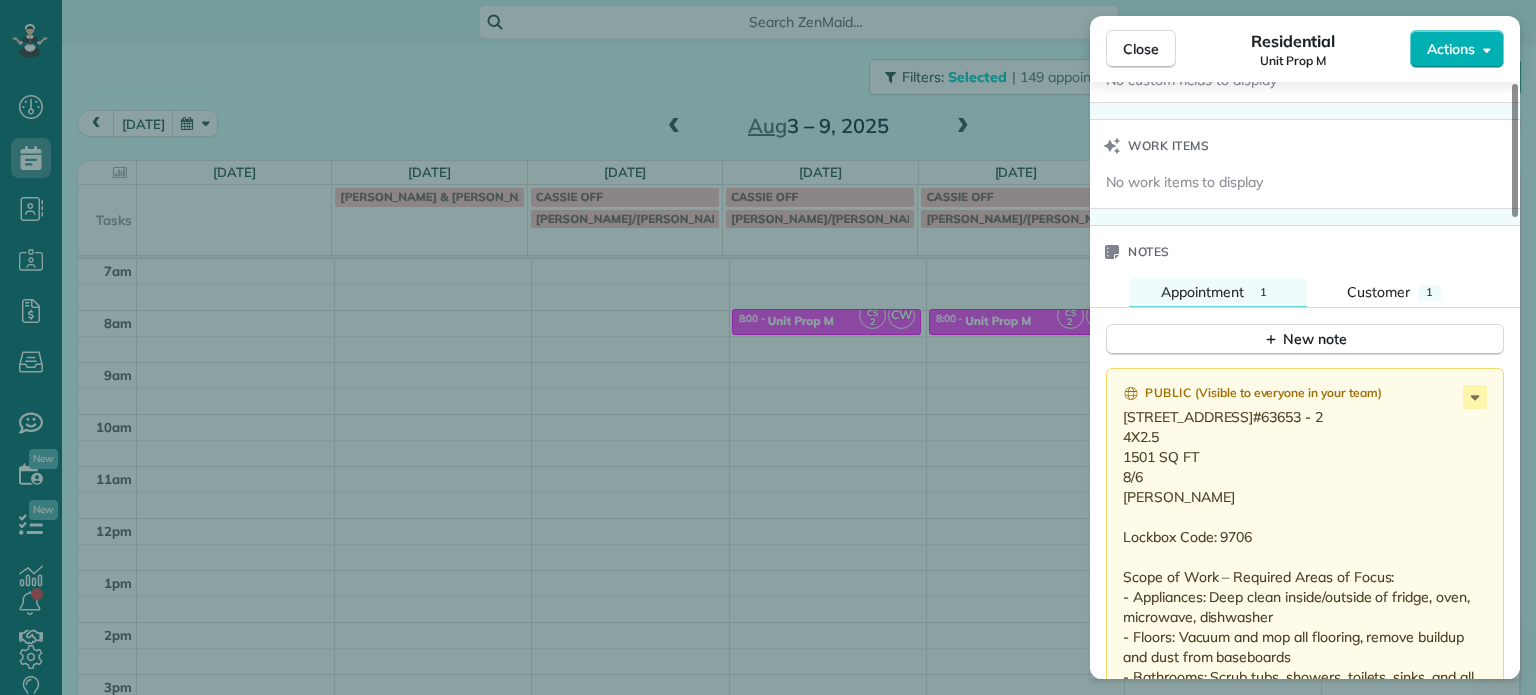 click on "Close Residential Unit Prop M Actions Status Active Unit Prop M · Open profile No phone number on record Add phone number No email on record Add email View Details Residential [DATE] 8:00 AM 8:30 AM 30 minutes One time [STREET_ADDRESS] Service was not rated yet Setup ratings Cleaners Time in and out Assign Invite Cleaners [PERSON_NAME] 8:00 AM 8:30 AM [PERSON_NAME]-German 8:00 AM 8:30 AM Checklist Try Now Keep this appointment up to your standards. Stay on top of every detail, keep your cleaners organised, and your client happy. Assign a checklist Watch a 5 min demo Billing Billing actions Price $0.00 Overcharge $0.00 Discount $0.00 Coupon discount - Primary tax - Secondary tax - Total appointment price $0.00 Tips collected New feature! $0.00 [PERSON_NAME] as paid Total including tip $0.00 Get paid online in no-time! Send an invoice and reward your cleaners with tips Charge customer credit card Appointment custom fields No custom fields to display Work items 1 1" at bounding box center (768, 347) 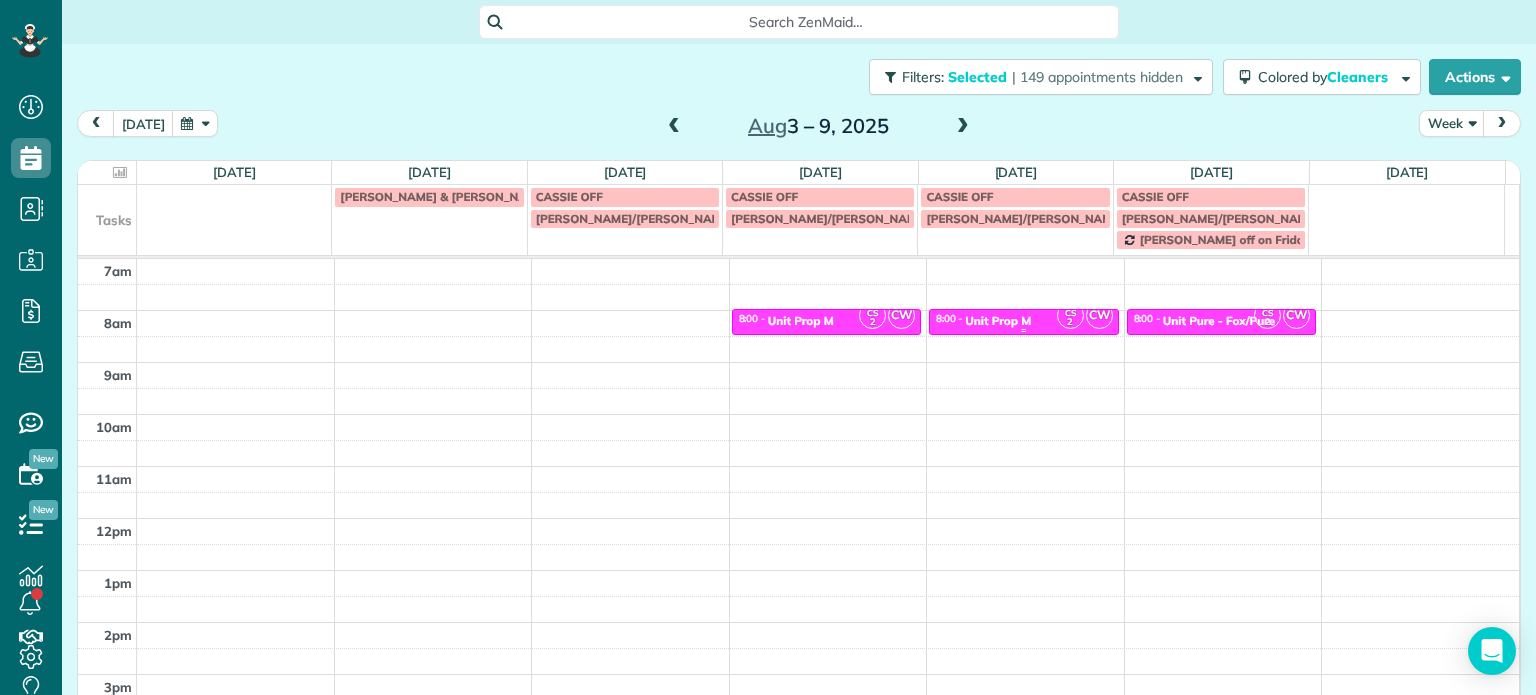 click on "2" at bounding box center (1070, 322) 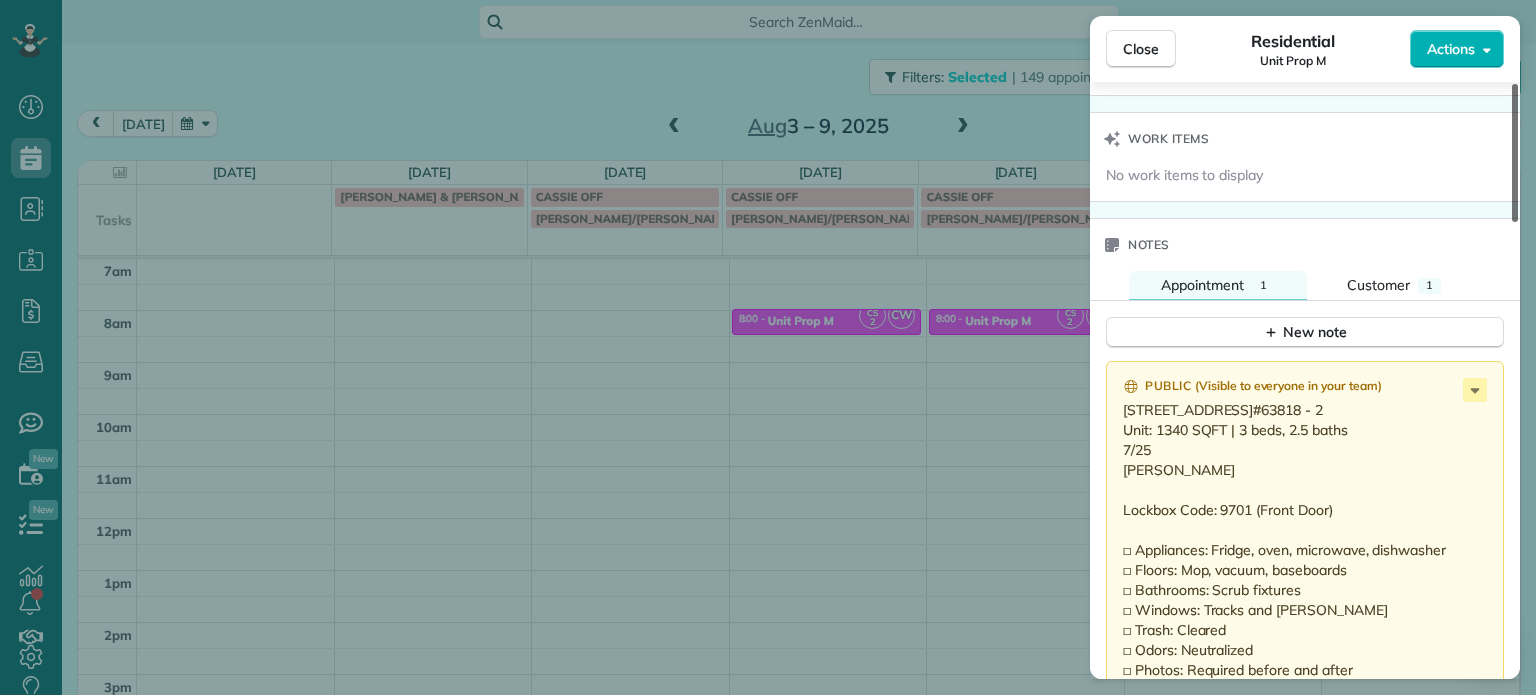 scroll, scrollTop: 1533, scrollLeft: 0, axis: vertical 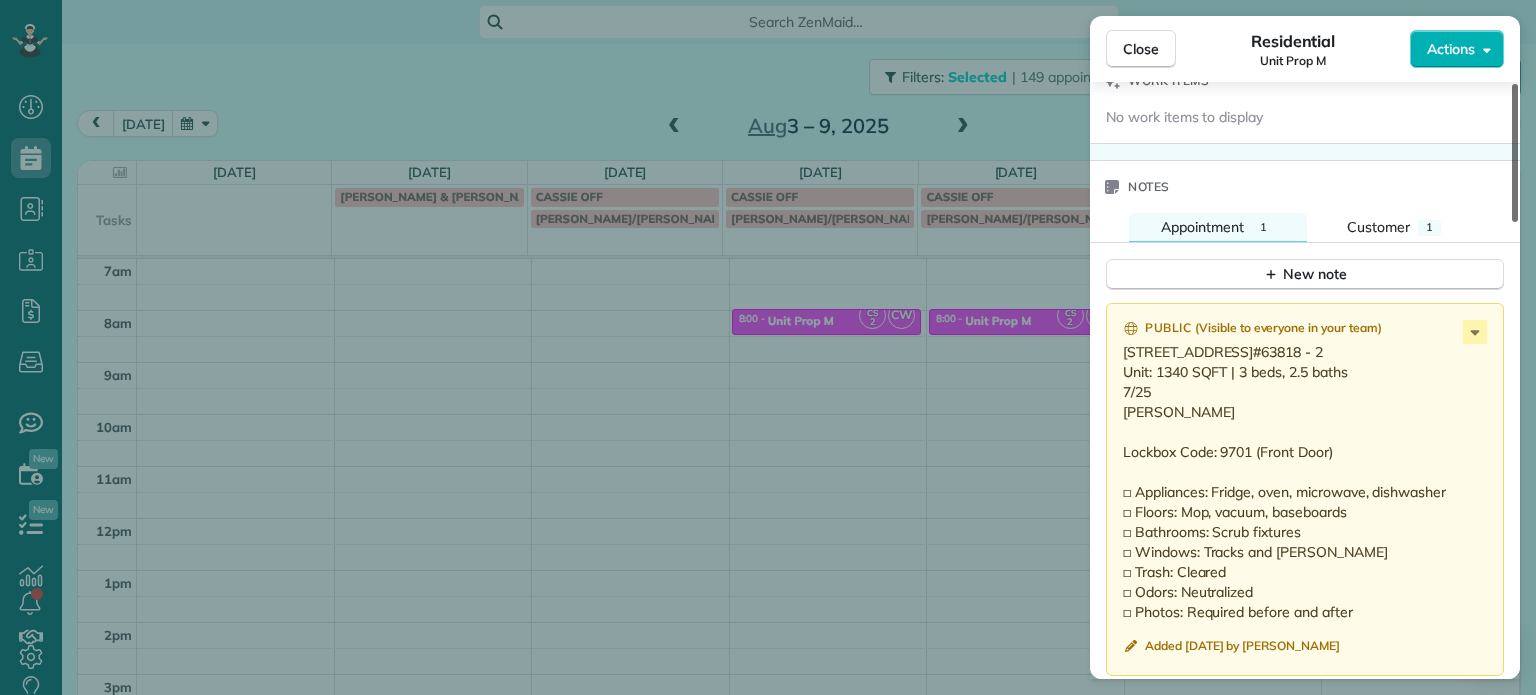 drag, startPoint x: 1513, startPoint y: 186, endPoint x: 1535, endPoint y: 540, distance: 354.68295 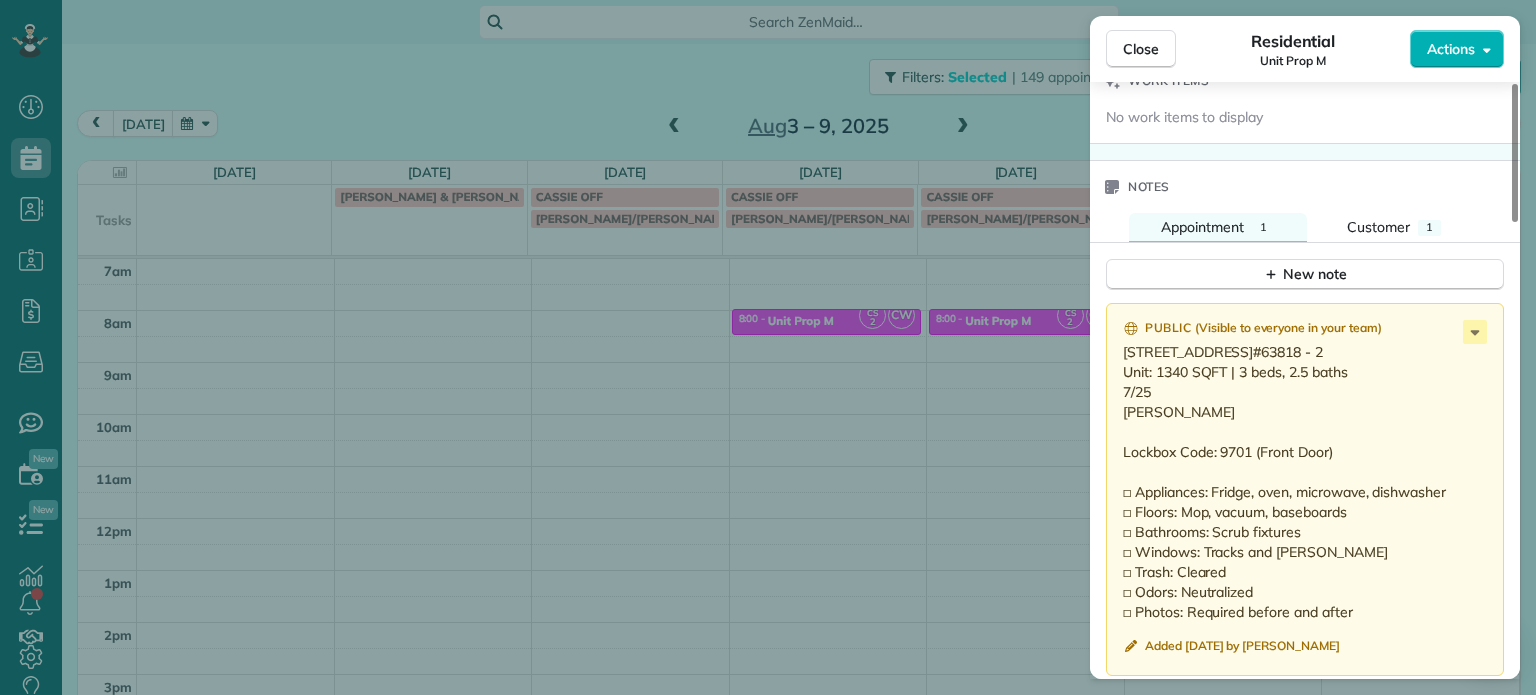 click on "Close Residential Unit Prop M Actions Status Active Unit Prop M · Open profile No phone number on record Add phone number No email on record Add email View Details Residential [DATE] 8:00 AM 8:30 AM 30 minutes One time [STREET_ADDRESS] Service was not rated yet Setup ratings Cleaners Time in and out Assign Invite Cleaners [PERSON_NAME]-German 8:00 AM 8:30 AM [PERSON_NAME] 8:00 AM 8:30 AM Checklist Try Now Keep this appointment up to your standards. Stay on top of every detail, keep your cleaners organised, and your client happy. Assign a checklist Watch a 5 min demo Billing Billing actions Price $0.00 Overcharge $0.00 Discount $0.00 Coupon discount - Primary tax - Secondary tax - Total appointment price $0.00 Tips collected New feature! $0.00 [PERSON_NAME] as paid Total including tip $0.00 Get paid online in no-time! Send an invoice and reward your cleaners with tips Charge customer credit card Appointment custom fields No custom fields to display Work items Notes 1 1 (" at bounding box center [768, 347] 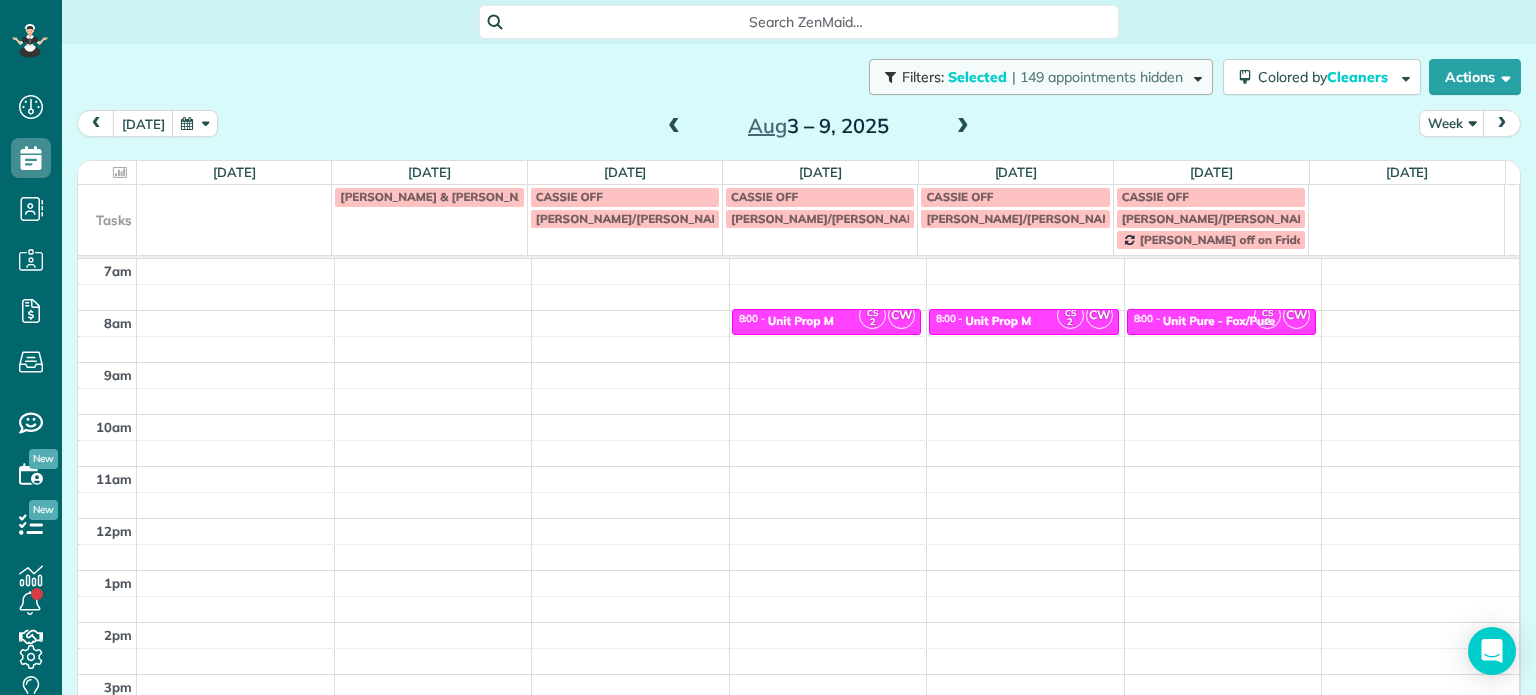 click on "|  149 appointments hidden" at bounding box center [1097, 77] 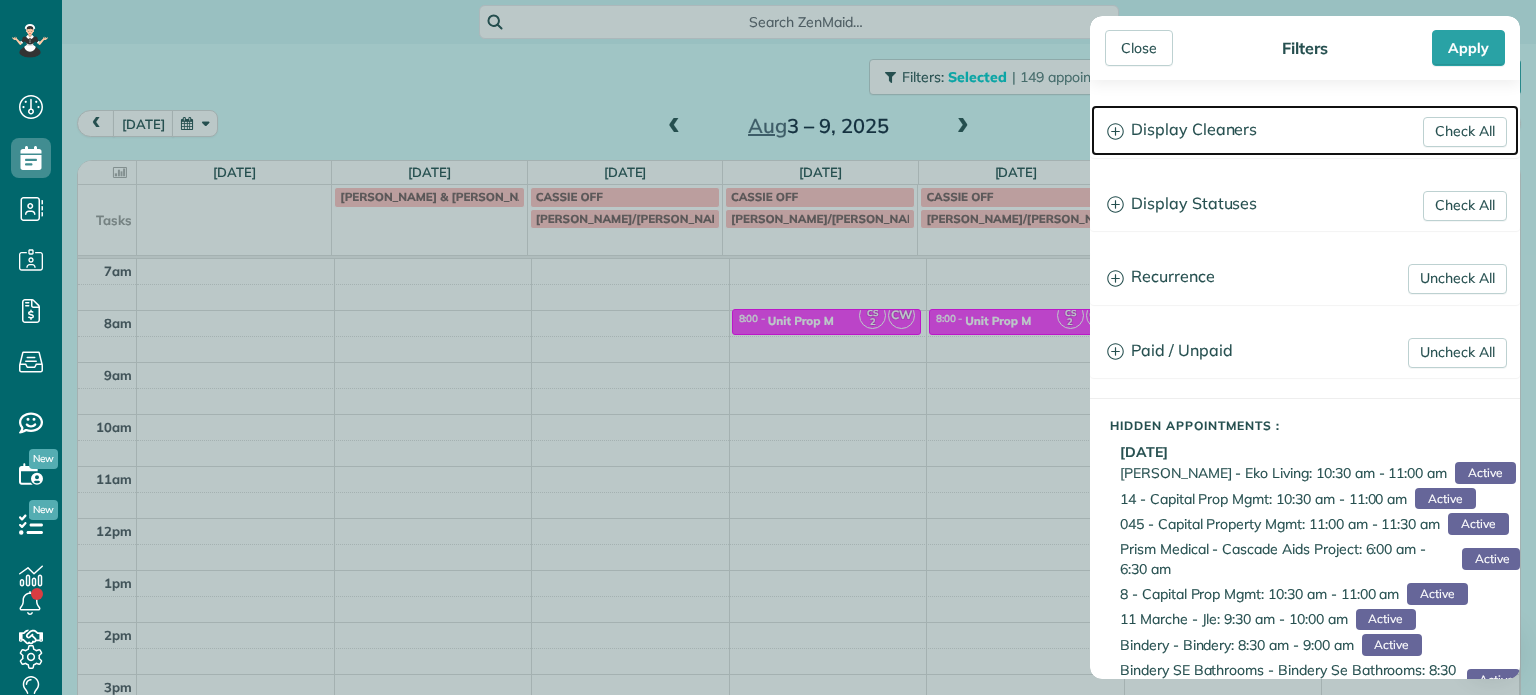 click on "Display Cleaners" at bounding box center (1305, 130) 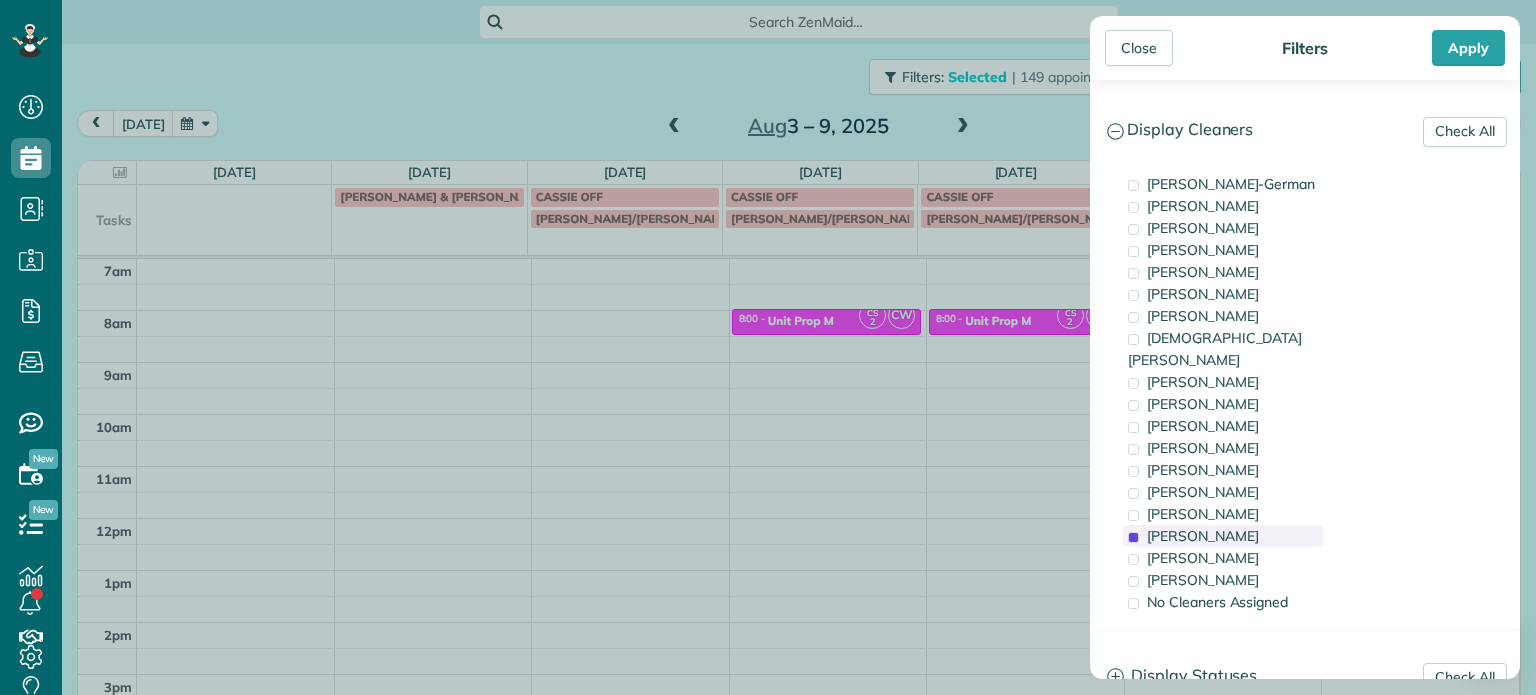 click on "[PERSON_NAME]" at bounding box center (1203, 536) 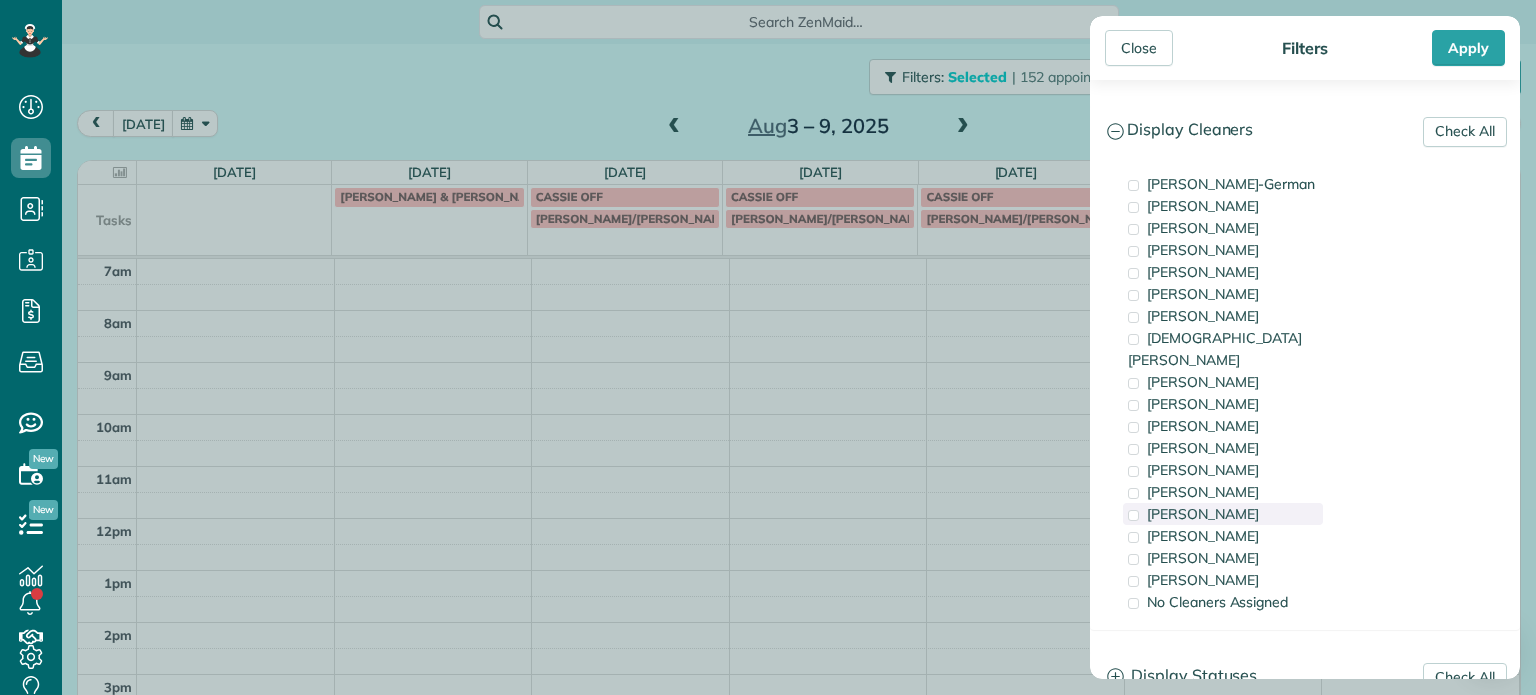 click on "[PERSON_NAME]" at bounding box center (1203, 514) 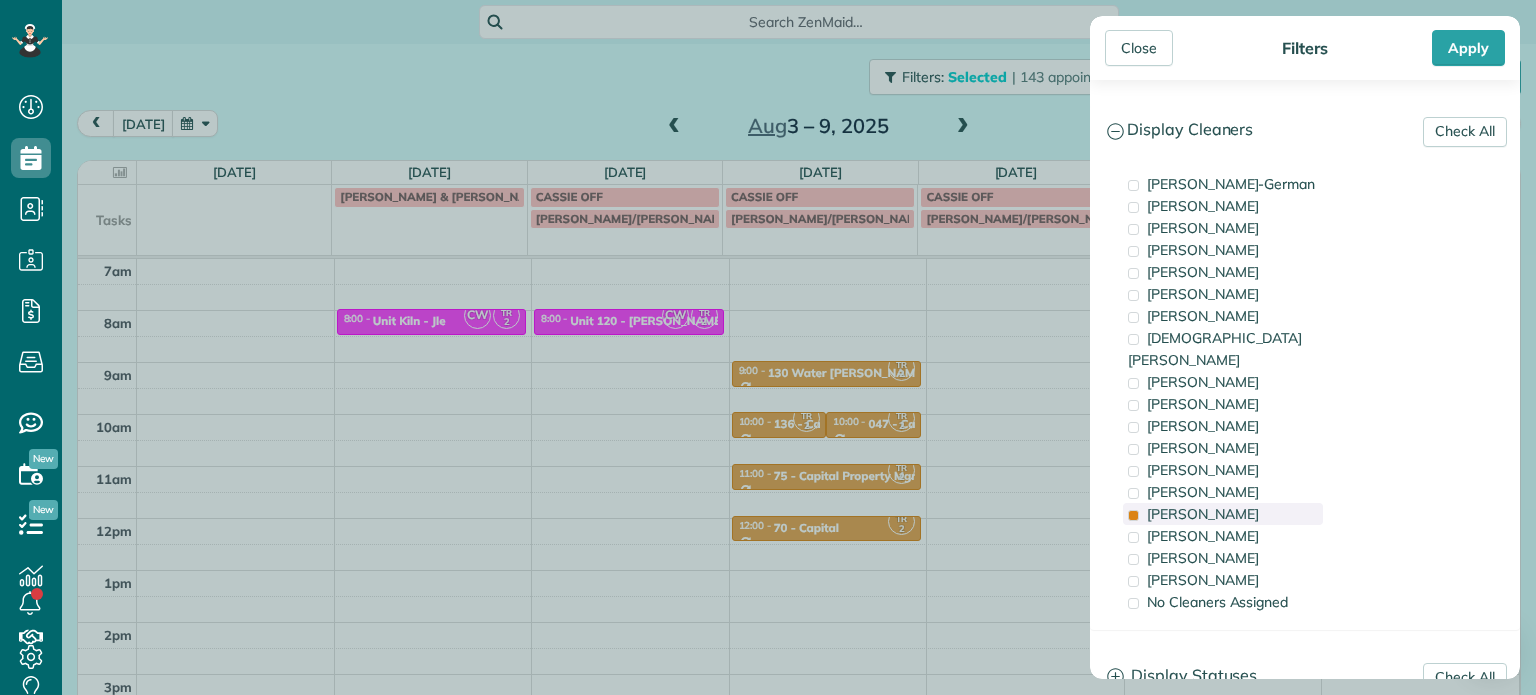 click on "[PERSON_NAME]" at bounding box center (1203, 514) 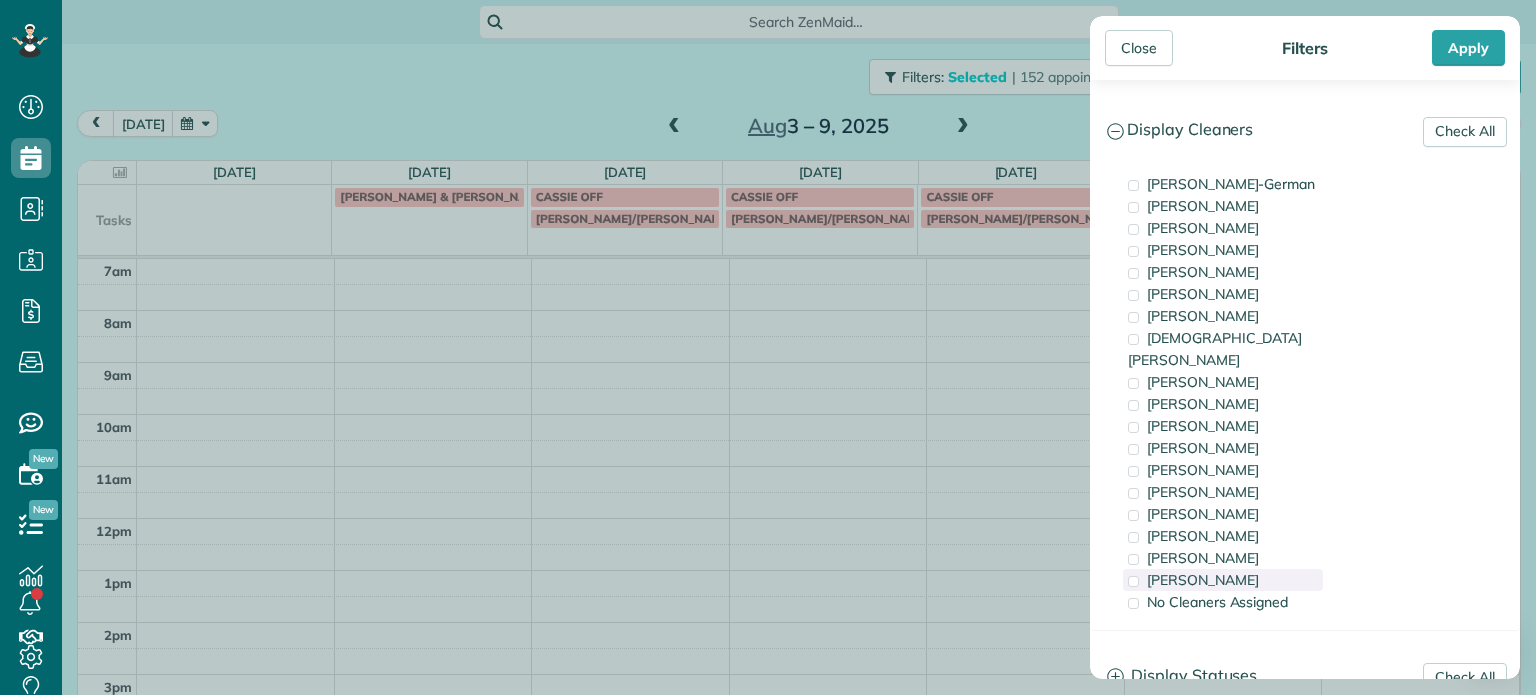 click on "[PERSON_NAME]" at bounding box center (1203, 580) 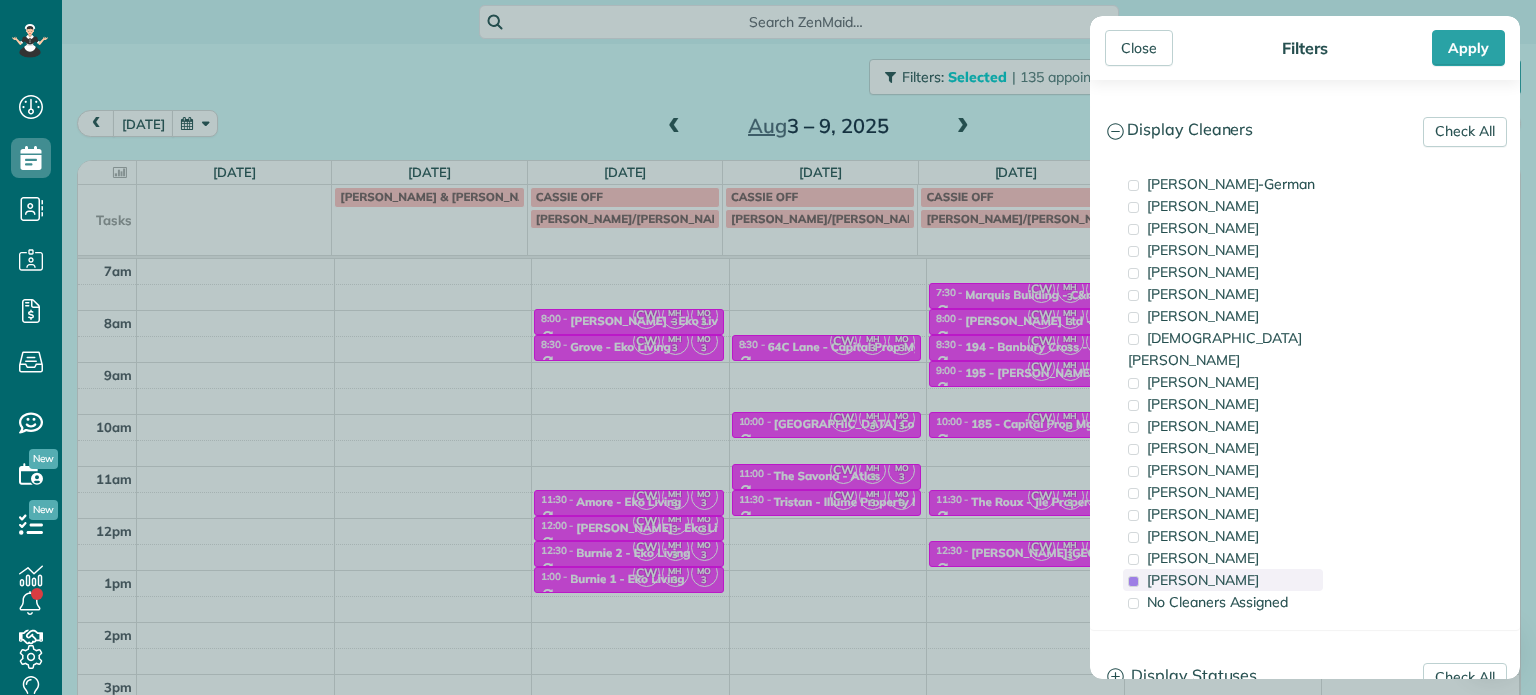 click on "[PERSON_NAME]" at bounding box center [1203, 580] 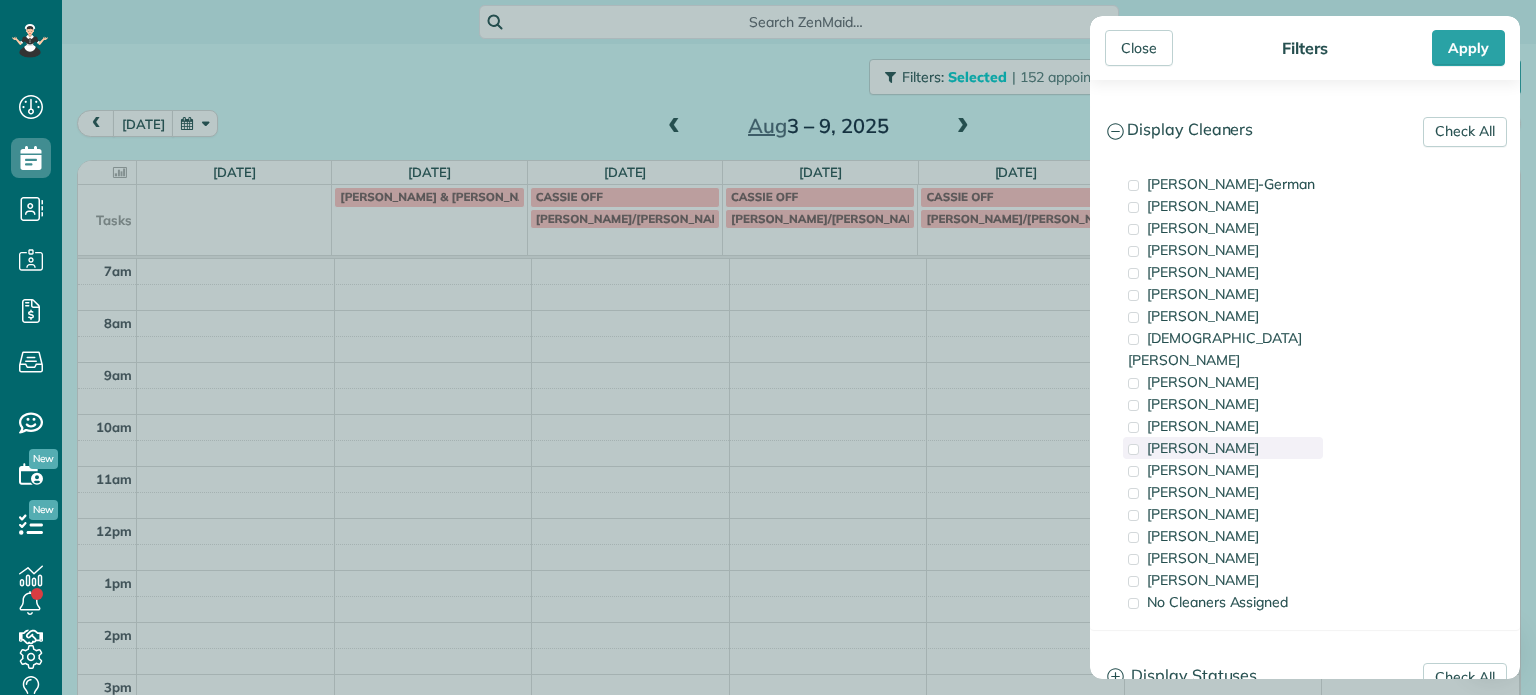 click on "[PERSON_NAME]" at bounding box center [1203, 448] 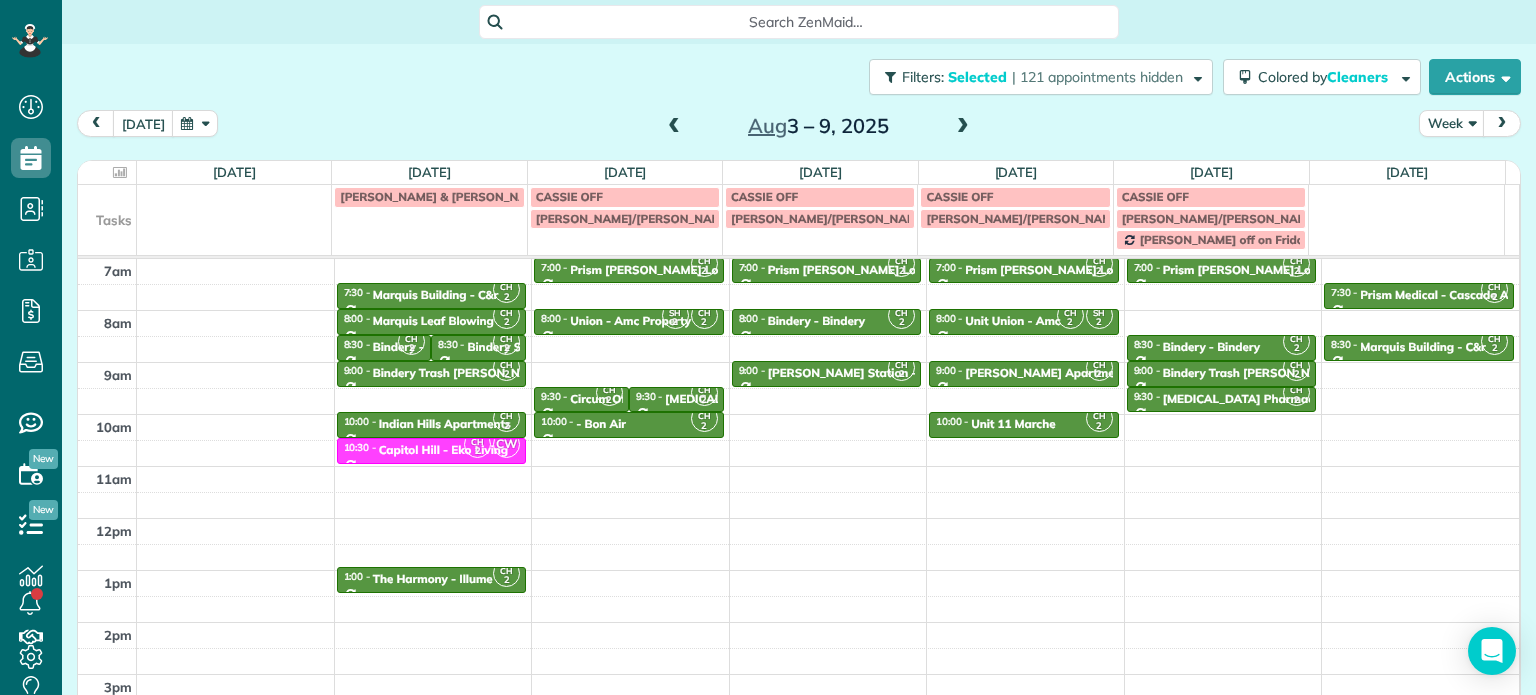 click on "Close
Filters
Apply
Check All
Display Cleaners
[PERSON_NAME]-German
[PERSON_NAME]
[PERSON_NAME]
[PERSON_NAME]
[PERSON_NAME]
[PERSON_NAME]
[PERSON_NAME]" at bounding box center (768, 347) 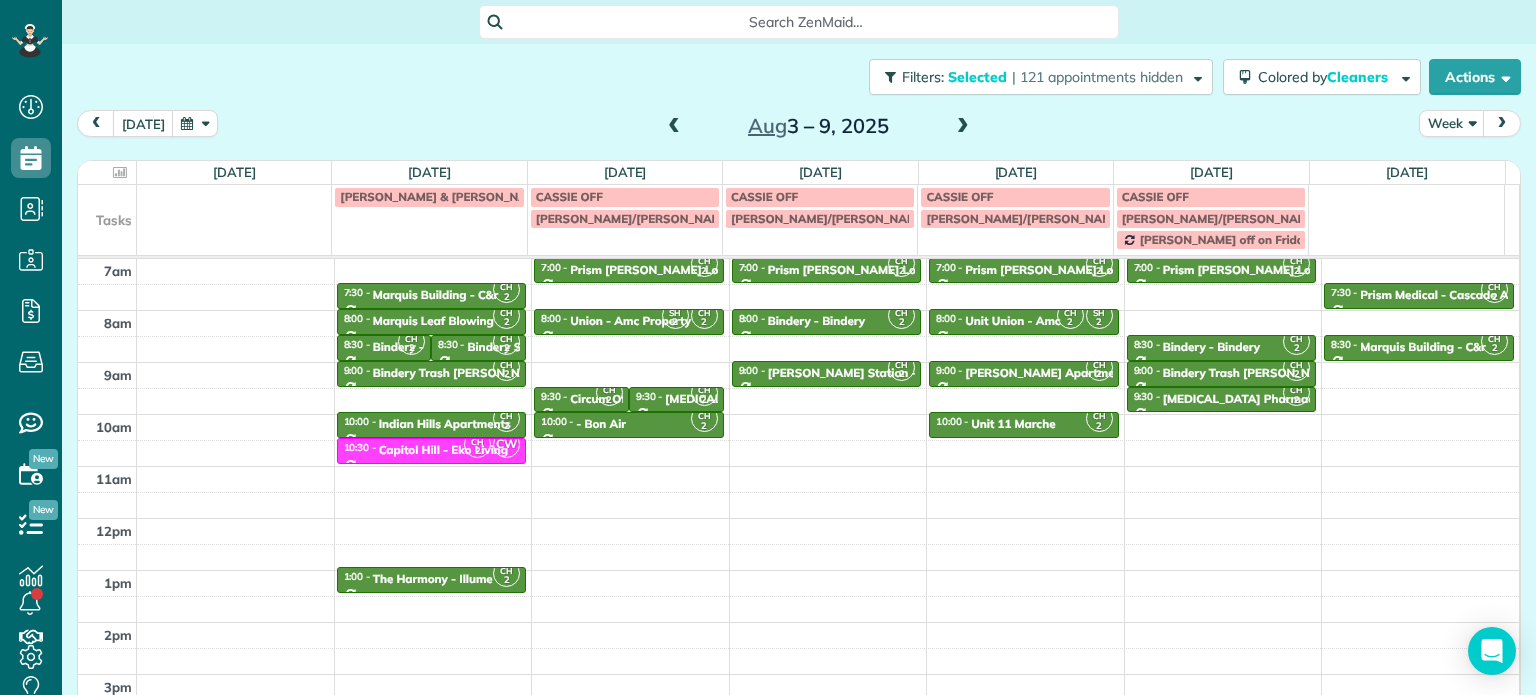 click at bounding box center (674, 127) 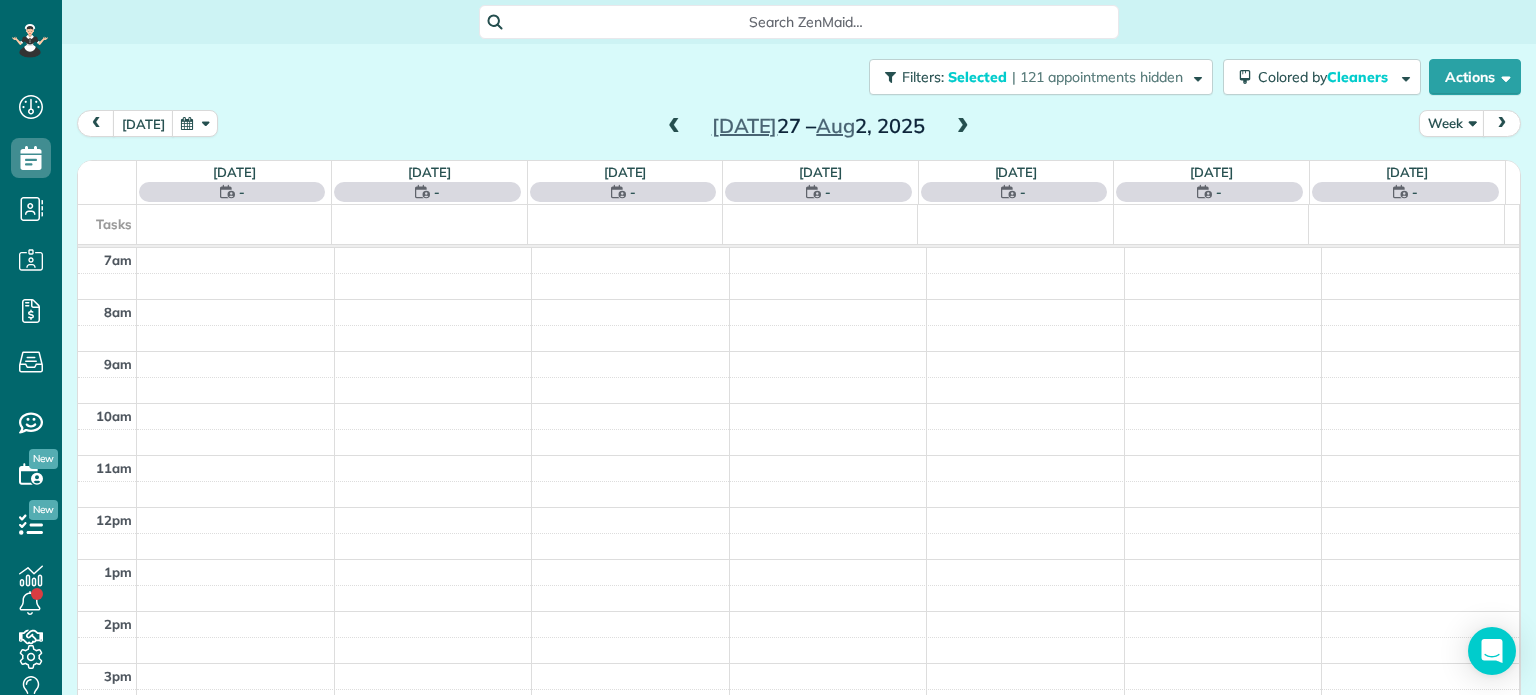 click at bounding box center (674, 127) 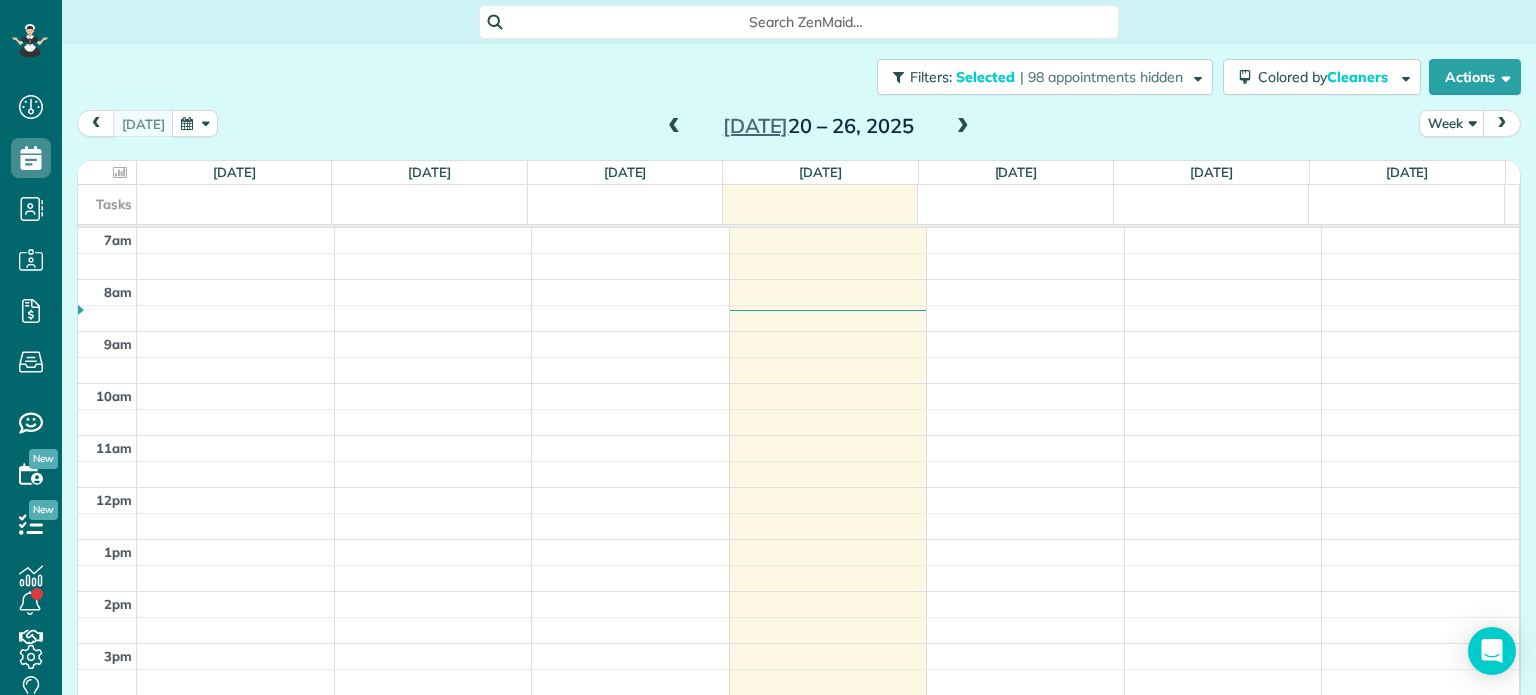 click at bounding box center (963, 127) 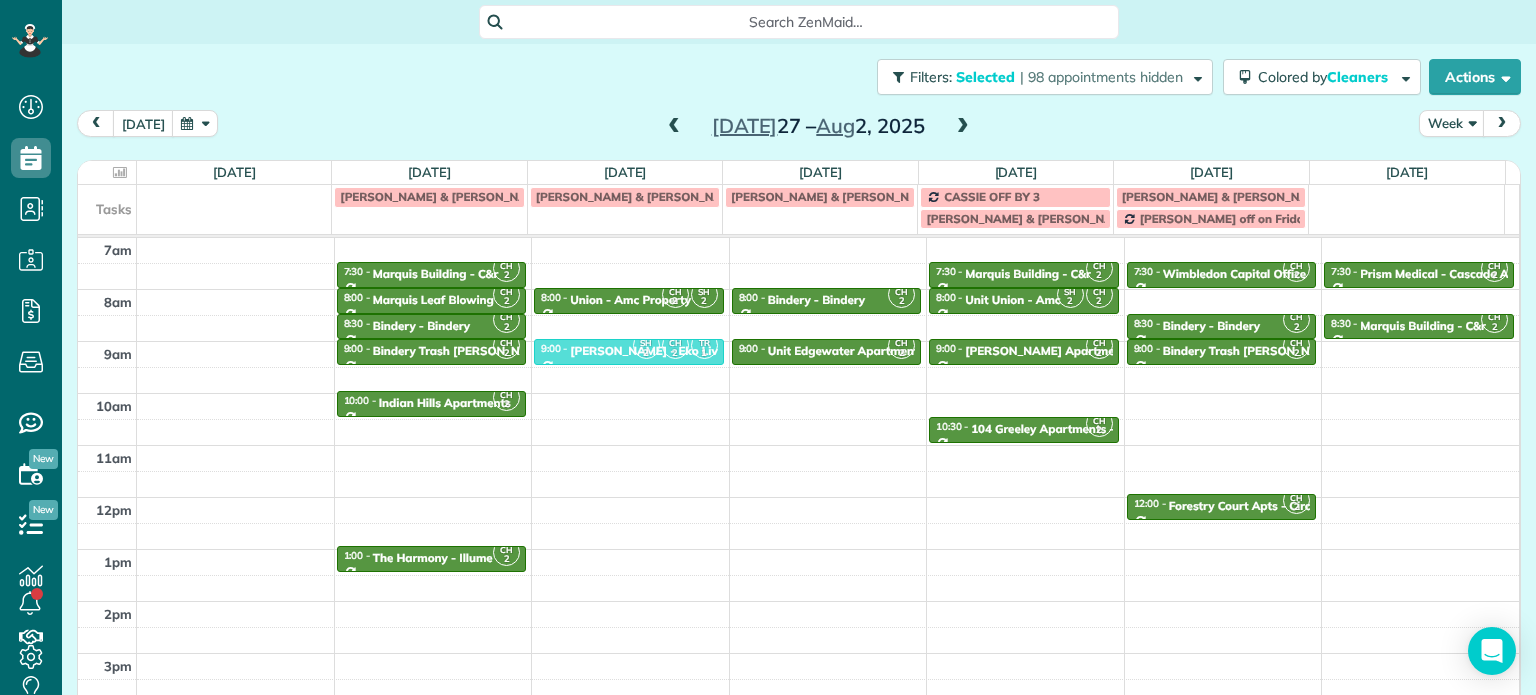 click at bounding box center [674, 127] 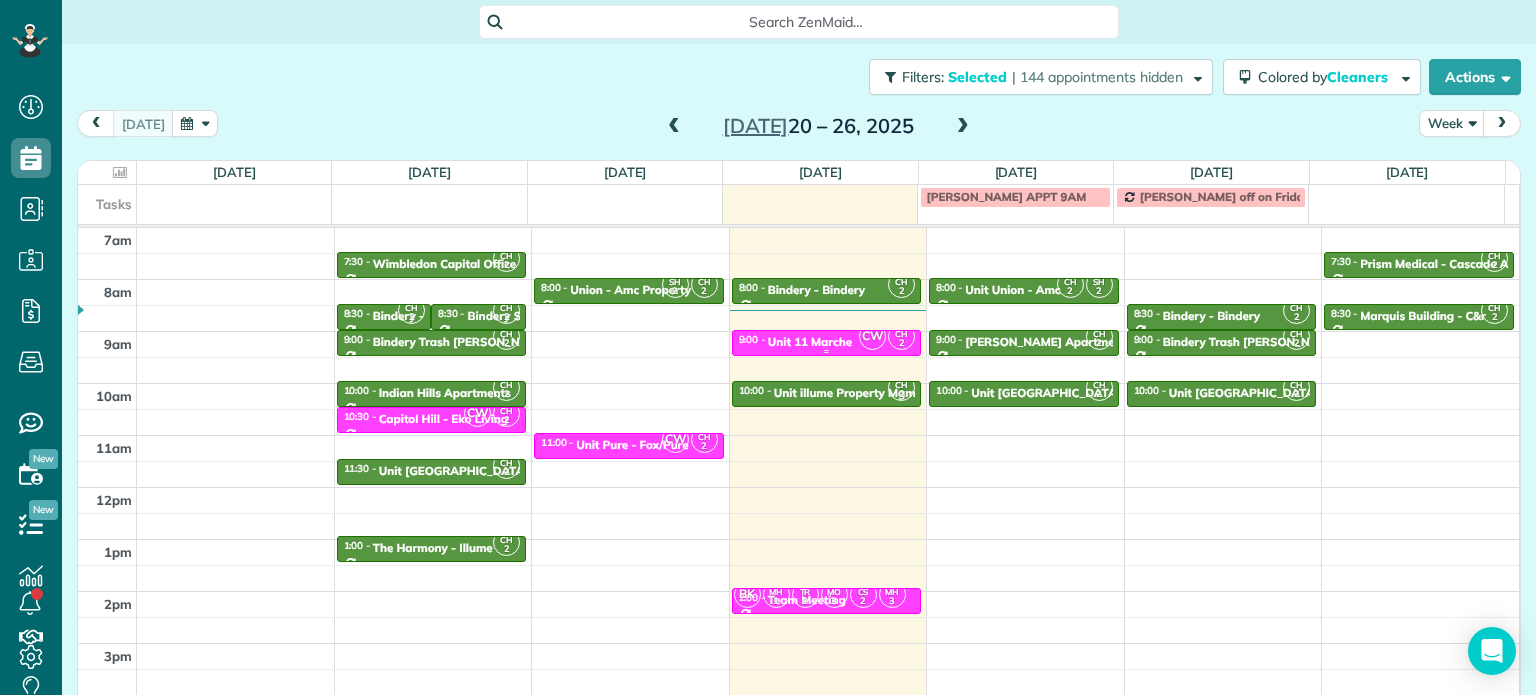 click on "Unit 11 Marche" at bounding box center (810, 342) 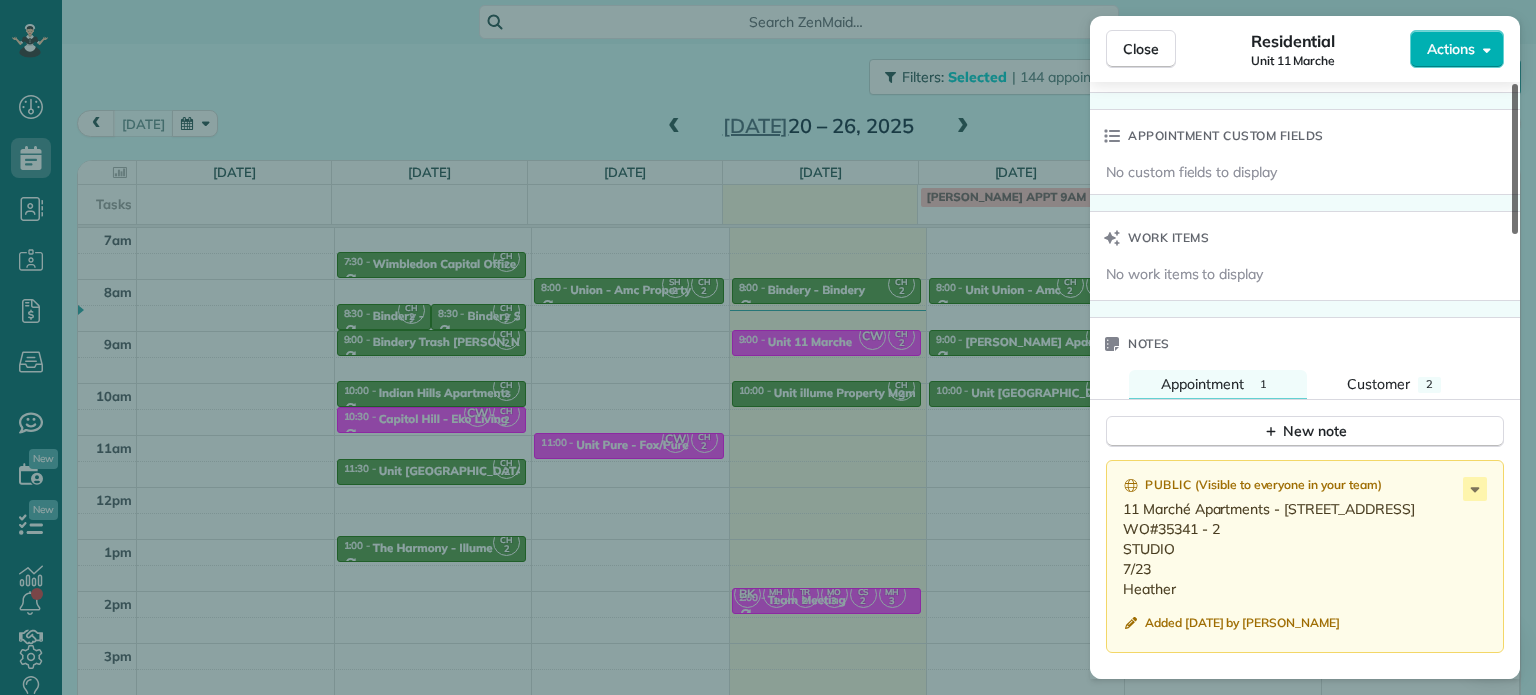 scroll, scrollTop: 1415, scrollLeft: 0, axis: vertical 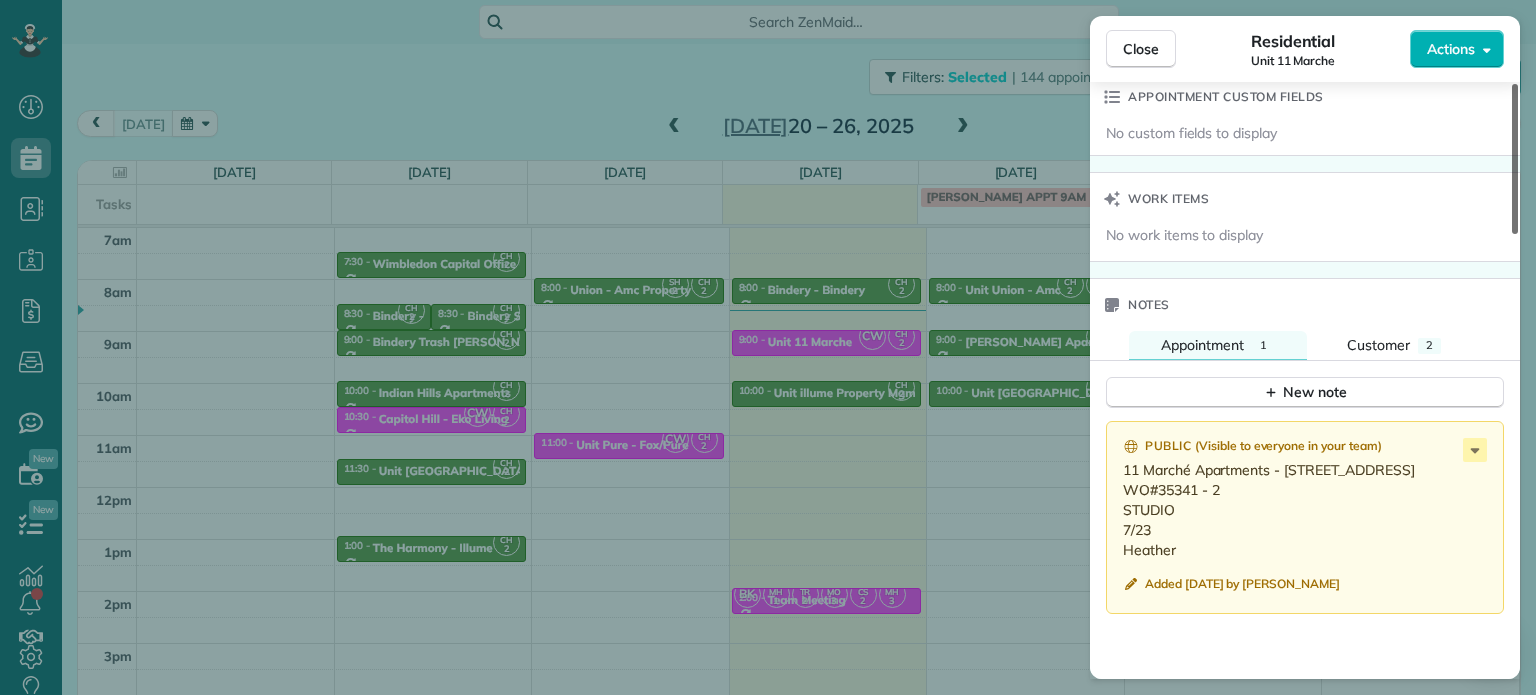 drag, startPoint x: 1519, startPoint y: 157, endPoint x: 1535, endPoint y: 511, distance: 354.3614 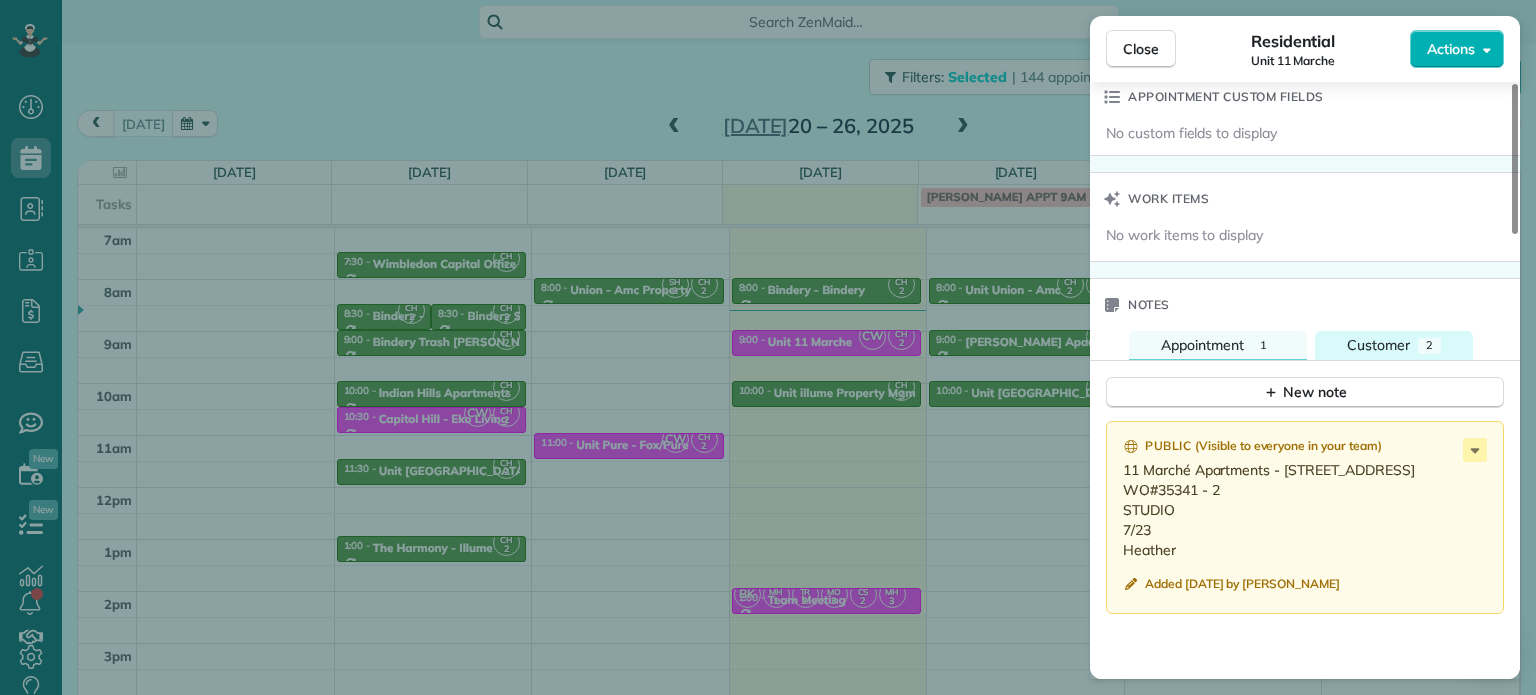 click on "Customer 2" at bounding box center (1394, 345) 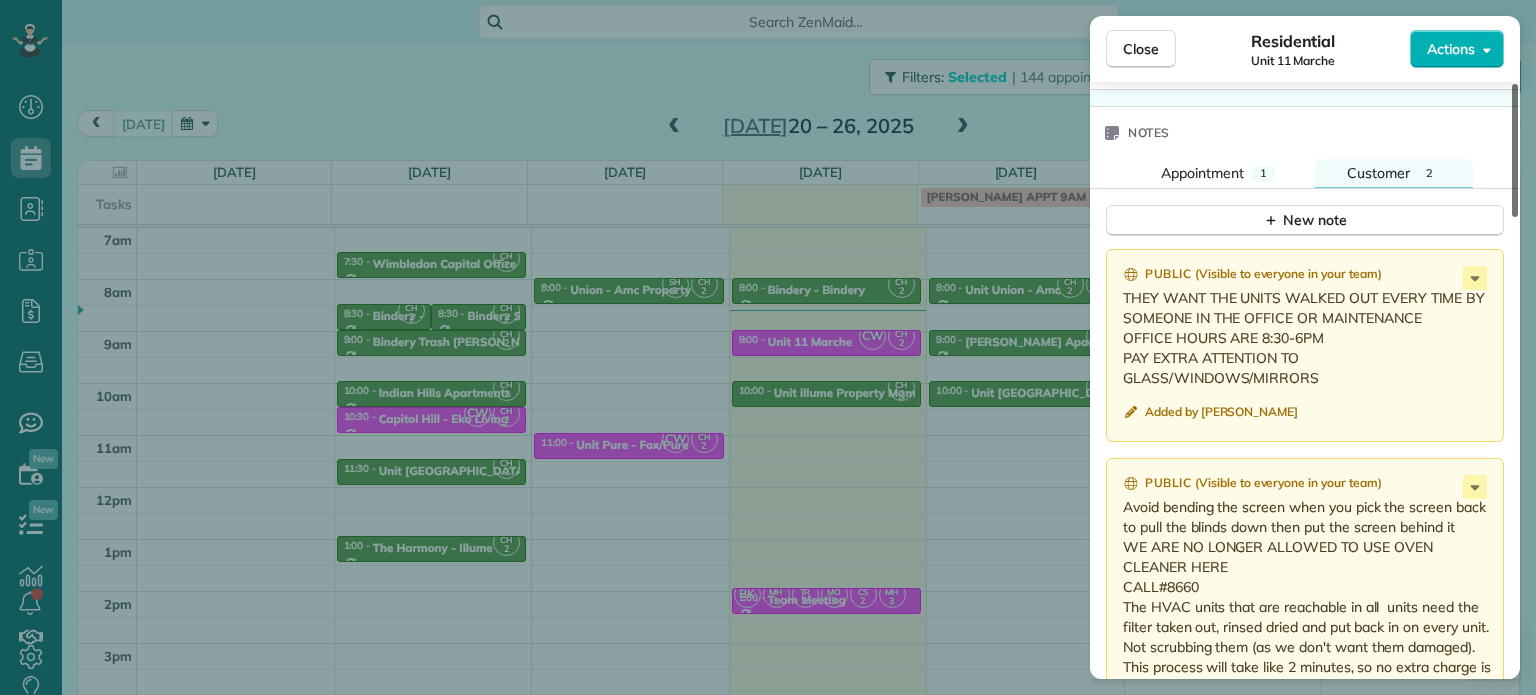 scroll, scrollTop: 1536, scrollLeft: 0, axis: vertical 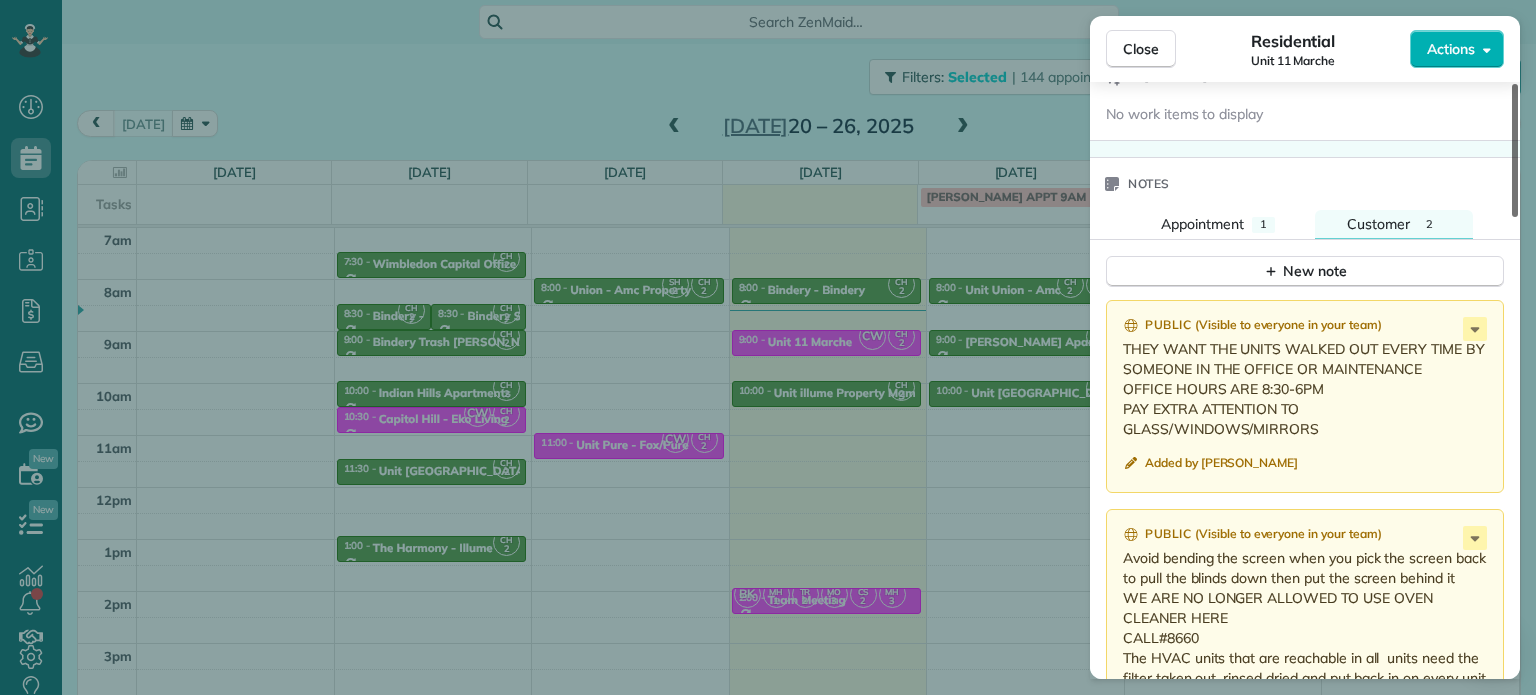 drag, startPoint x: 1515, startPoint y: 513, endPoint x: 1520, endPoint y: 540, distance: 27.45906 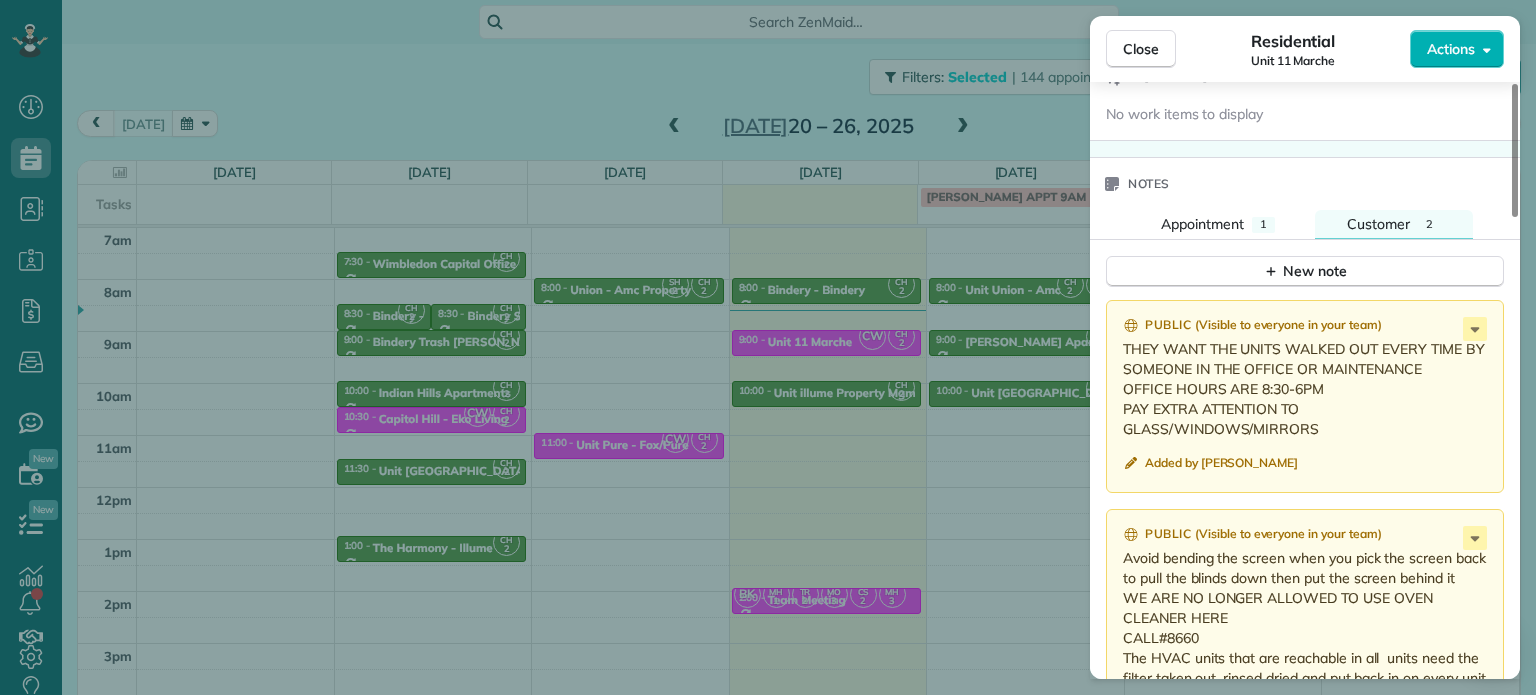 click on "THEY WANT THE UNITS WALKED OUT EVERY TIME BY SOMEONE IN THE OFFICE OR MAINTENANCE
OFFICE HOURS ARE 8:30-6PM
PAY EXTRA ATTENTION TO GLASS/WINDOWS/MIRRORS" at bounding box center (1307, 389) 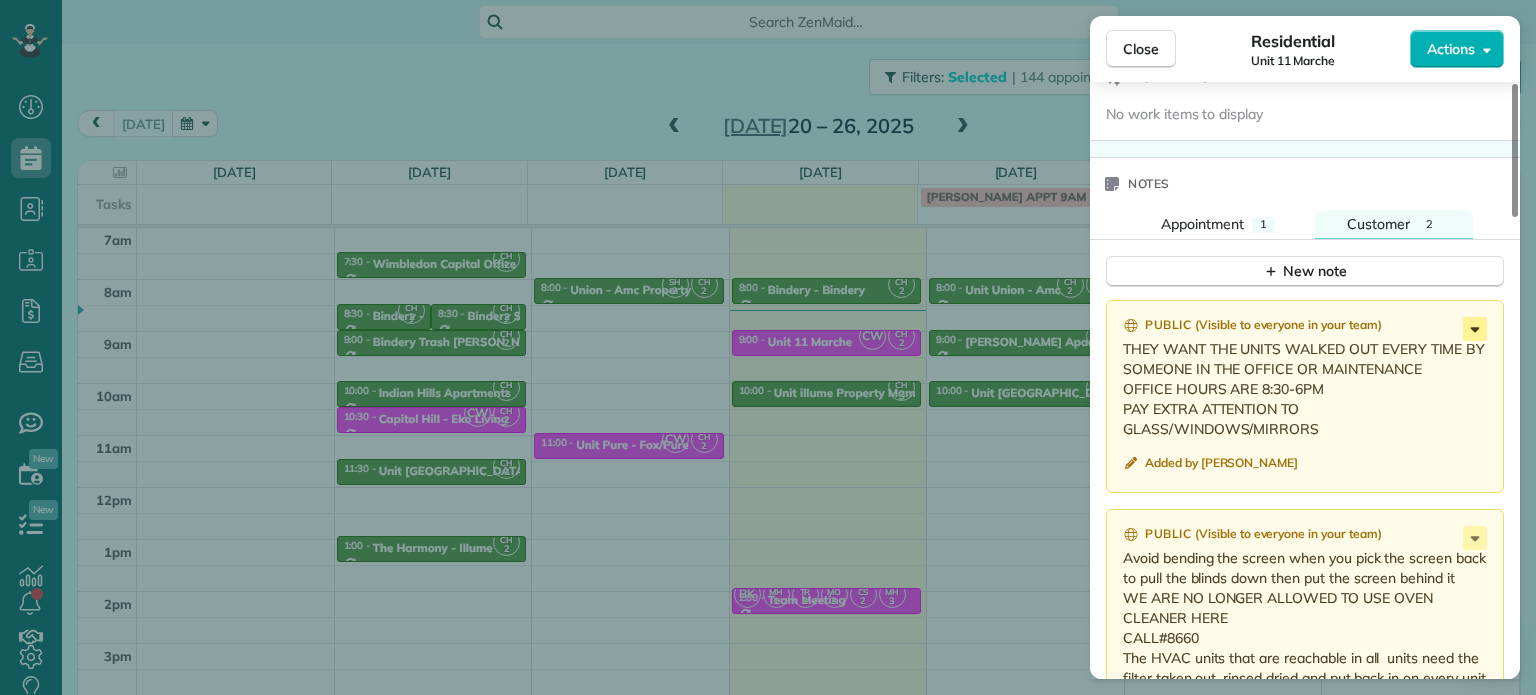 click 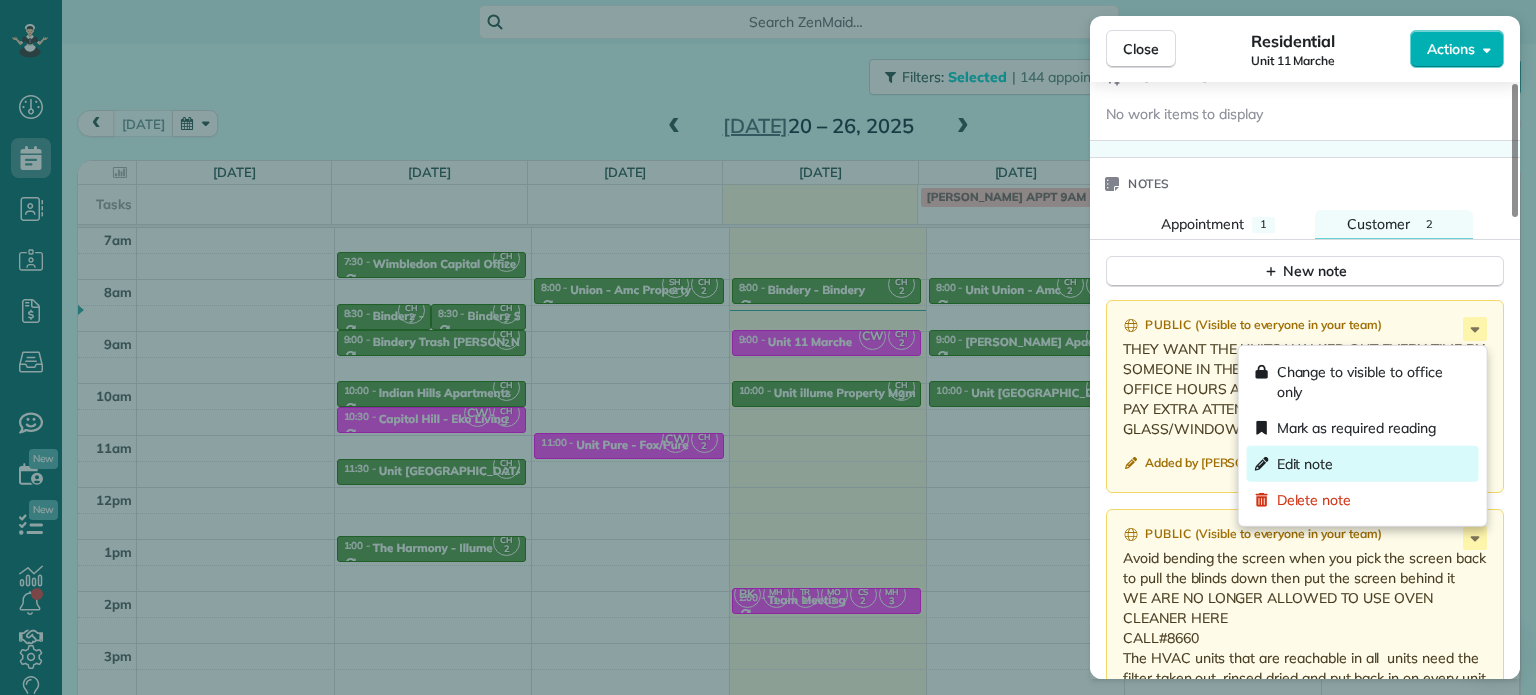 click on "Edit note" at bounding box center [1363, 464] 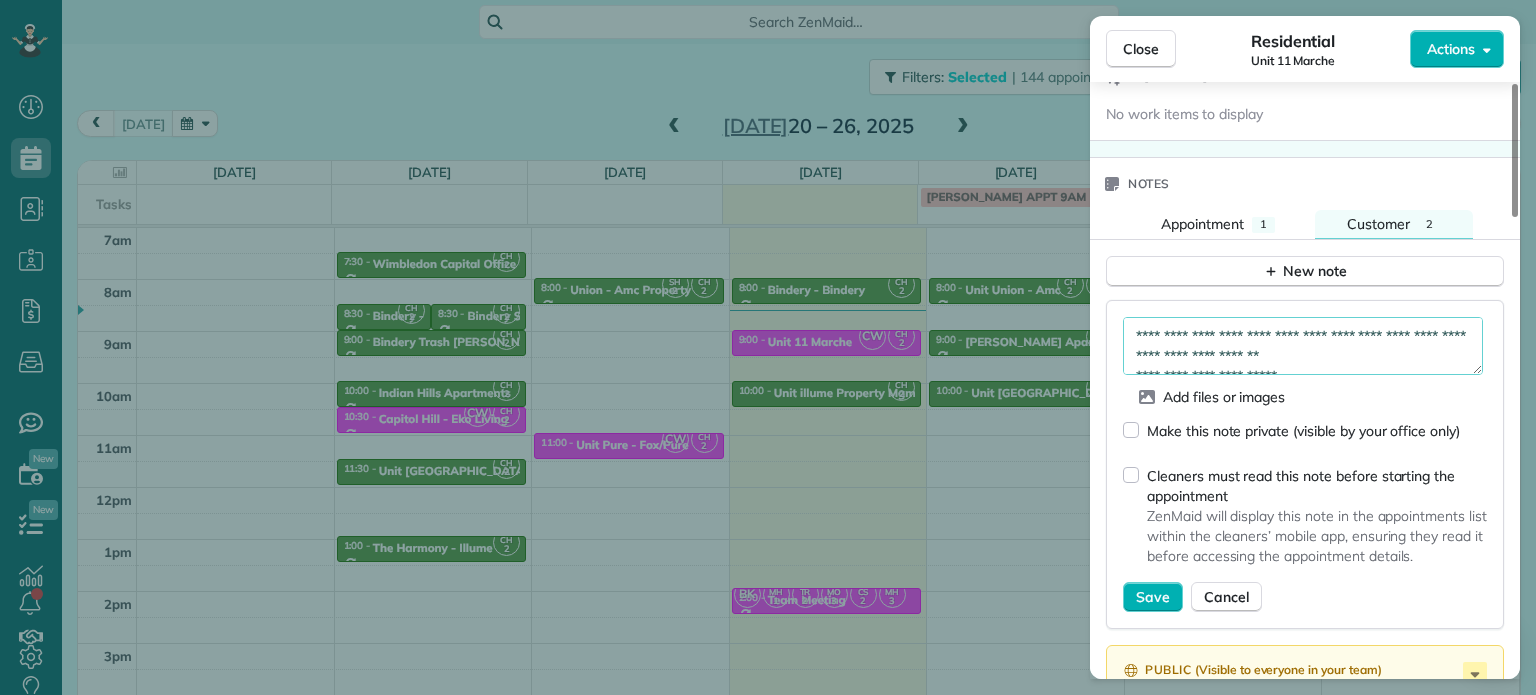 click on "**********" at bounding box center (1303, 346) 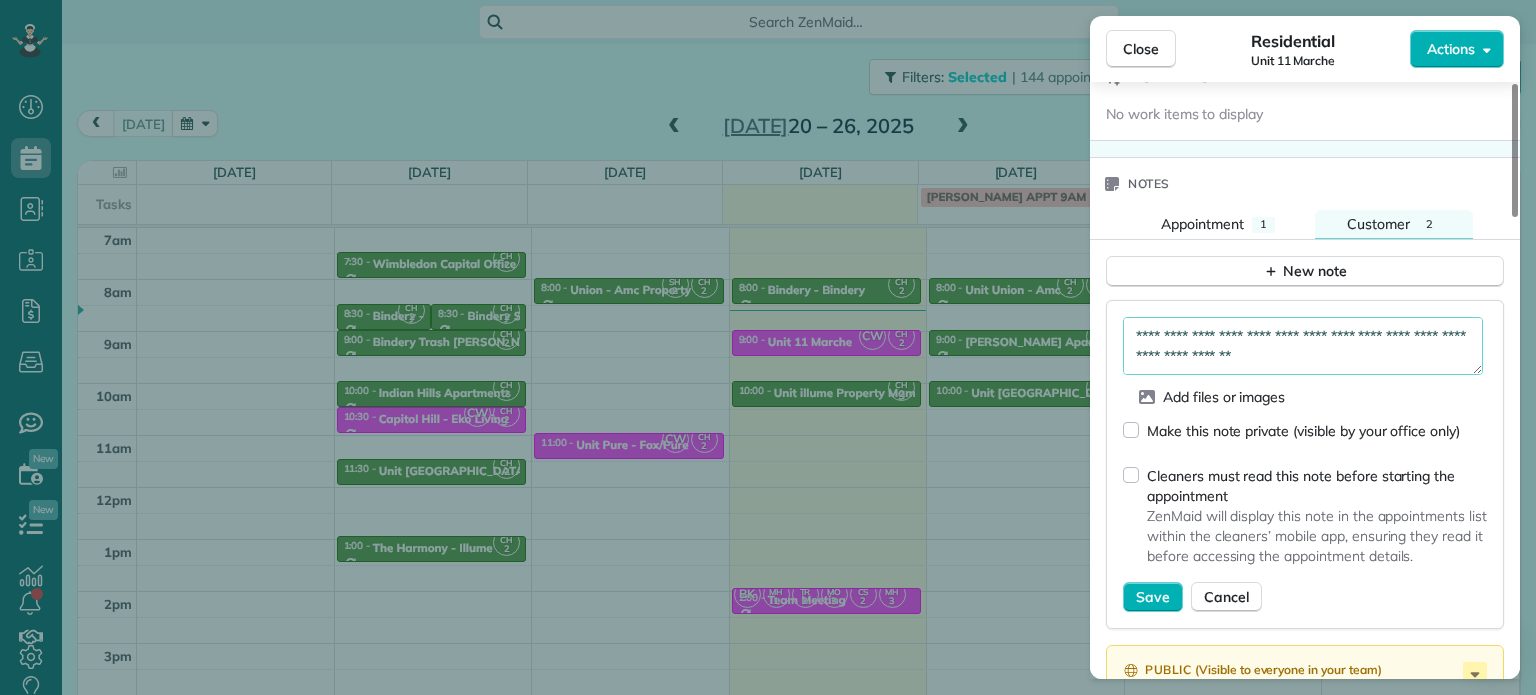 scroll, scrollTop: 10, scrollLeft: 0, axis: vertical 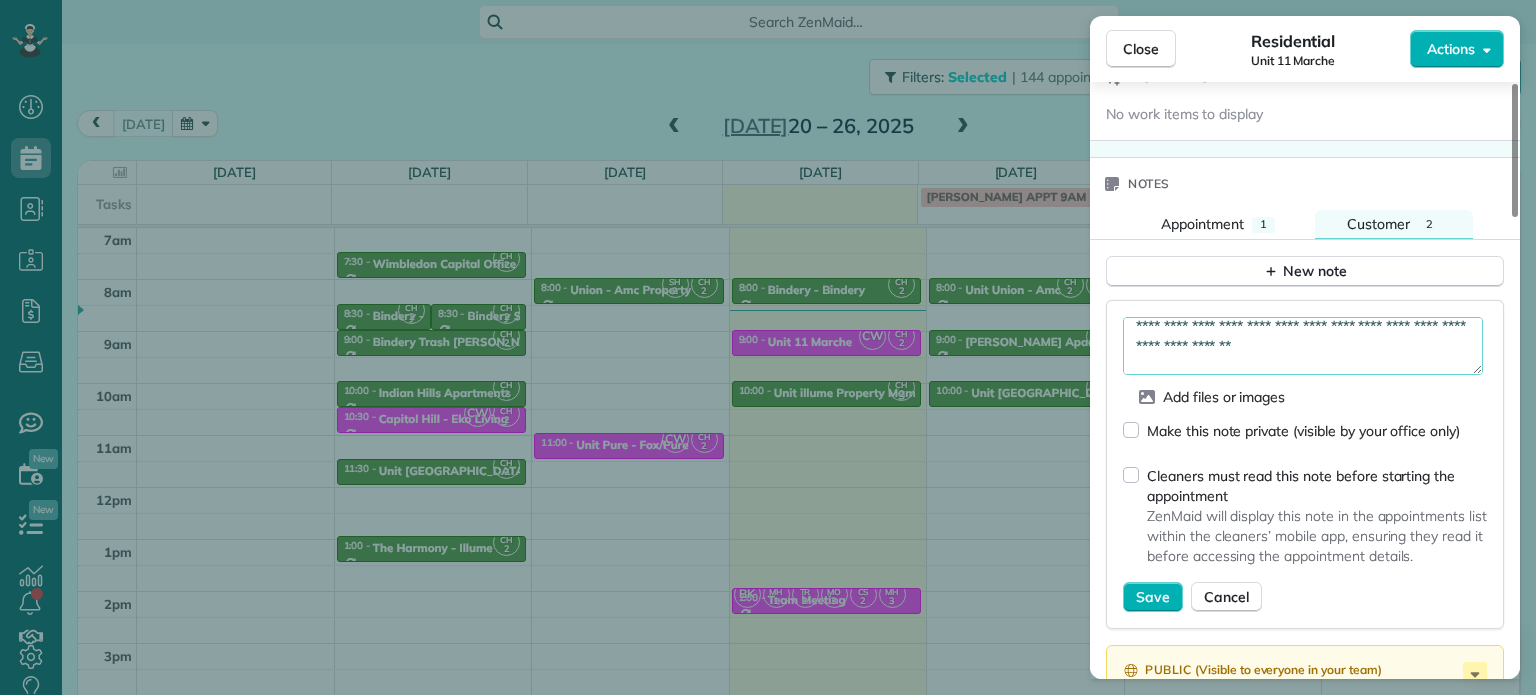 click on "**********" at bounding box center (1303, 346) 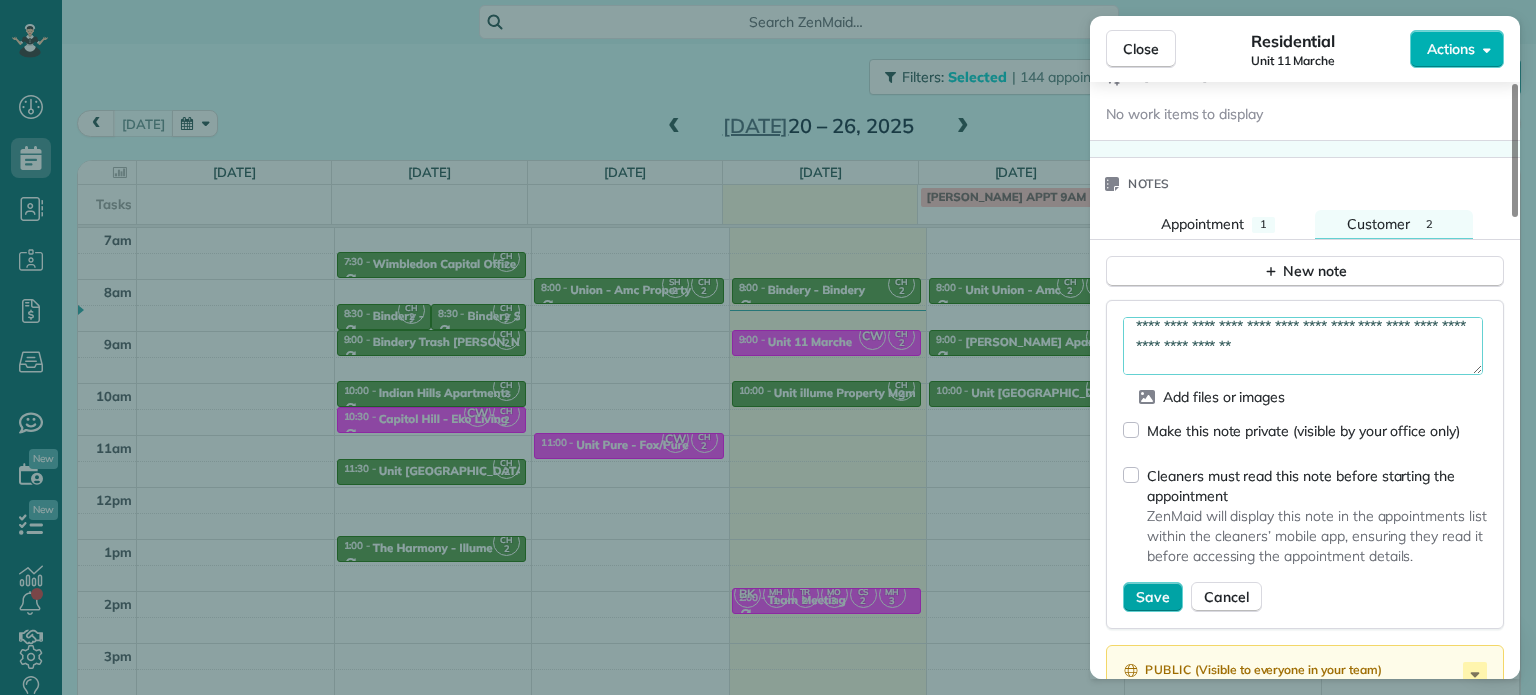 type on "**********" 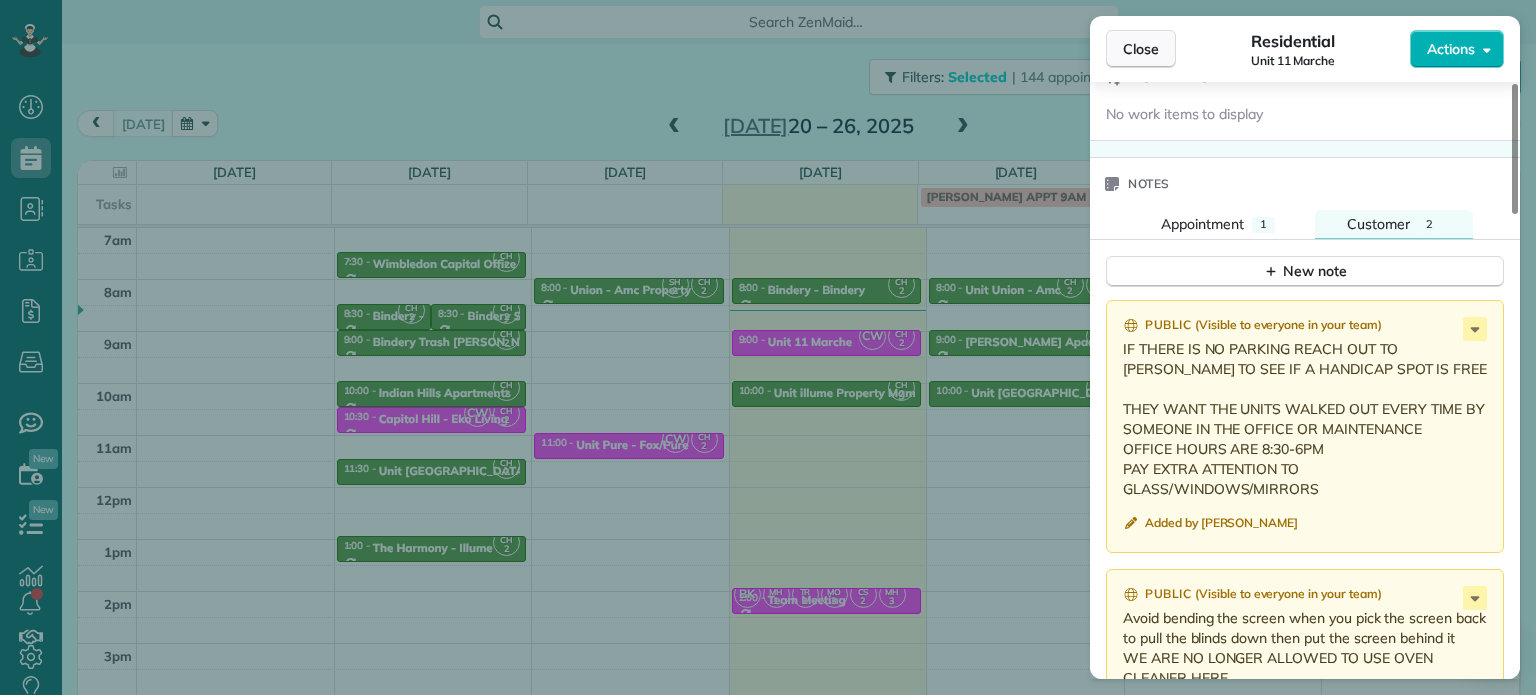 click on "Close" at bounding box center (1141, 49) 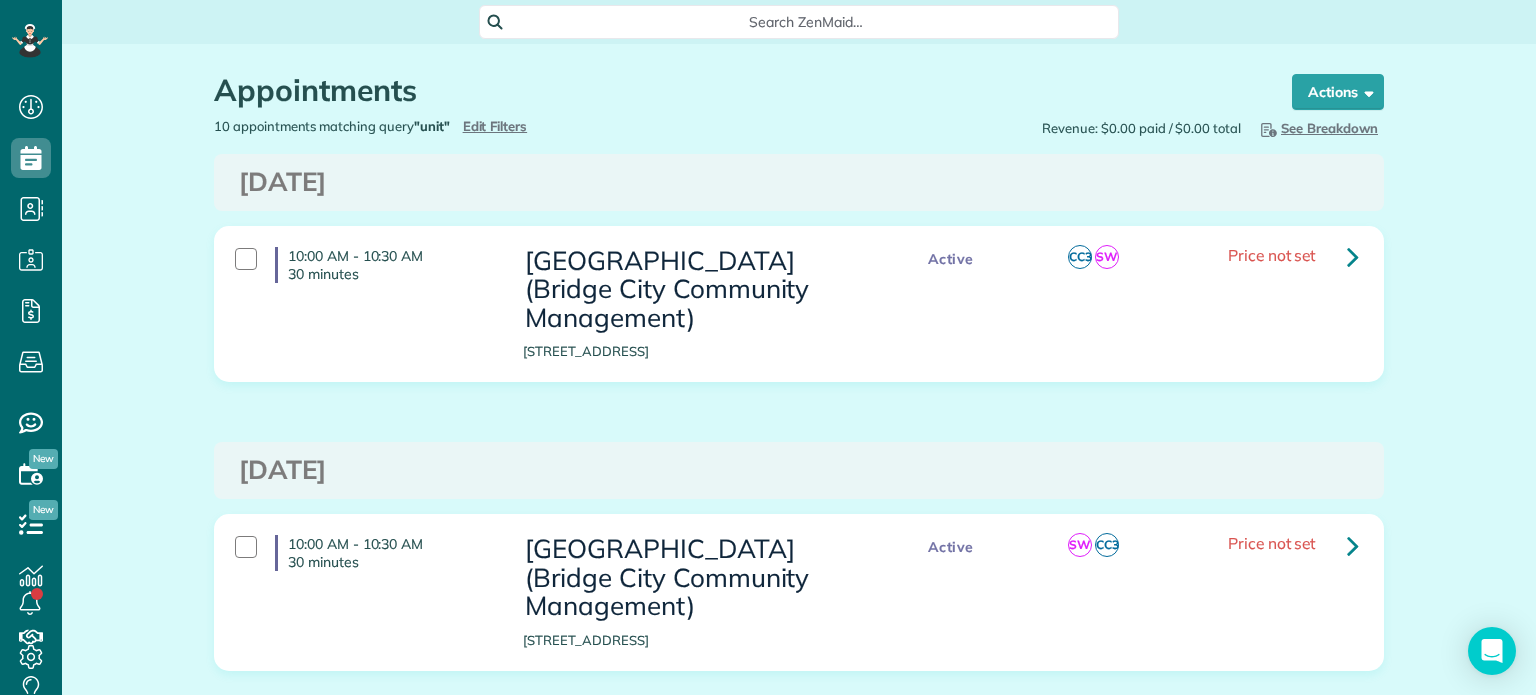 scroll, scrollTop: 0, scrollLeft: 0, axis: both 